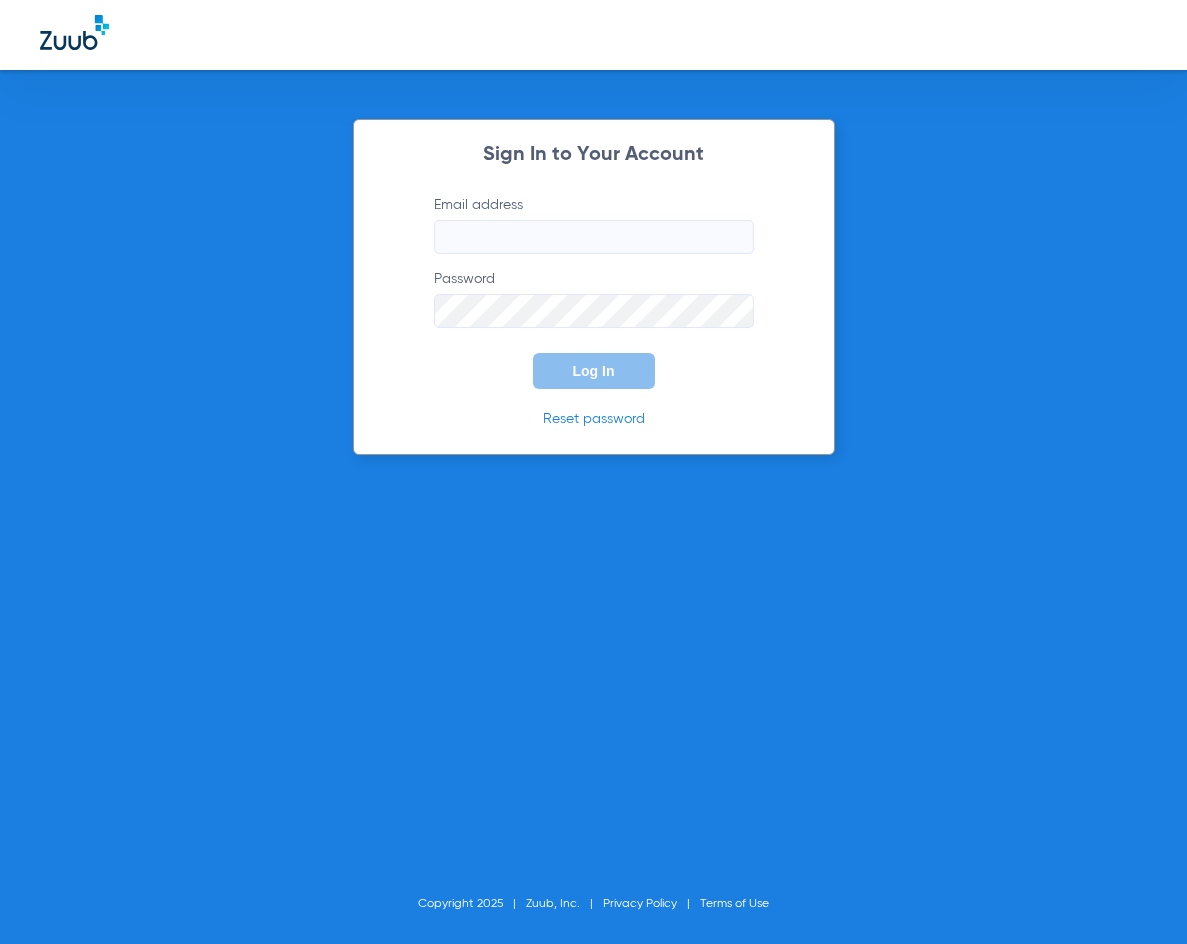 scroll, scrollTop: 0, scrollLeft: 0, axis: both 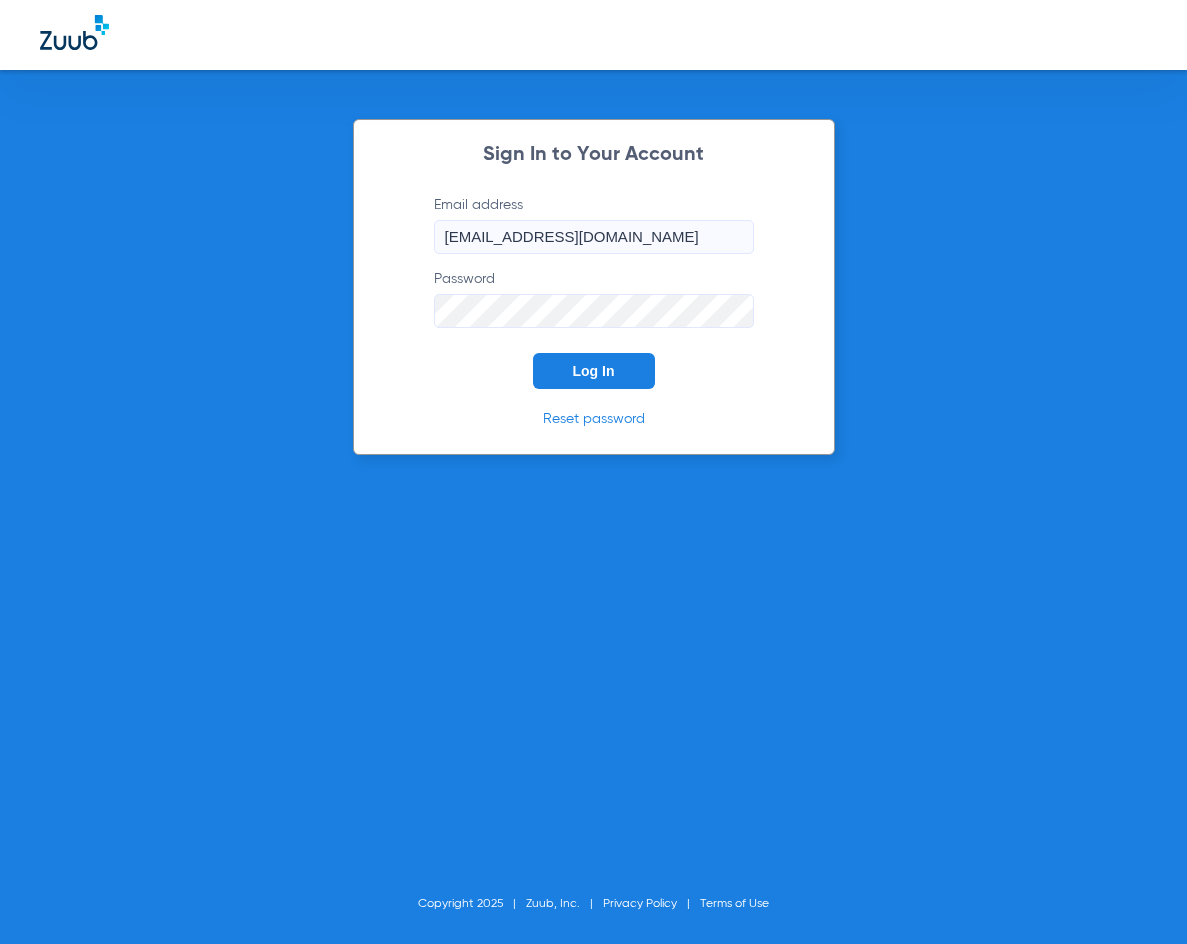 click on "Log In" 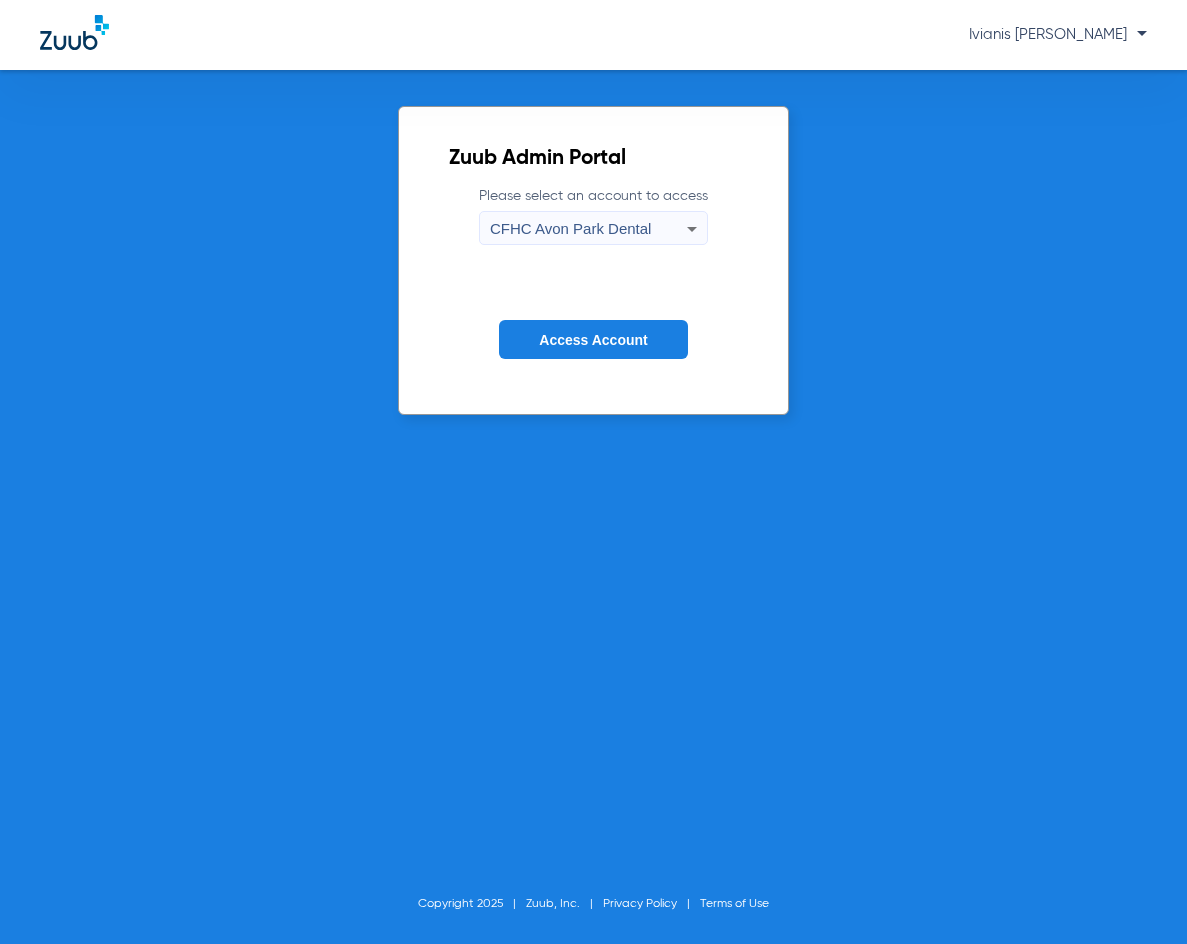 click on "CFHC Avon Park Dental" at bounding box center (570, 228) 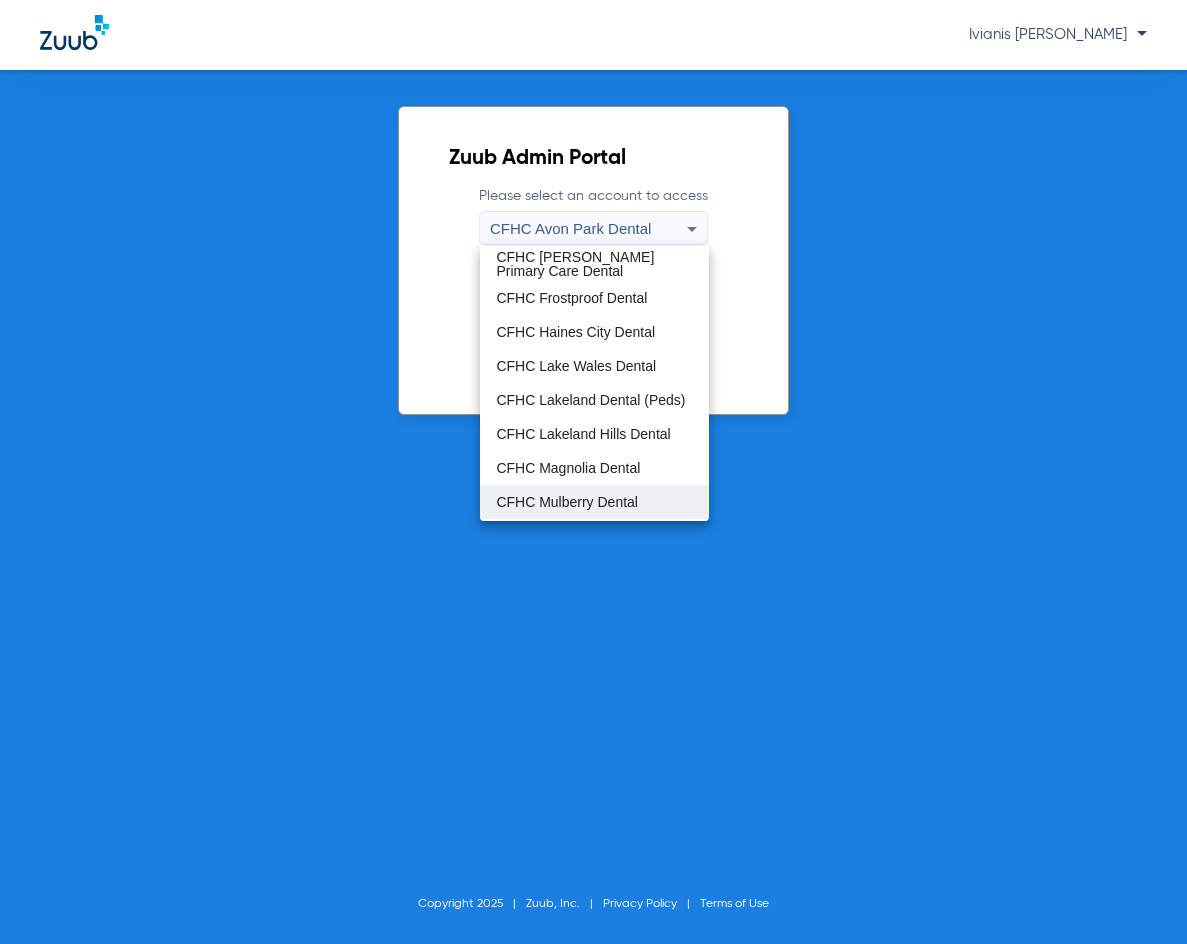scroll, scrollTop: 133, scrollLeft: 0, axis: vertical 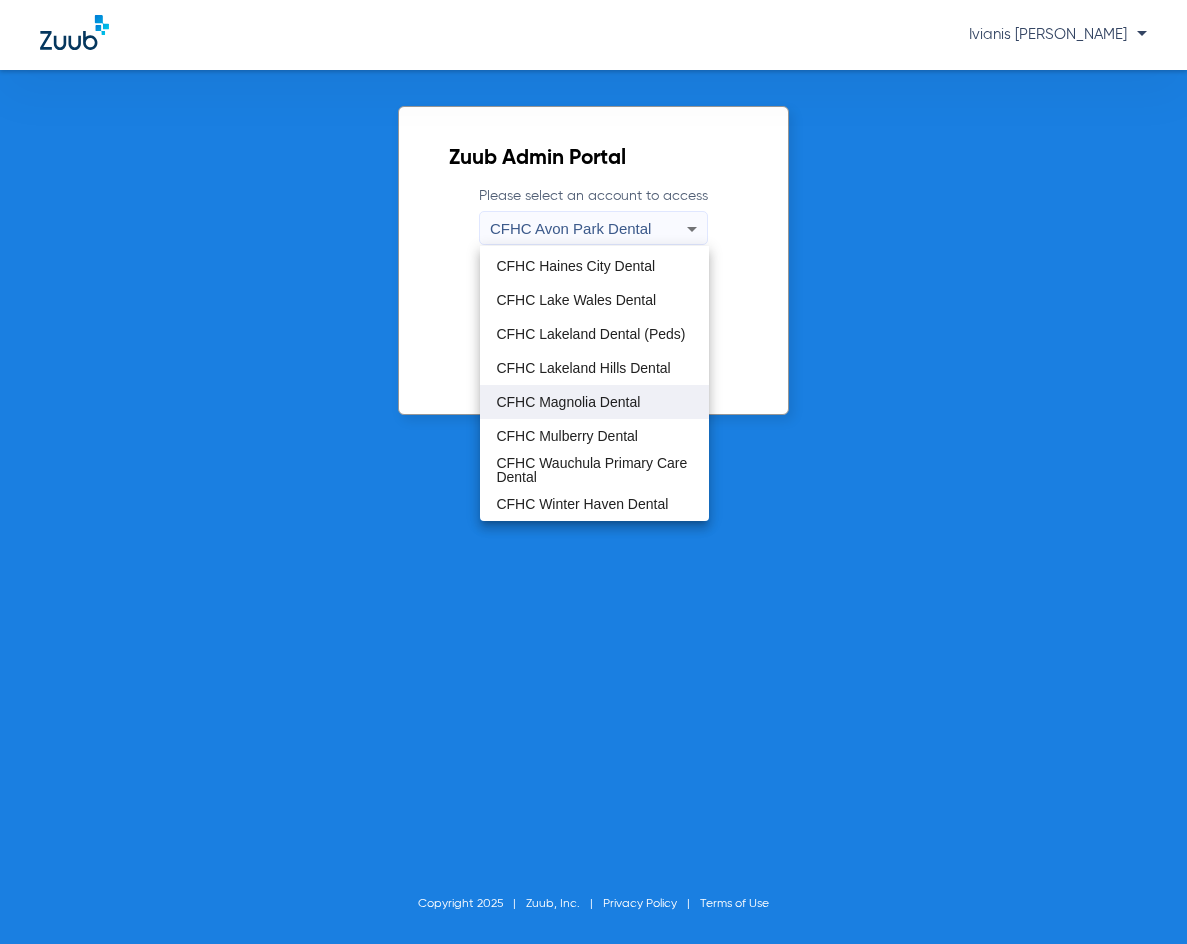 click on "CFHC Magnolia Dental" at bounding box center (568, 402) 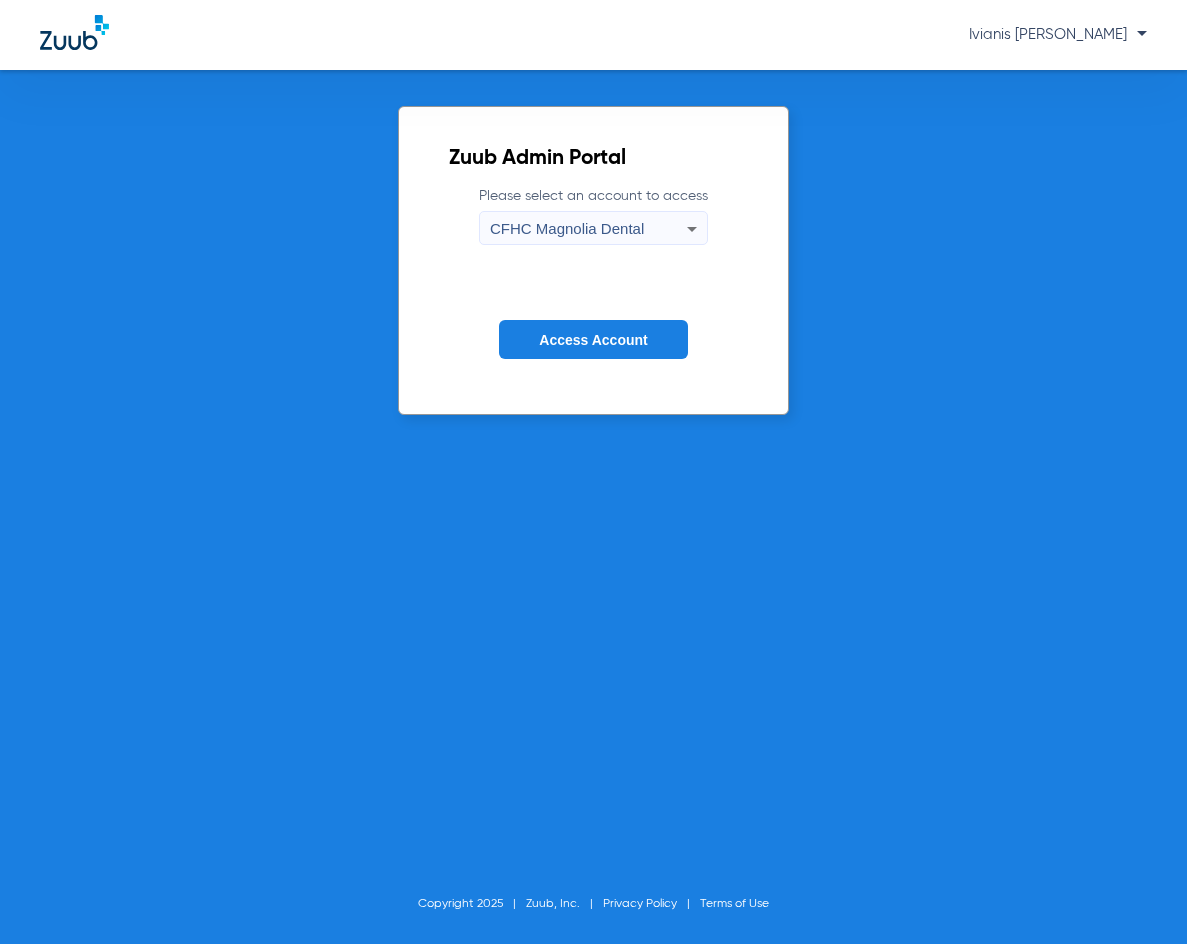 click on "Access Account" 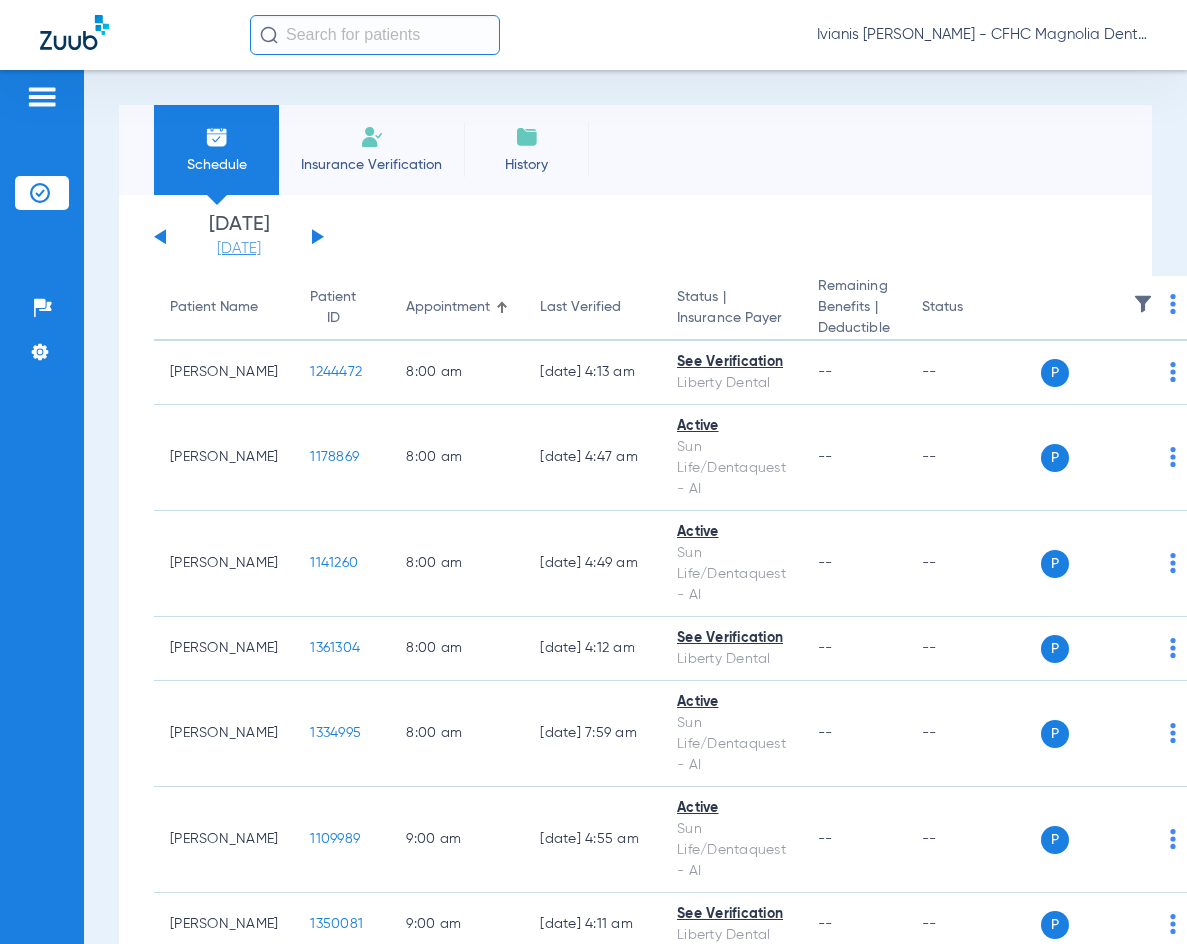 click on "[DATE]" 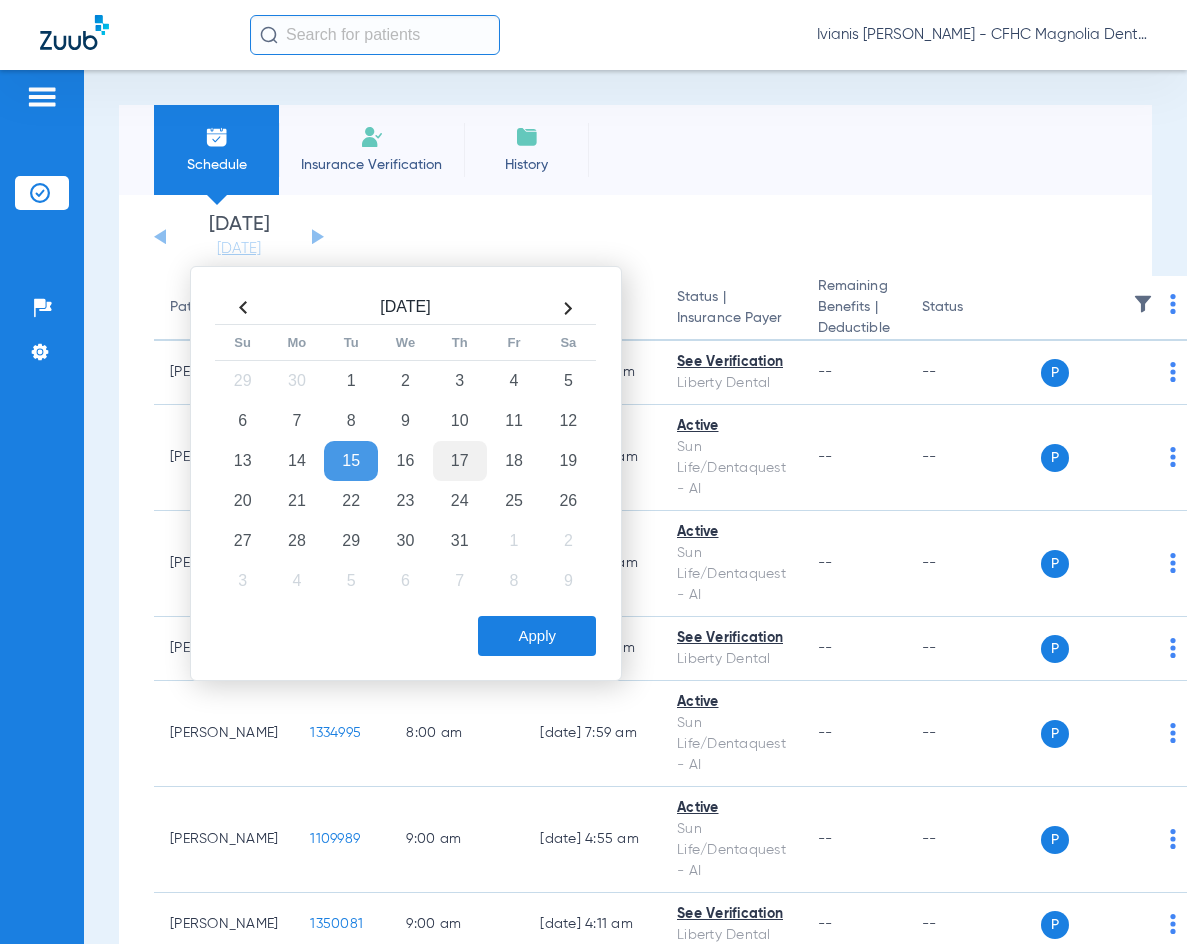 click on "17" 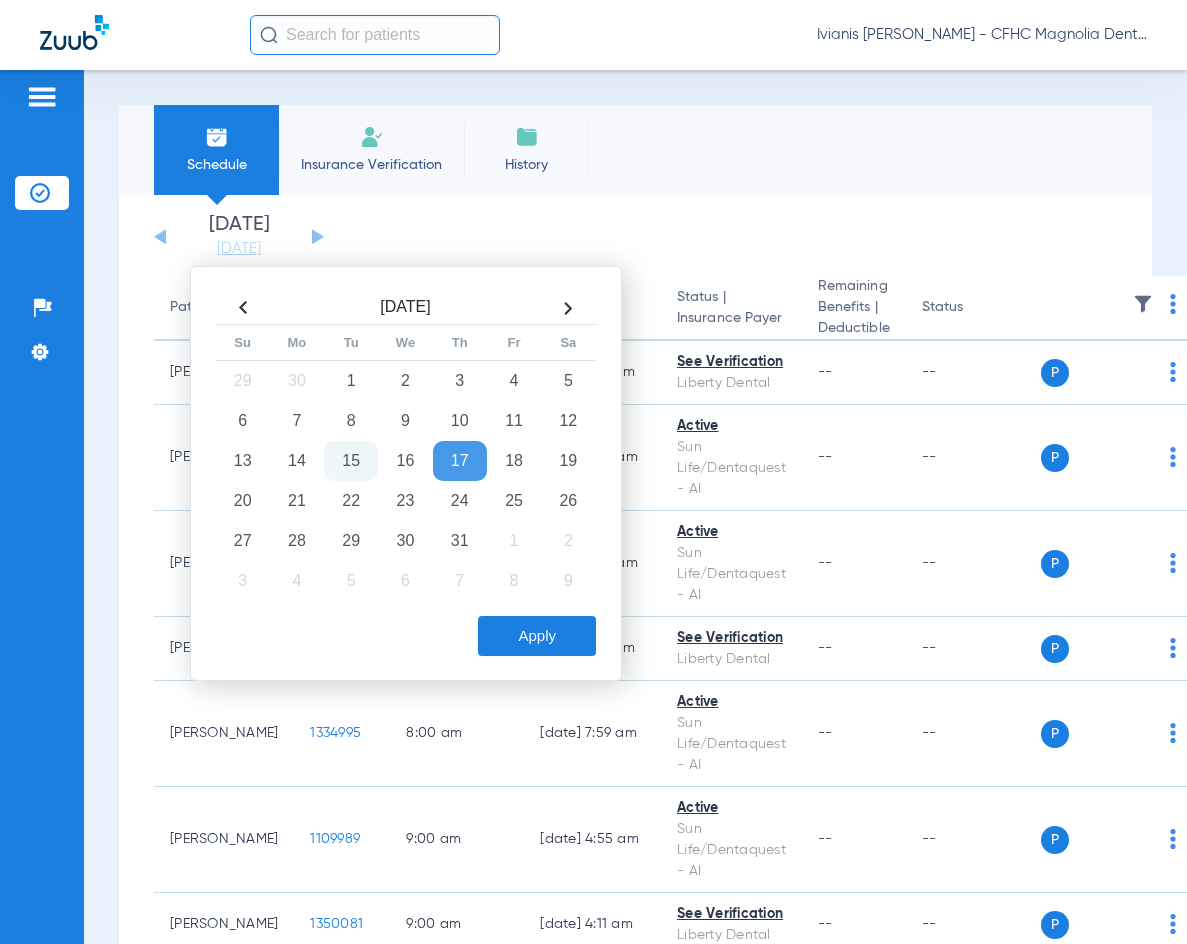 click on "Apply" 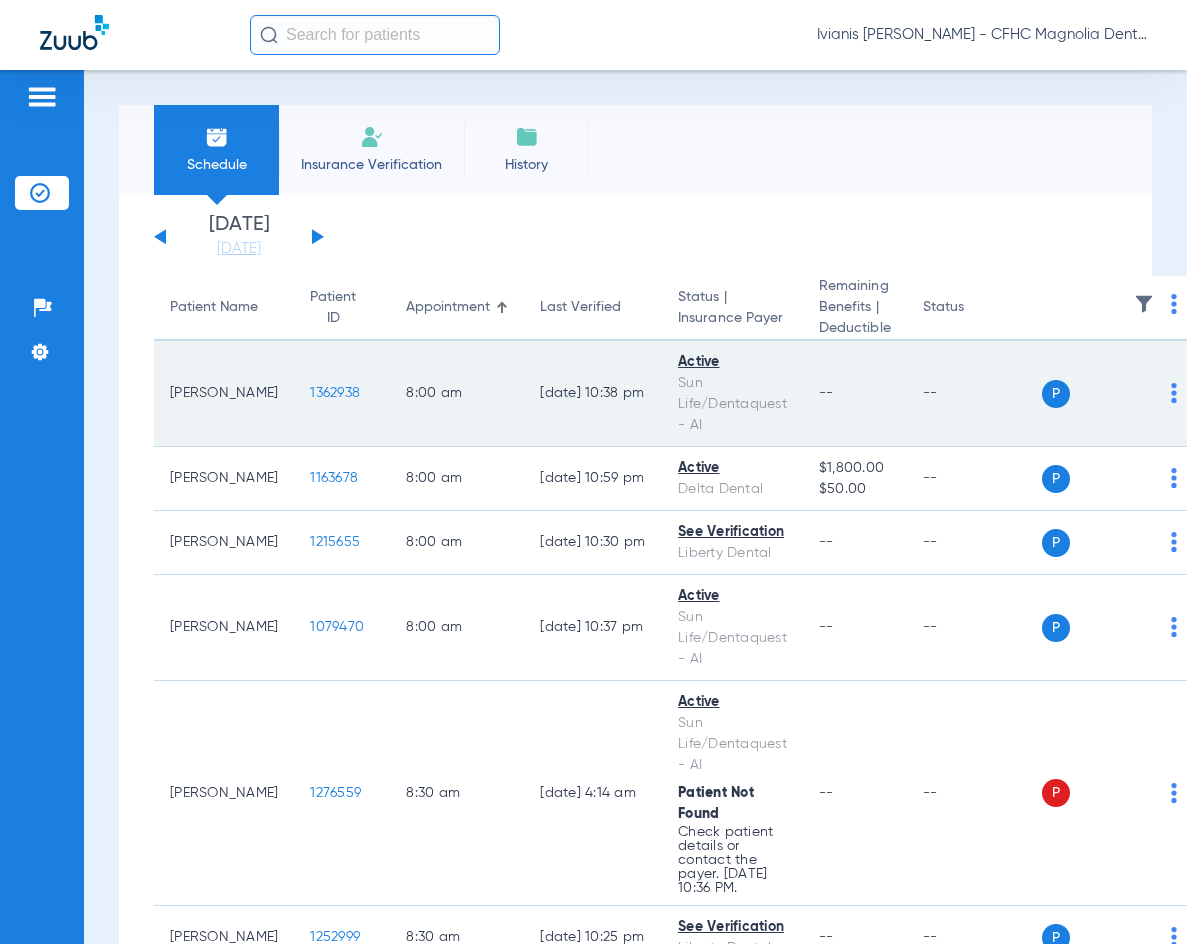 click on "1362938" 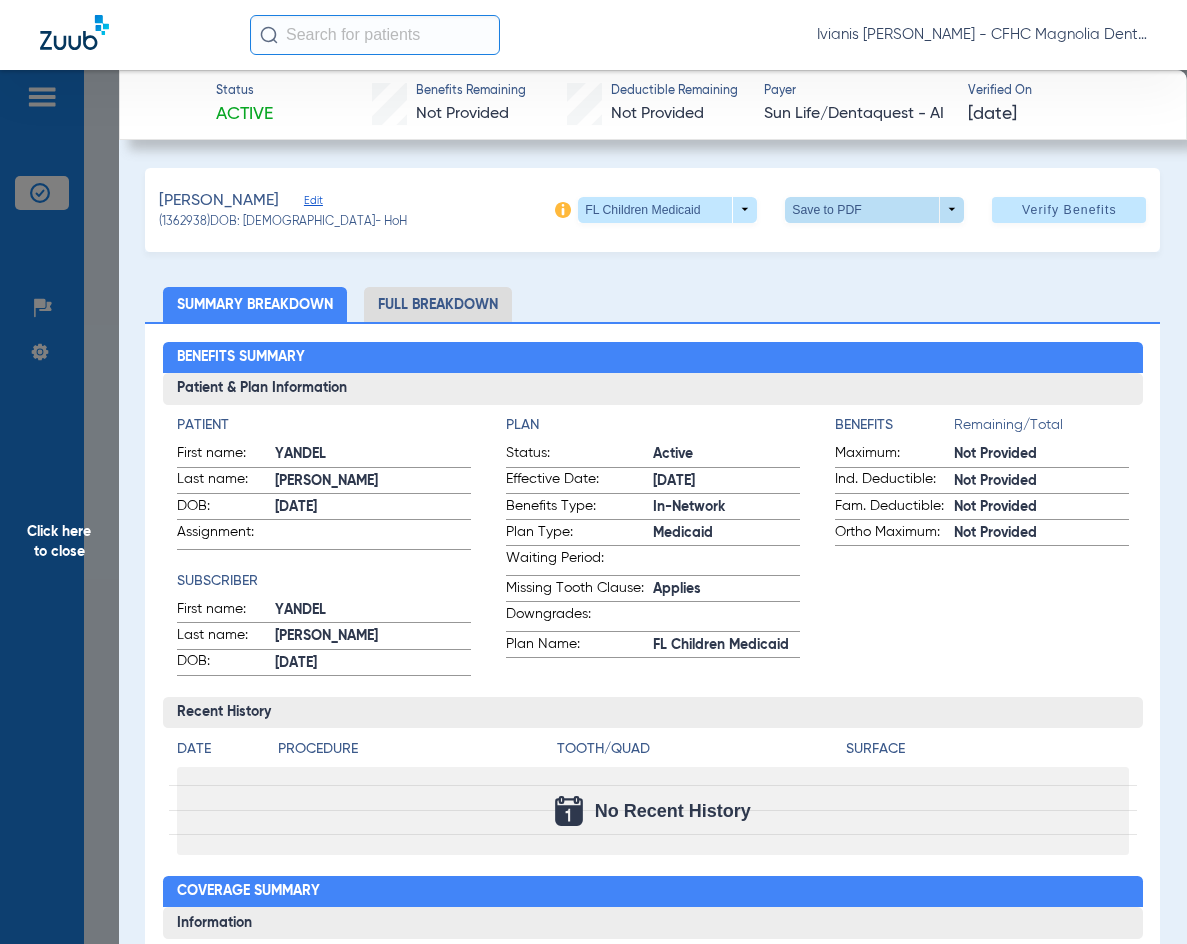 click 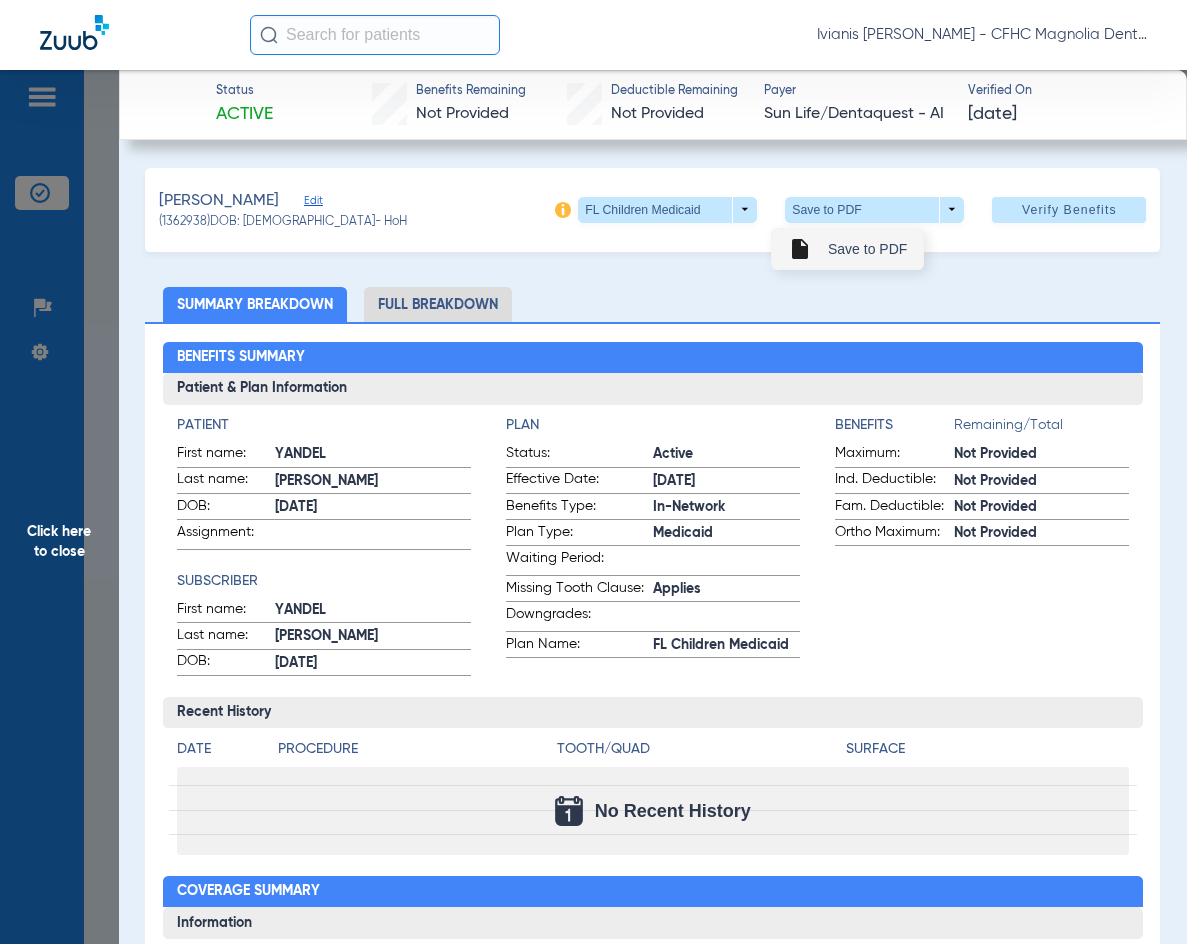 click on "insert_drive_file  Save to PDF" at bounding box center [847, 249] 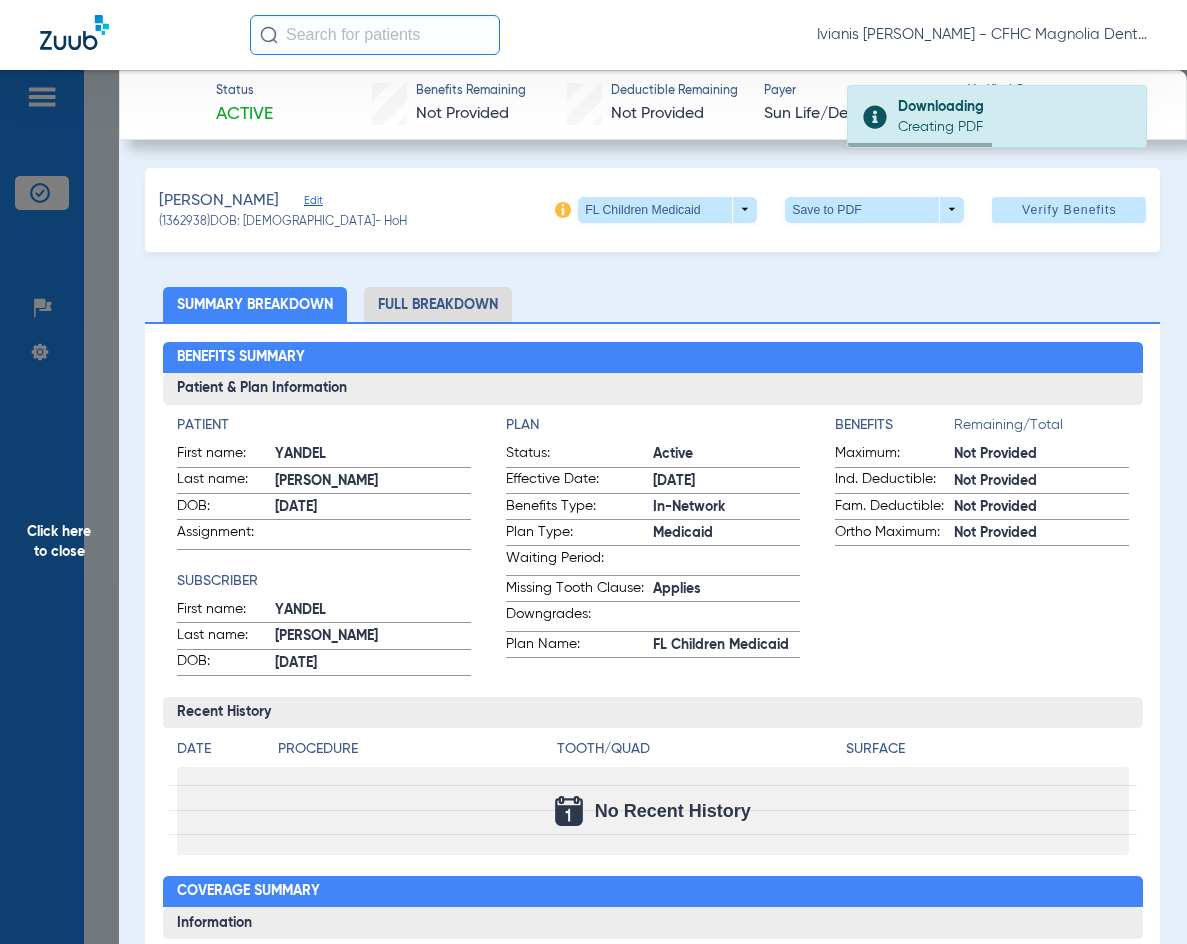 drag, startPoint x: 309, startPoint y: 224, endPoint x: 249, endPoint y: 225, distance: 60.00833 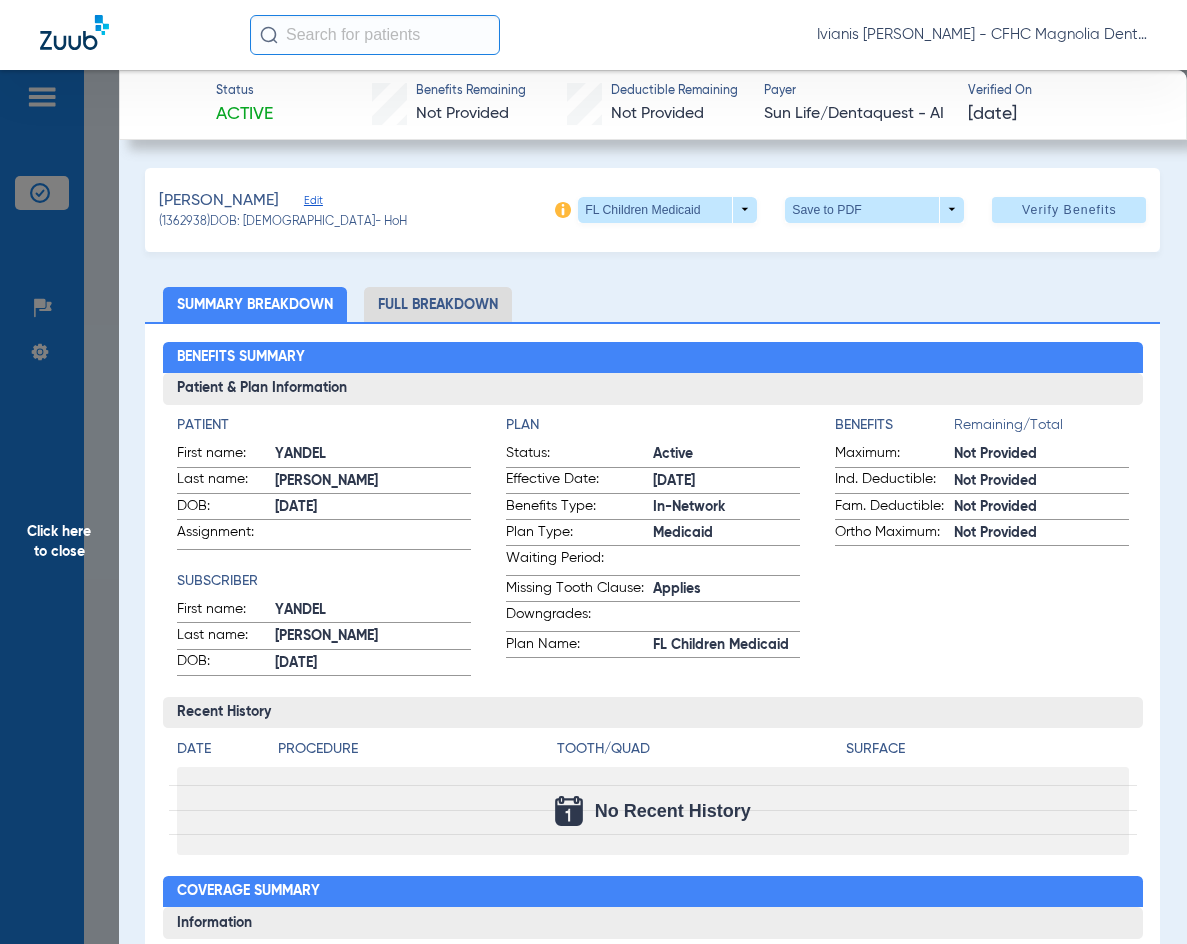 click on "Benefits Summary" 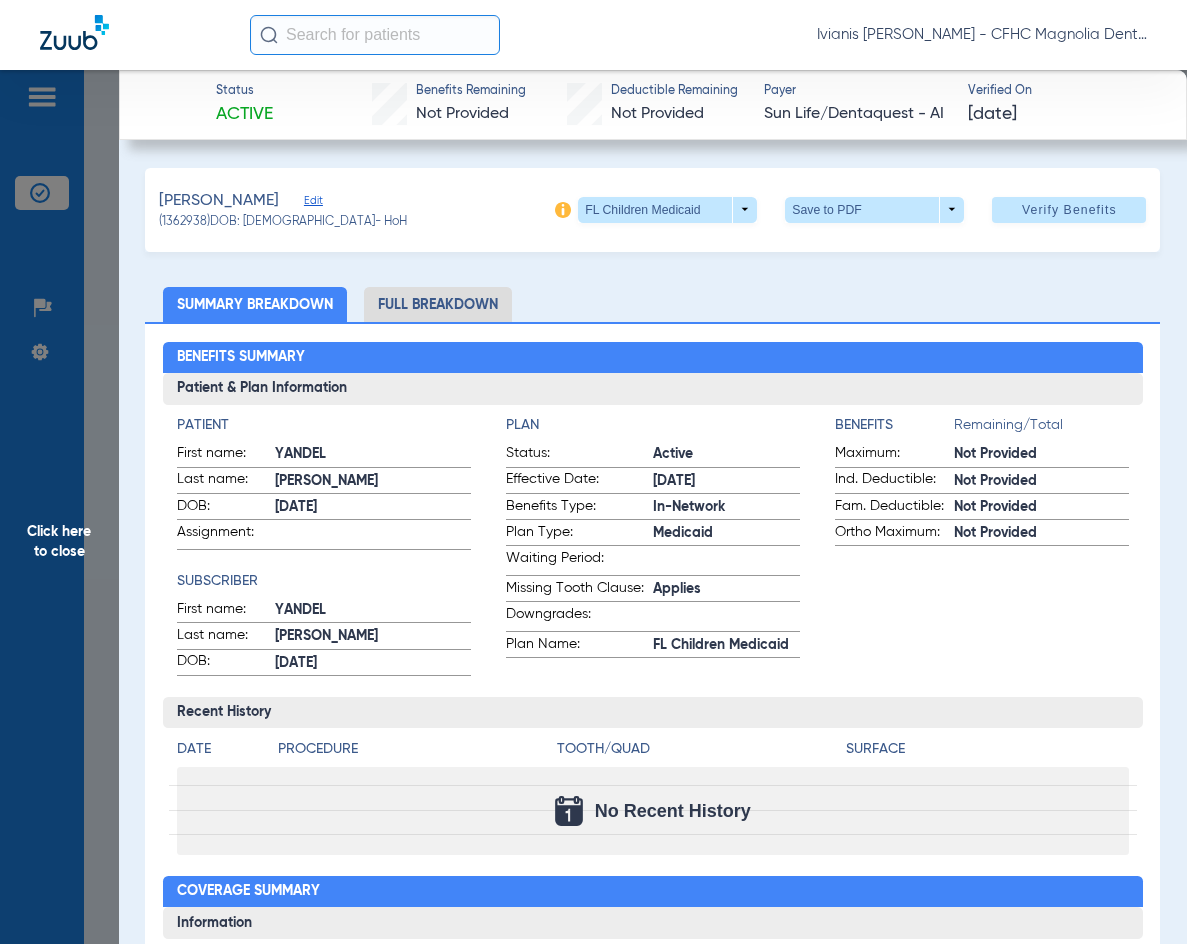 drag, startPoint x: 309, startPoint y: 222, endPoint x: 246, endPoint y: 222, distance: 63 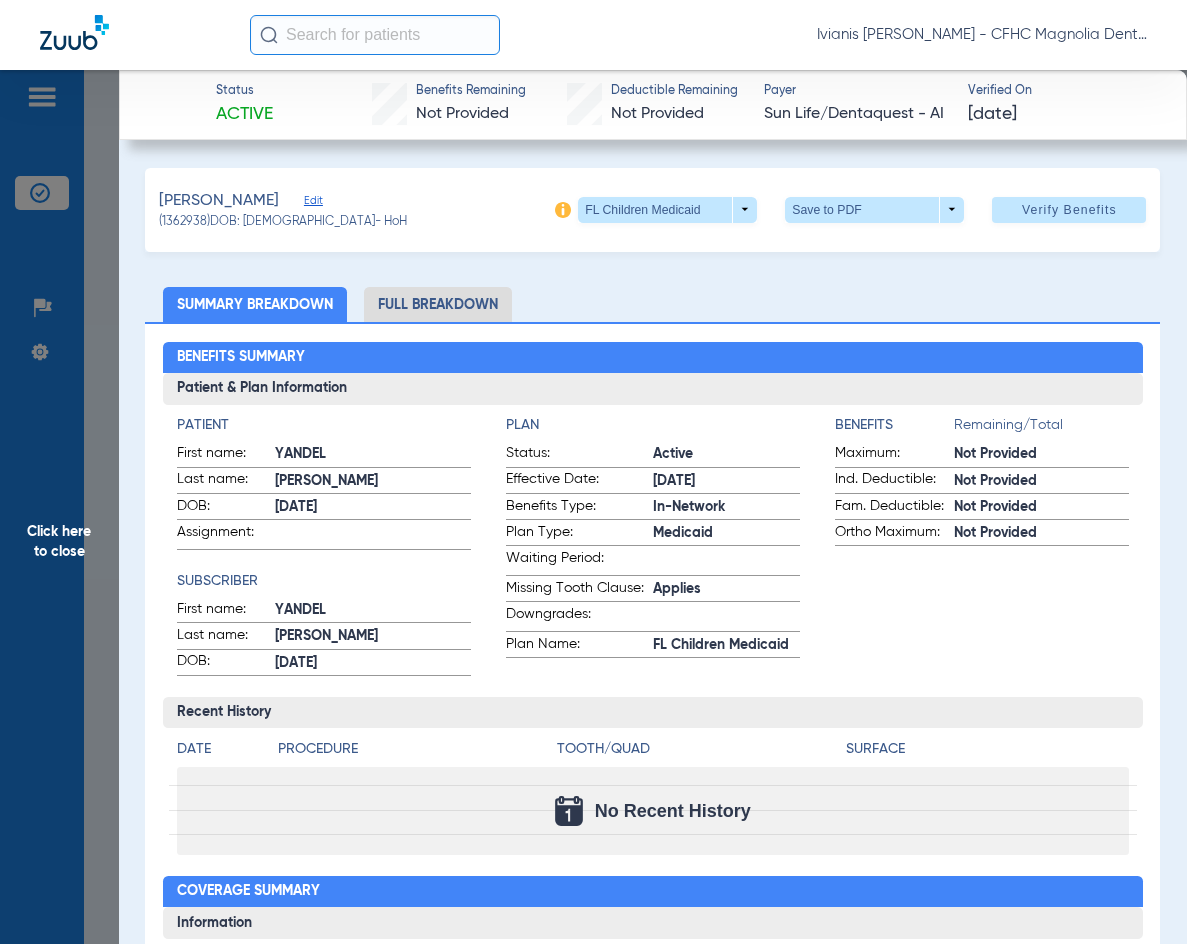 click on "(1362938)   DOB: [DEMOGRAPHIC_DATA]   - HoH" 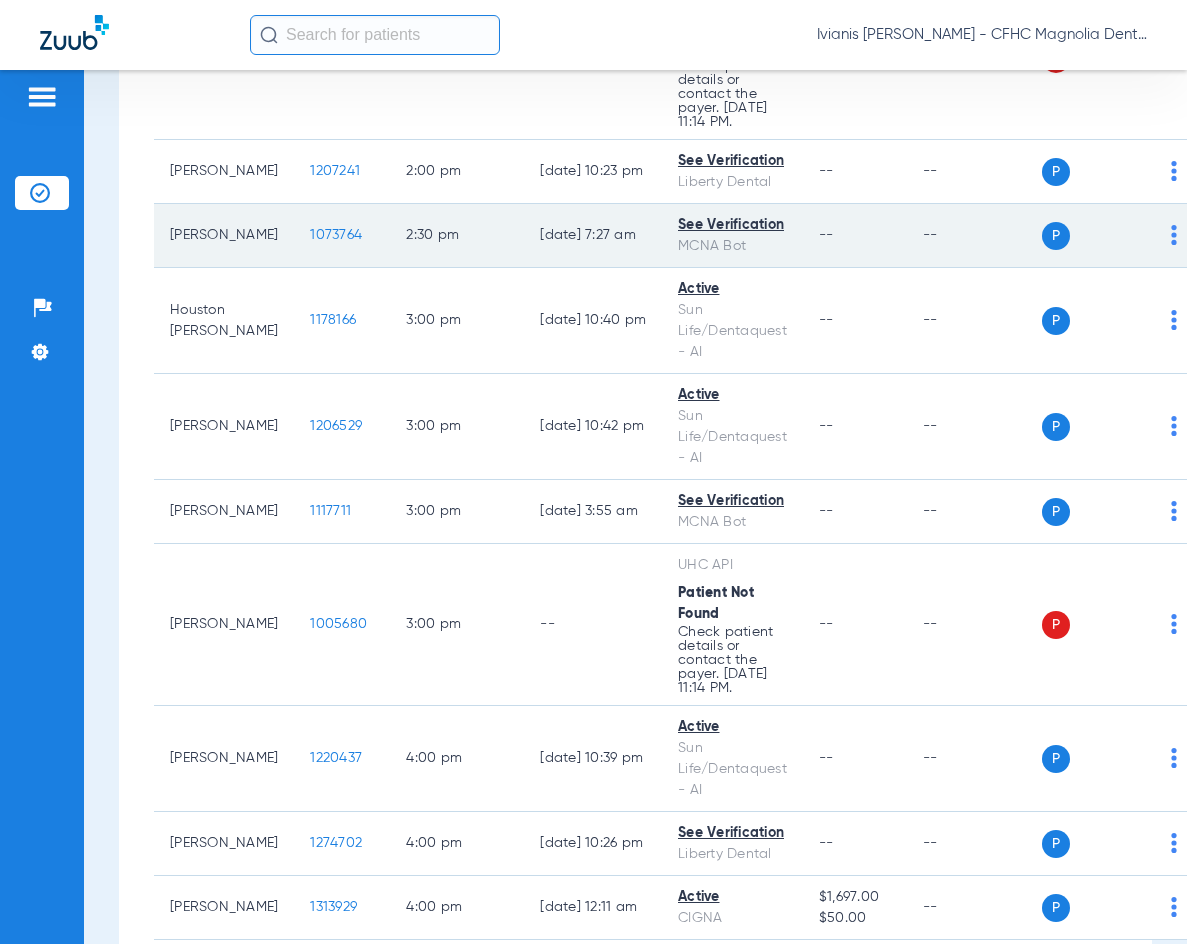 scroll, scrollTop: 3095, scrollLeft: 0, axis: vertical 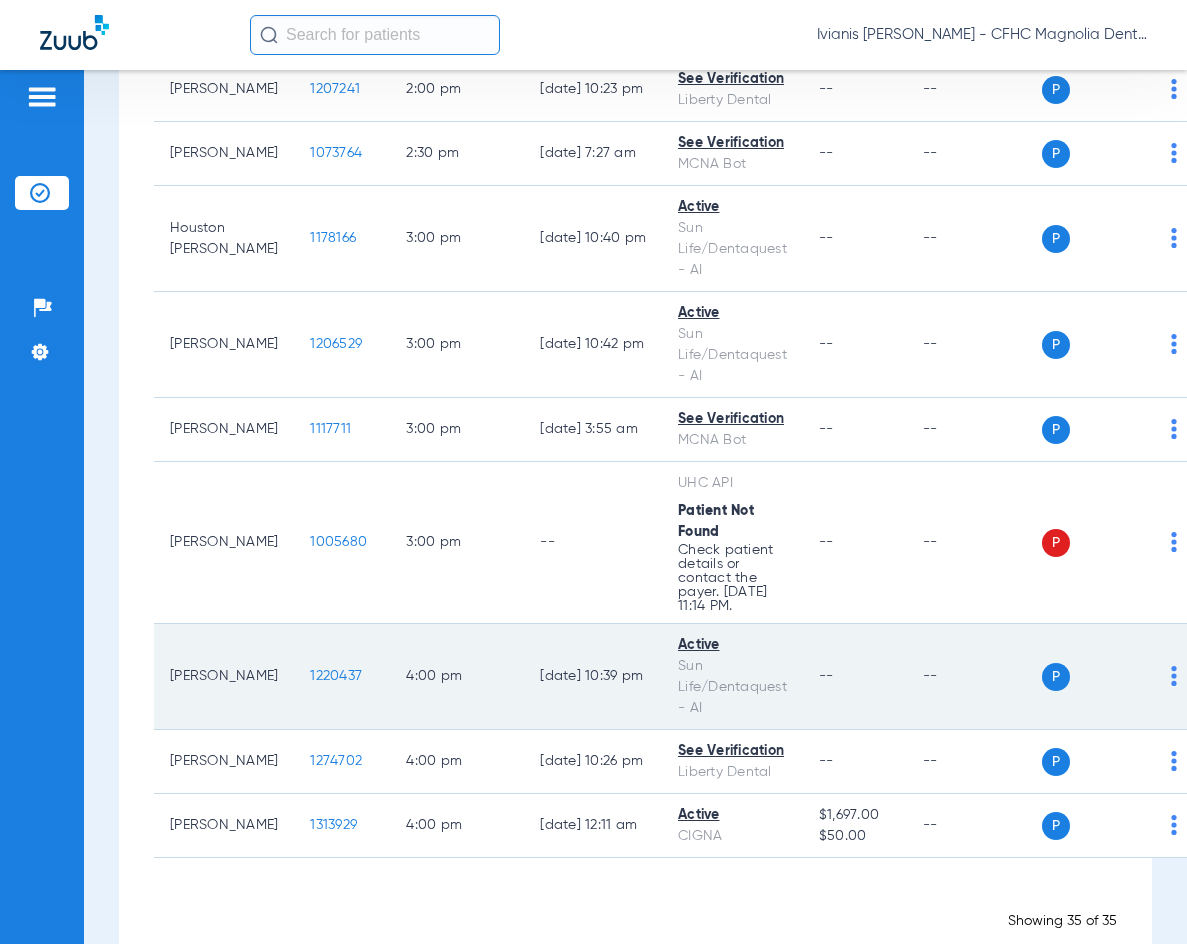 click on "1220437" 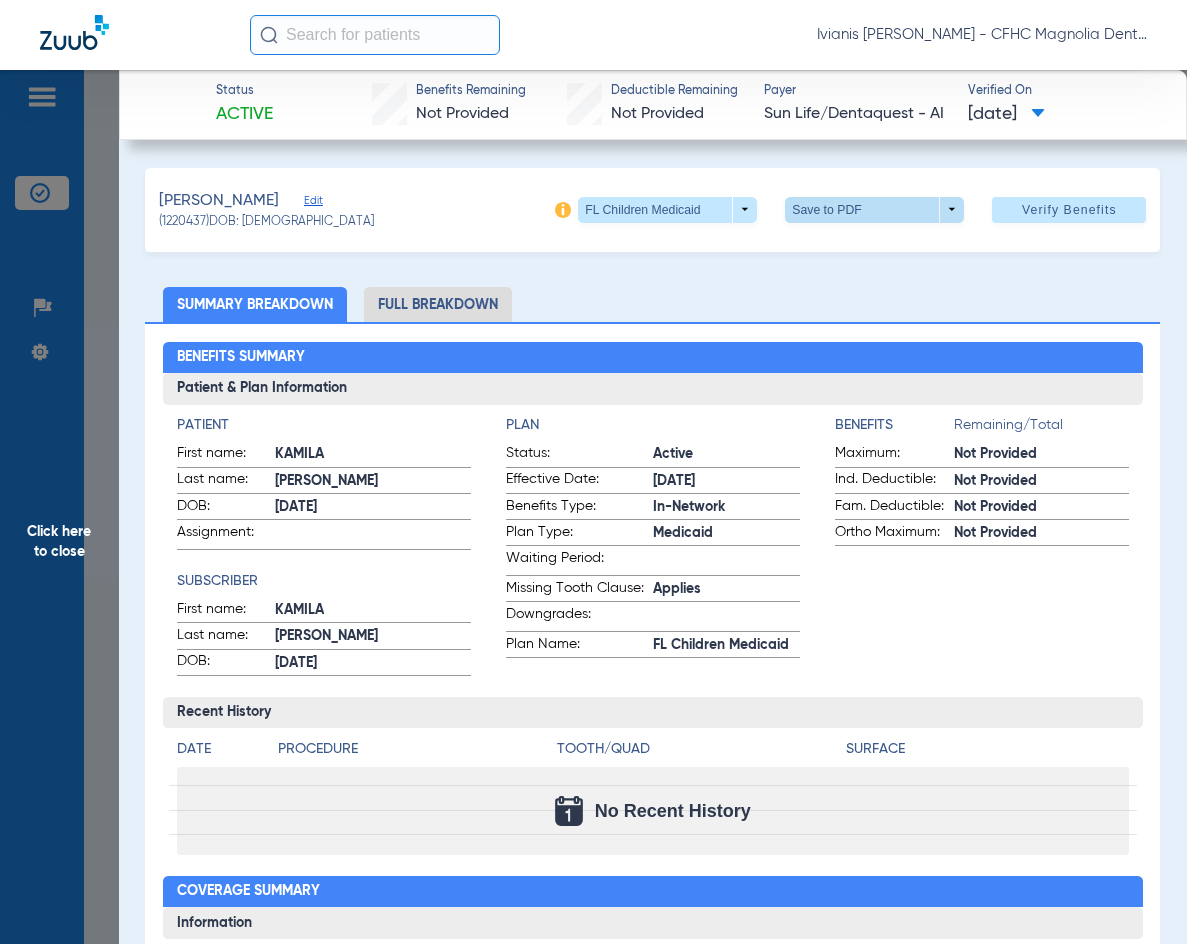 click 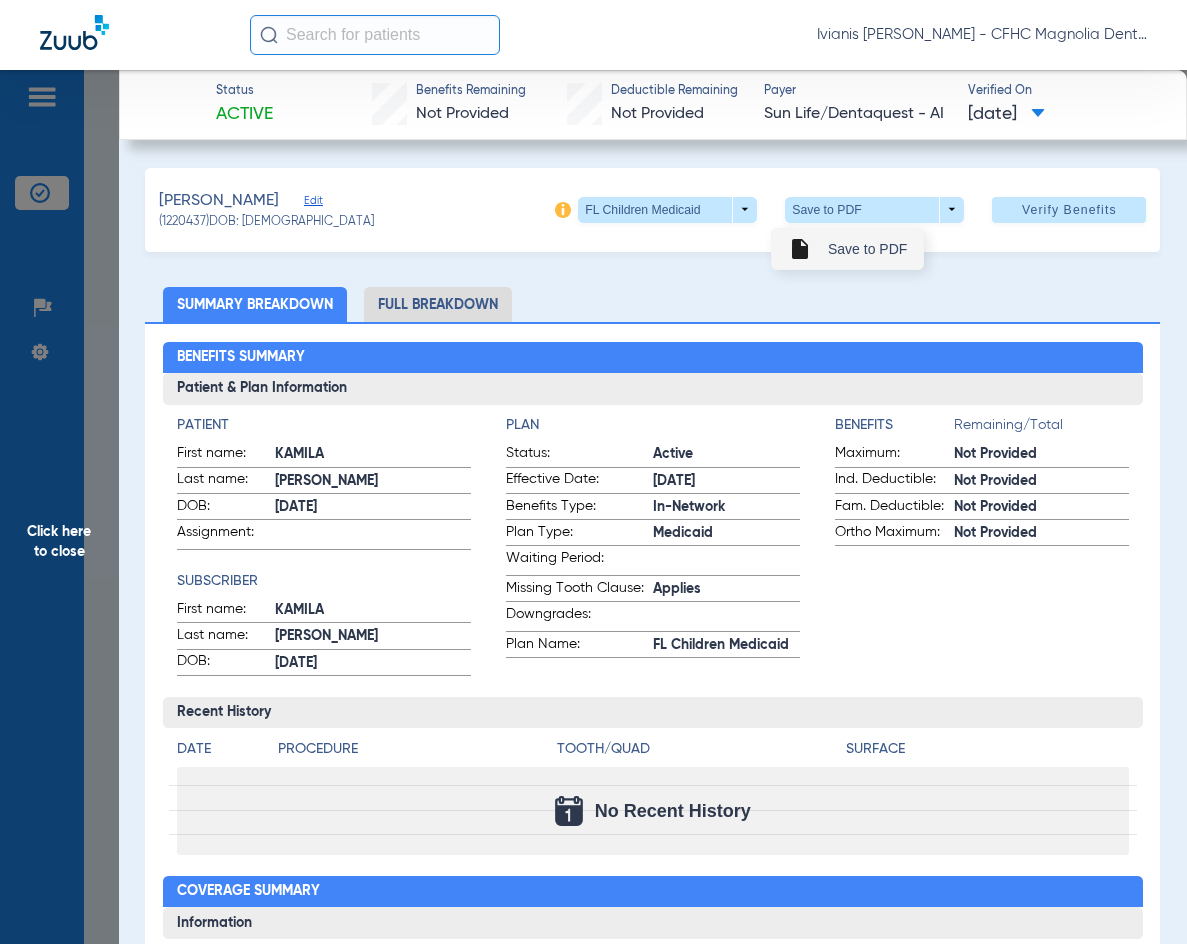 click on "insert_drive_file  Save to PDF" at bounding box center [847, 249] 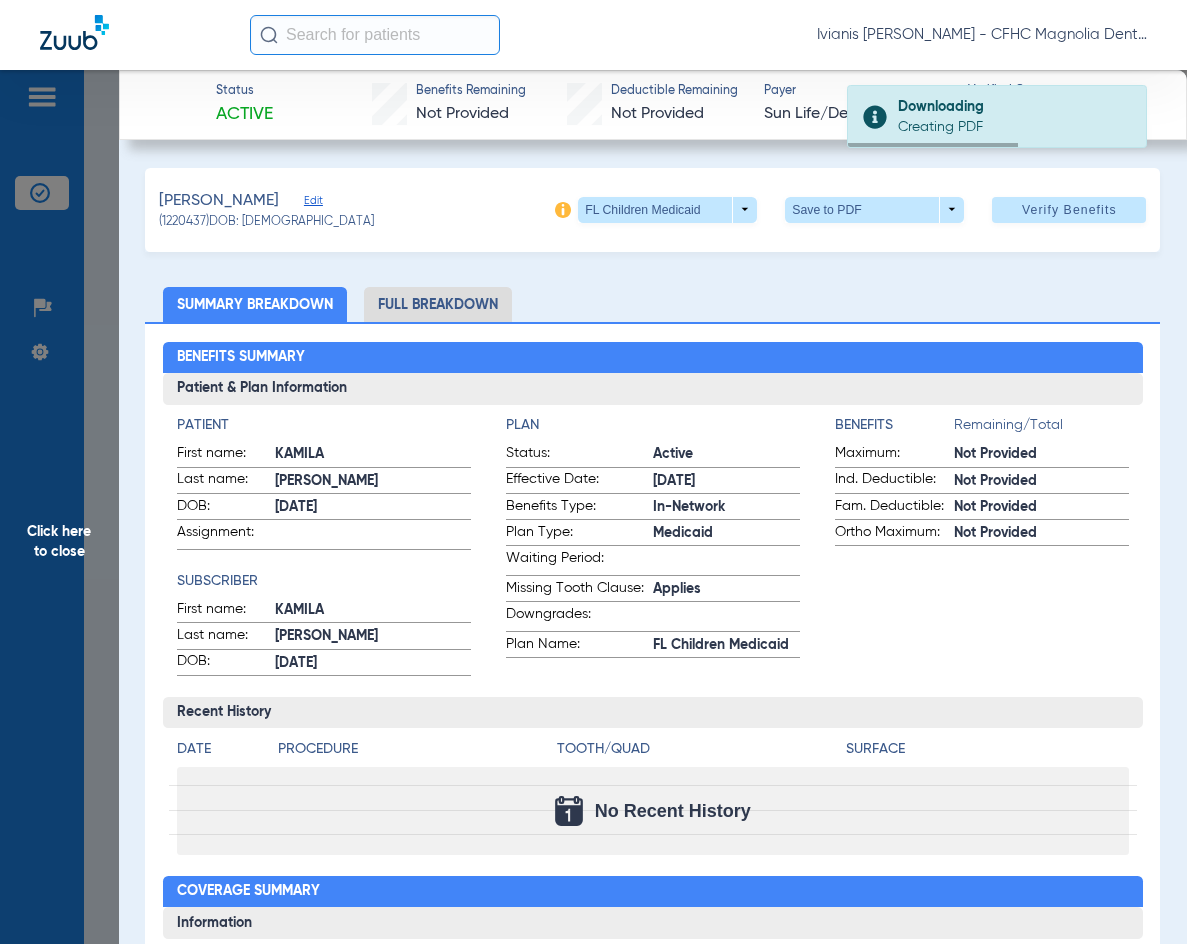 drag, startPoint x: 310, startPoint y: 215, endPoint x: 269, endPoint y: 223, distance: 41.773197 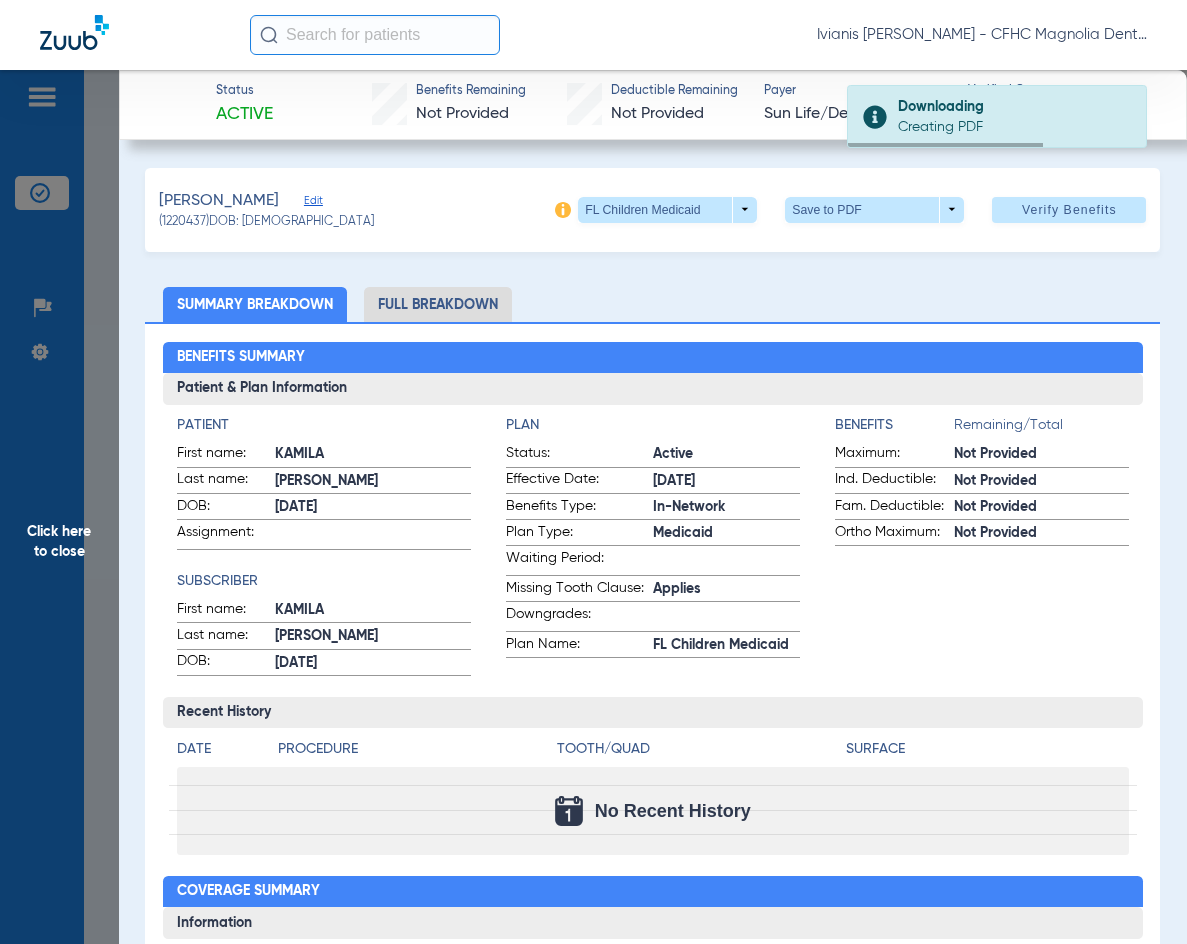 click on "[PERSON_NAME]   Edit   (1220437)   DOB: [DEMOGRAPHIC_DATA]   FL Children Medicaid  arrow_drop_down  Save to PDF  arrow_drop_down  Verify Benefits" 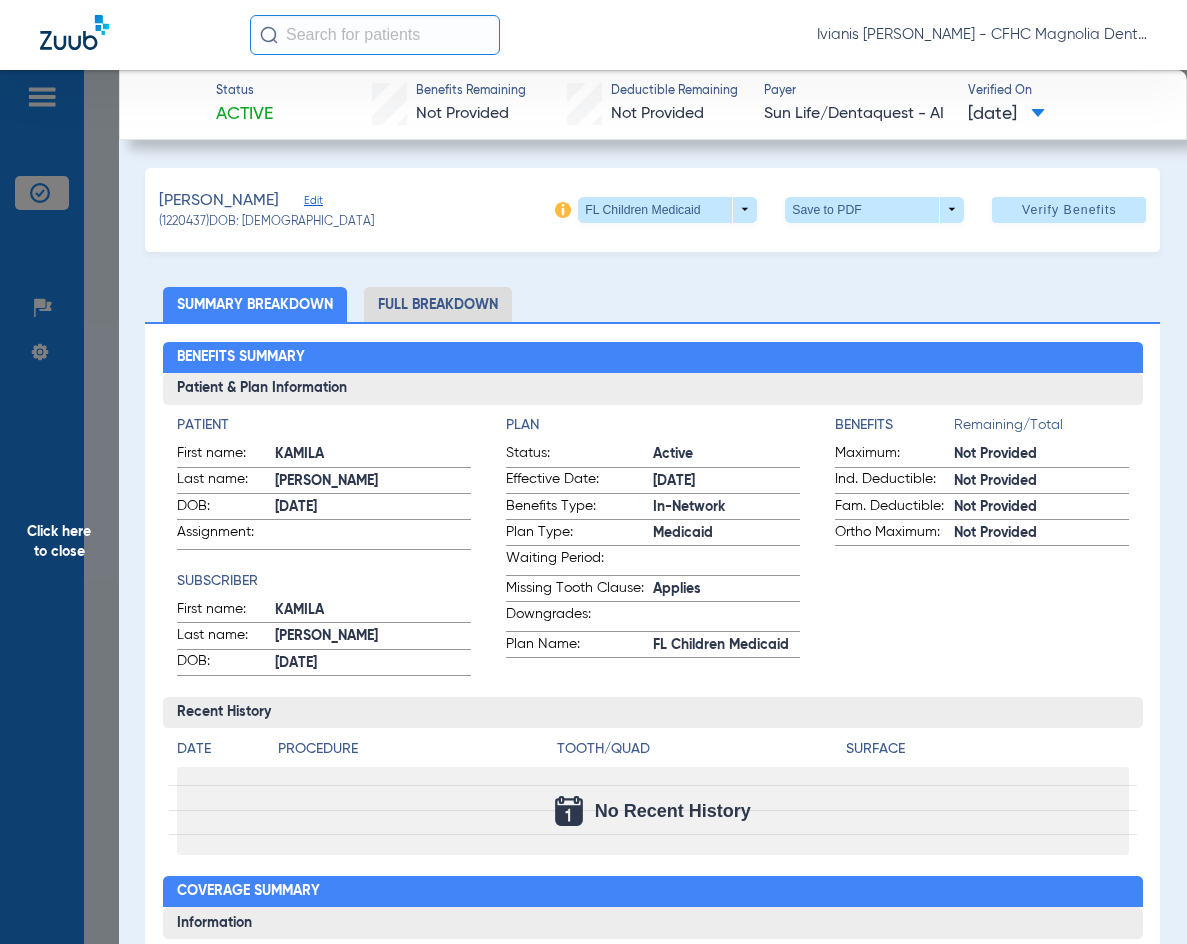 click on "Click here to close" 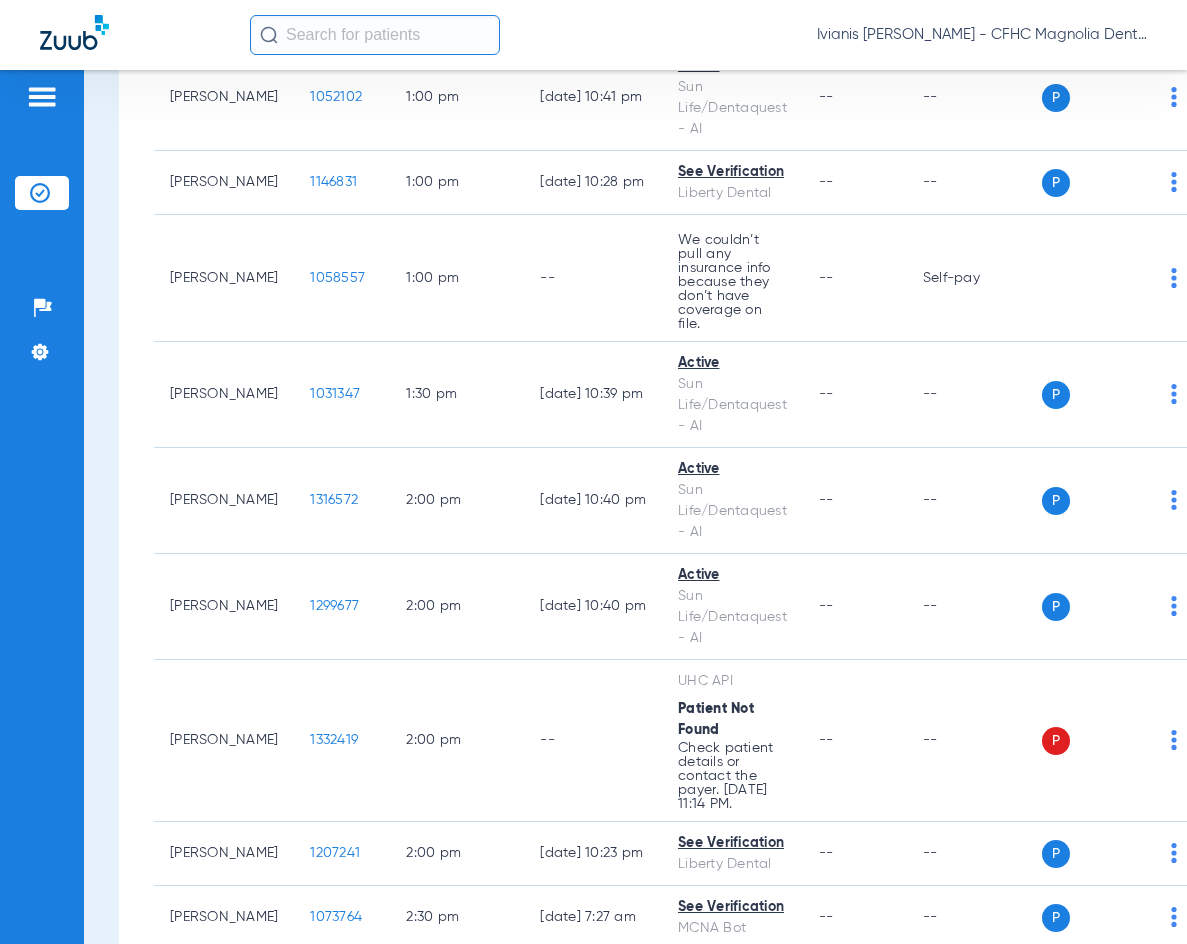 scroll, scrollTop: 287, scrollLeft: 0, axis: vertical 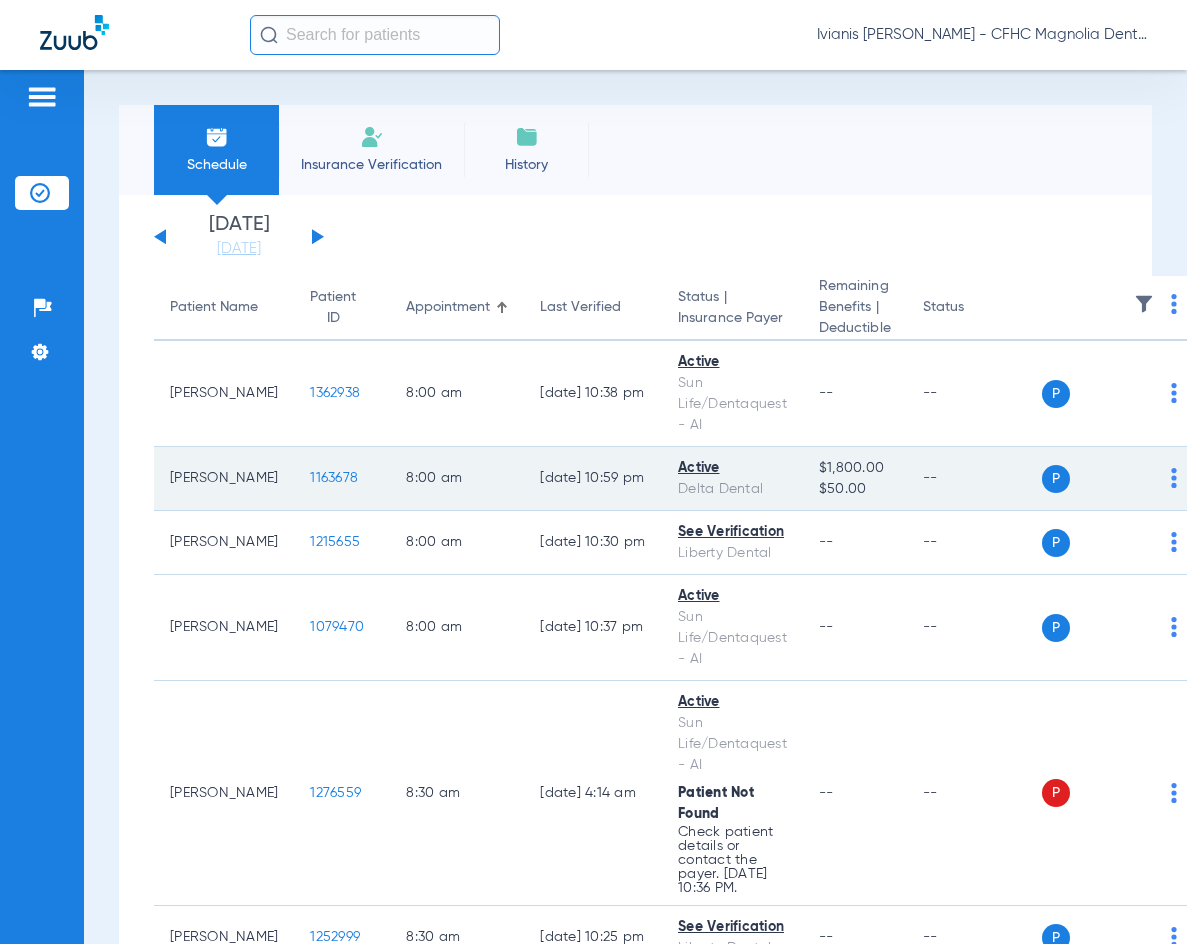 click on "1163678" 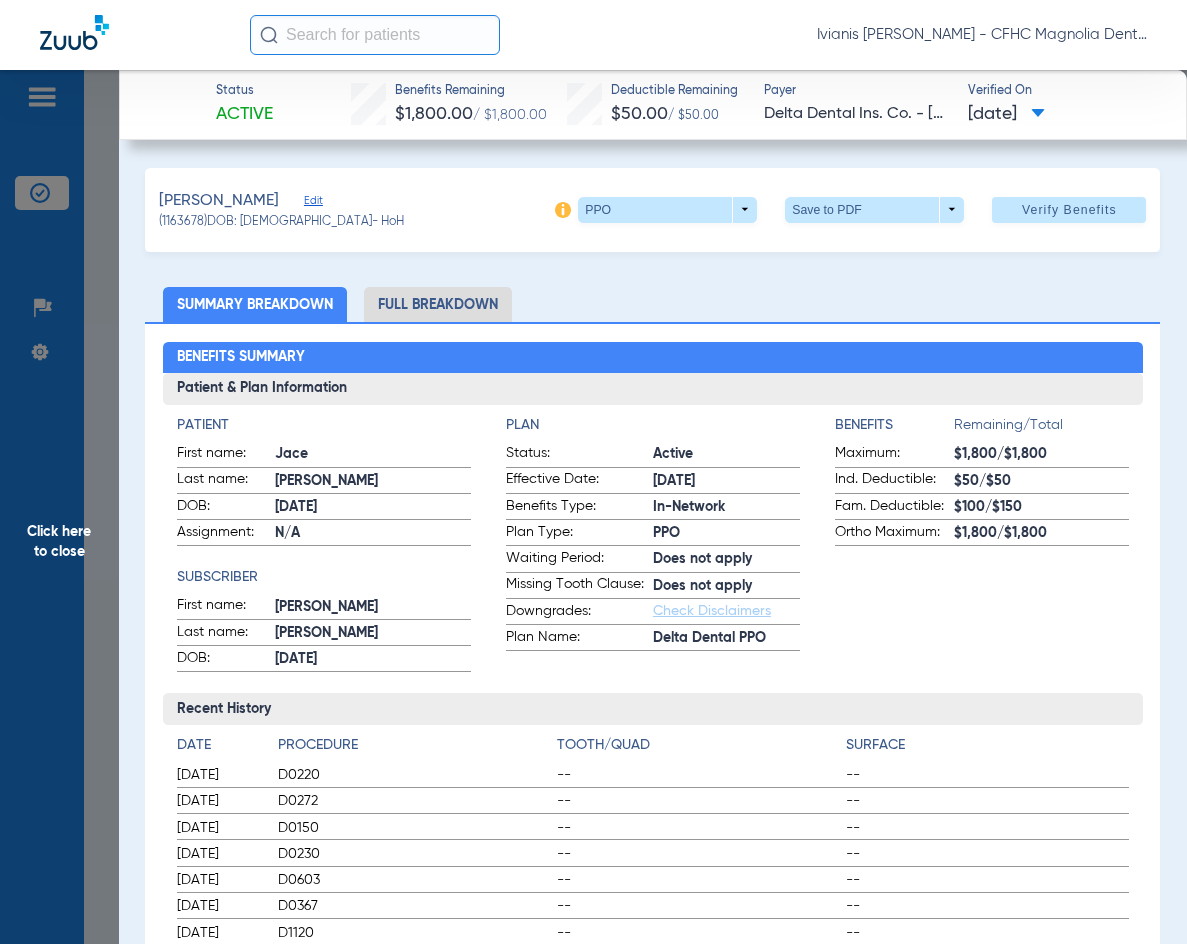 click 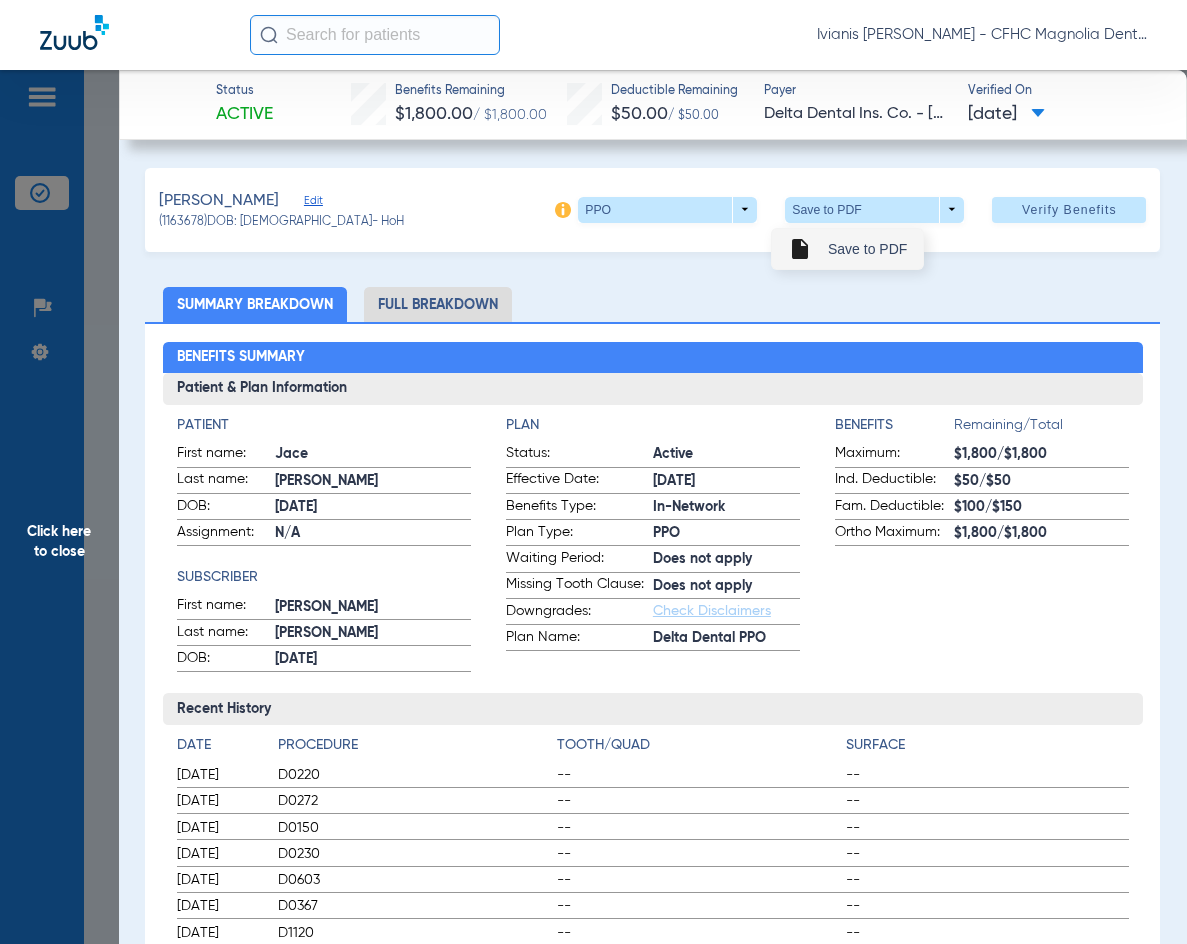 click on "insert_drive_file  Save to PDF" at bounding box center (847, 249) 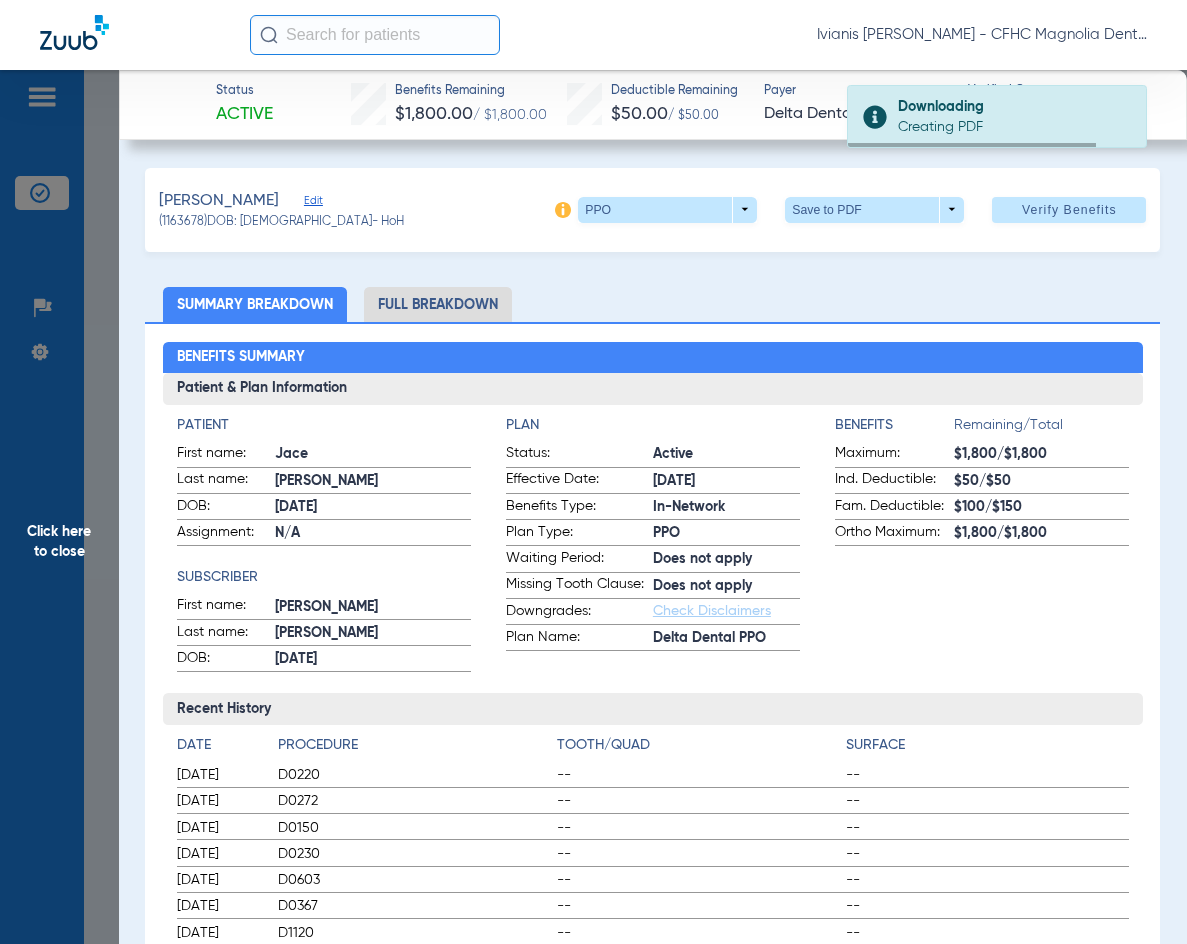 drag, startPoint x: 304, startPoint y: 221, endPoint x: 243, endPoint y: 222, distance: 61.008198 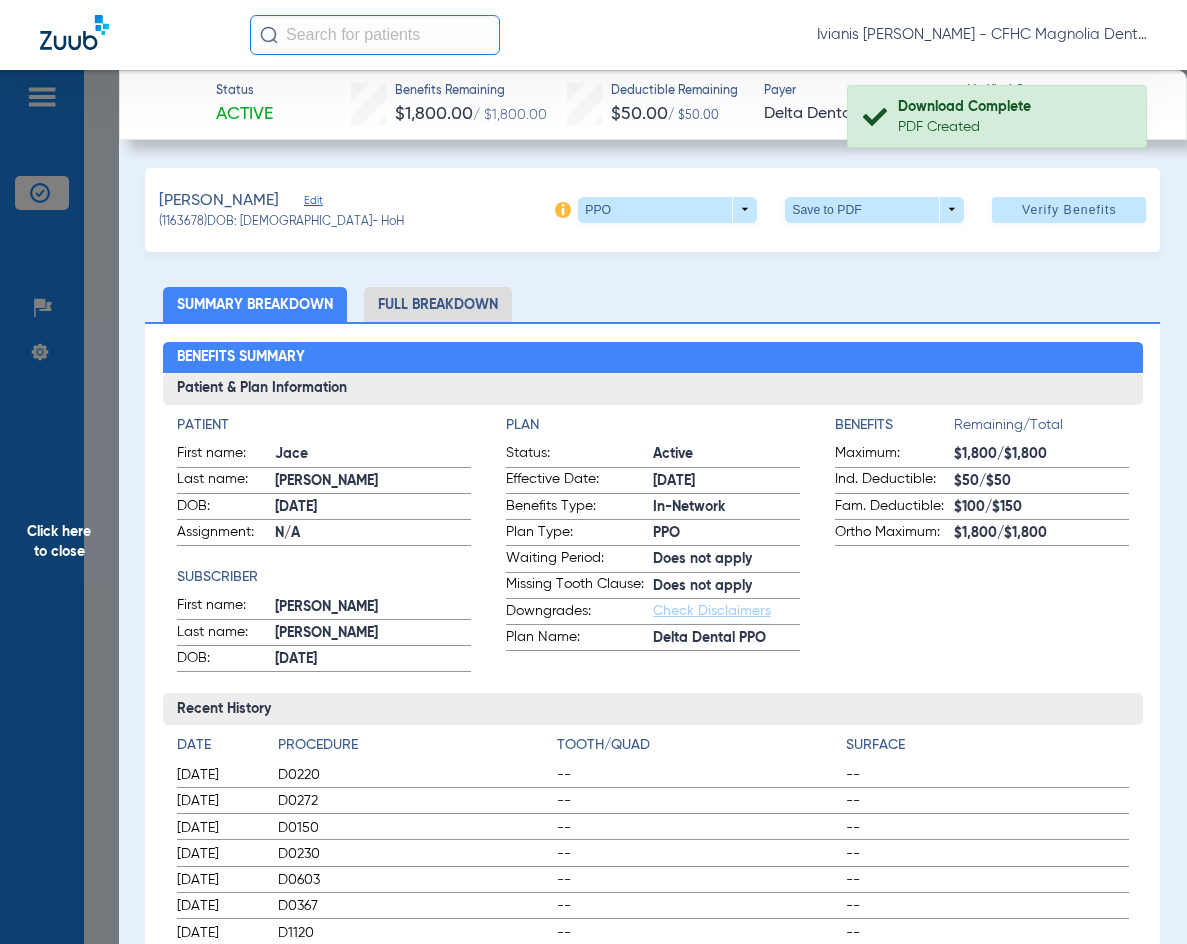 copy on "[DATE]" 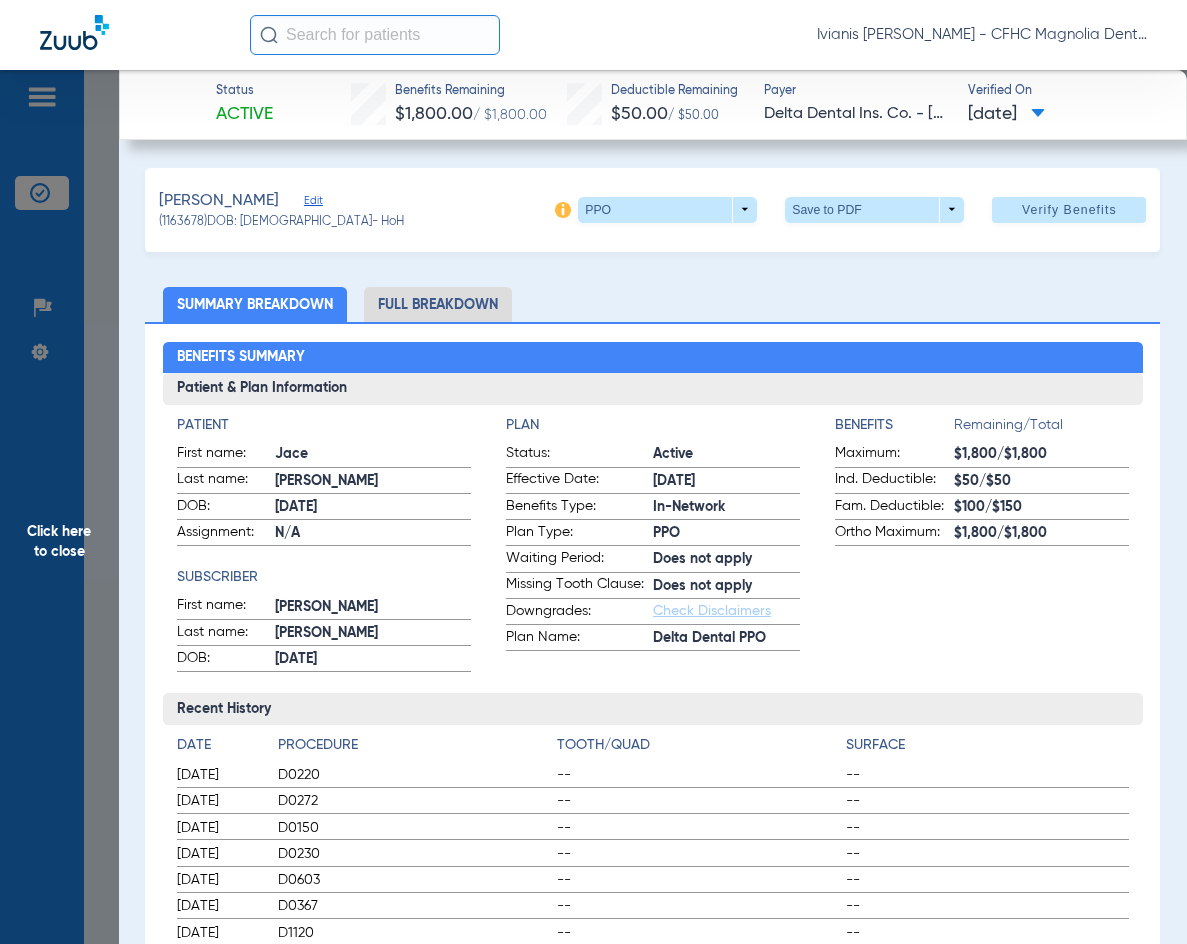 click on "Click here to close" 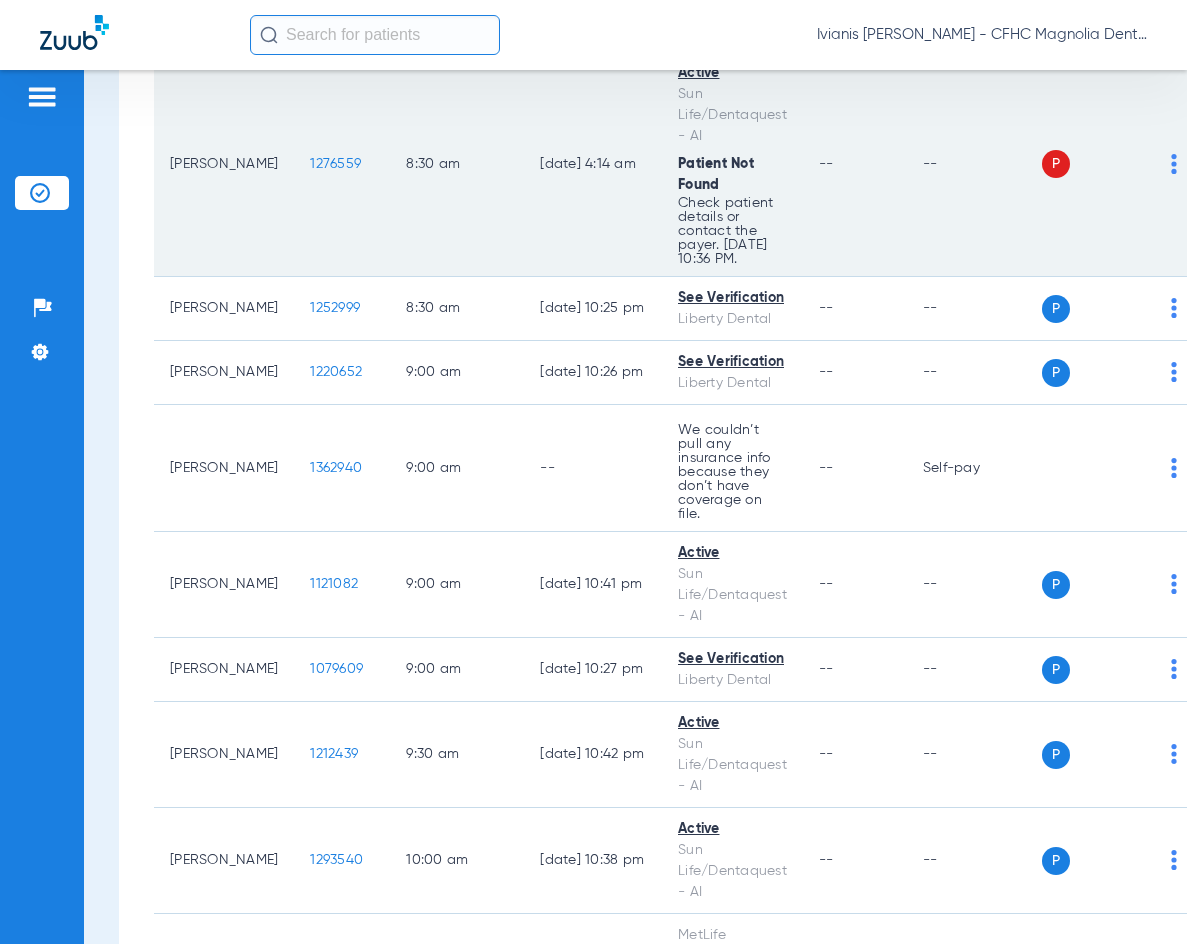scroll, scrollTop: 800, scrollLeft: 0, axis: vertical 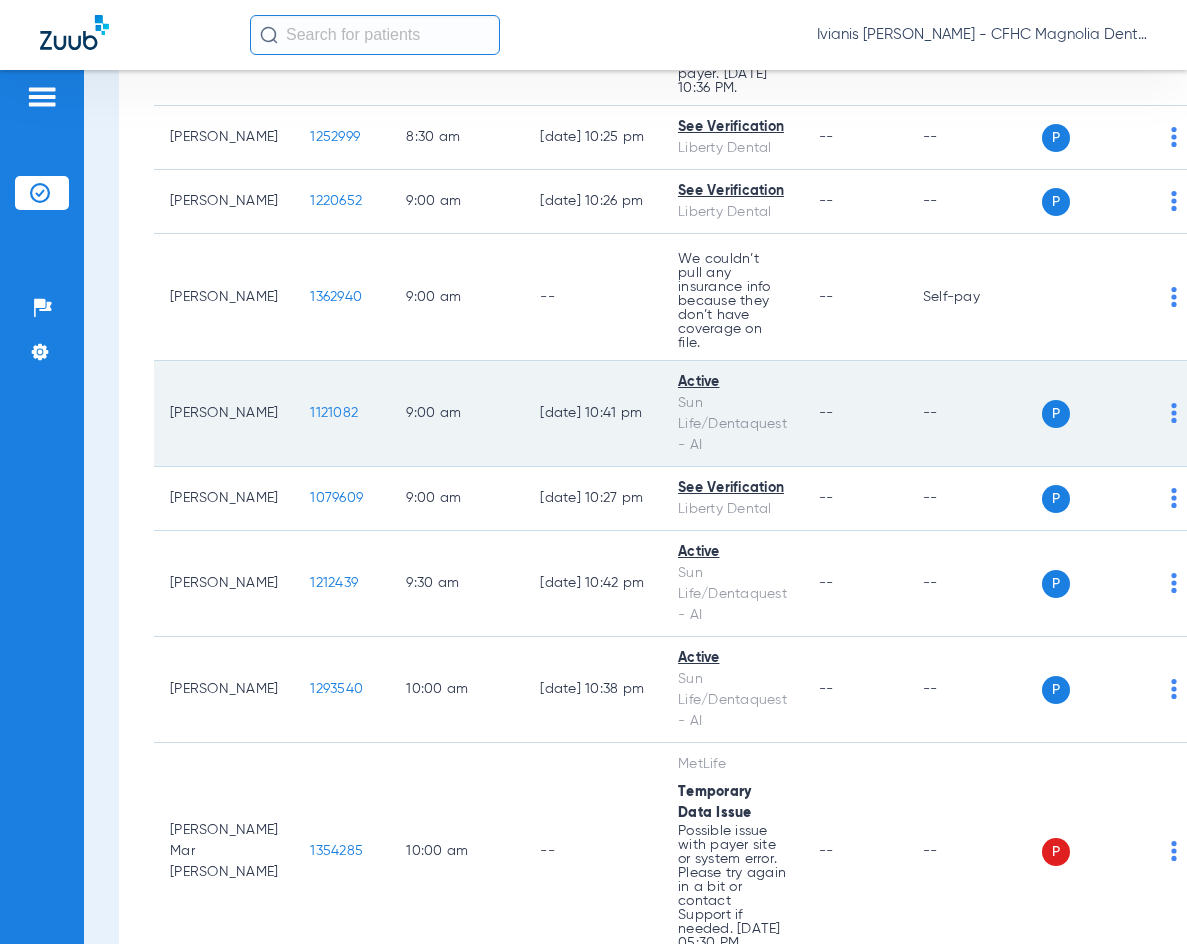 click on "1121082" 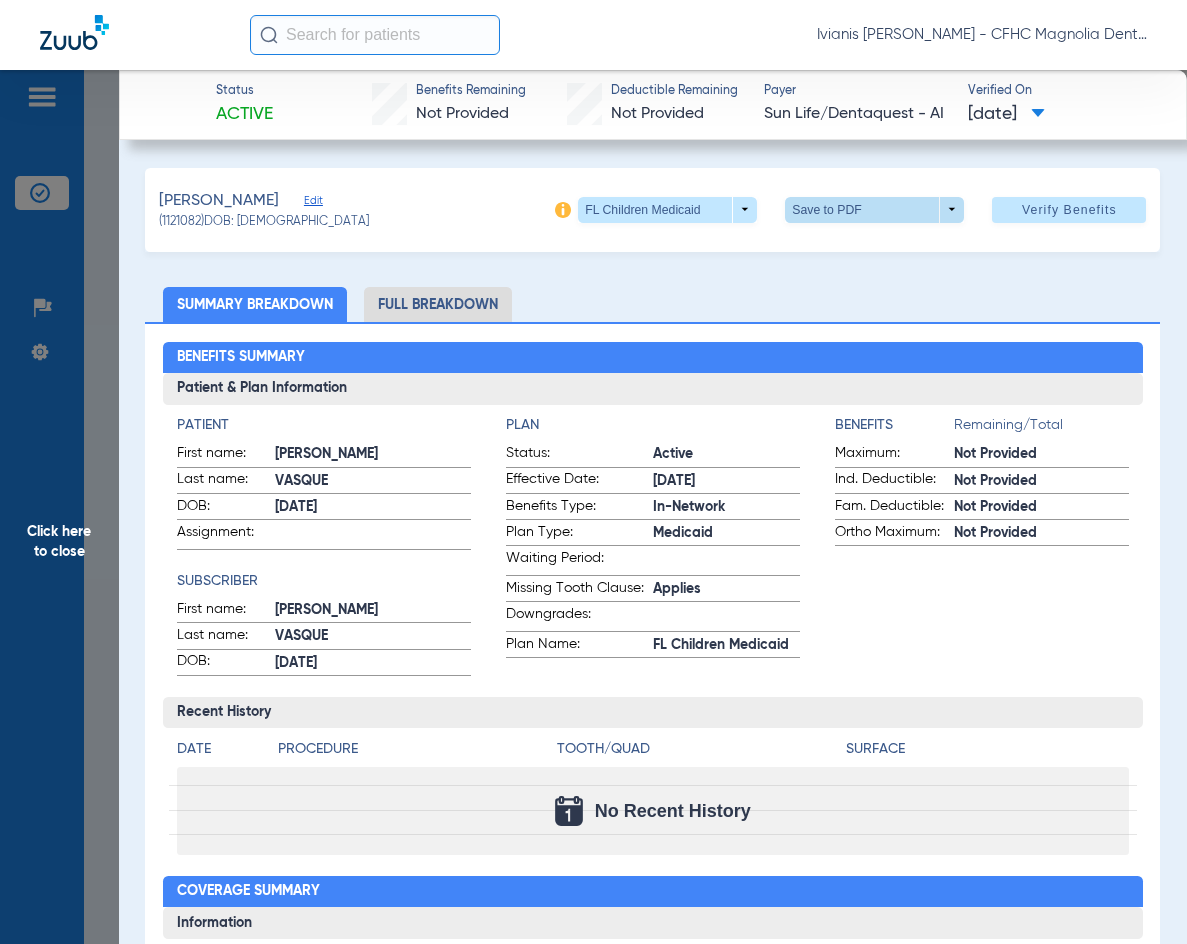 click 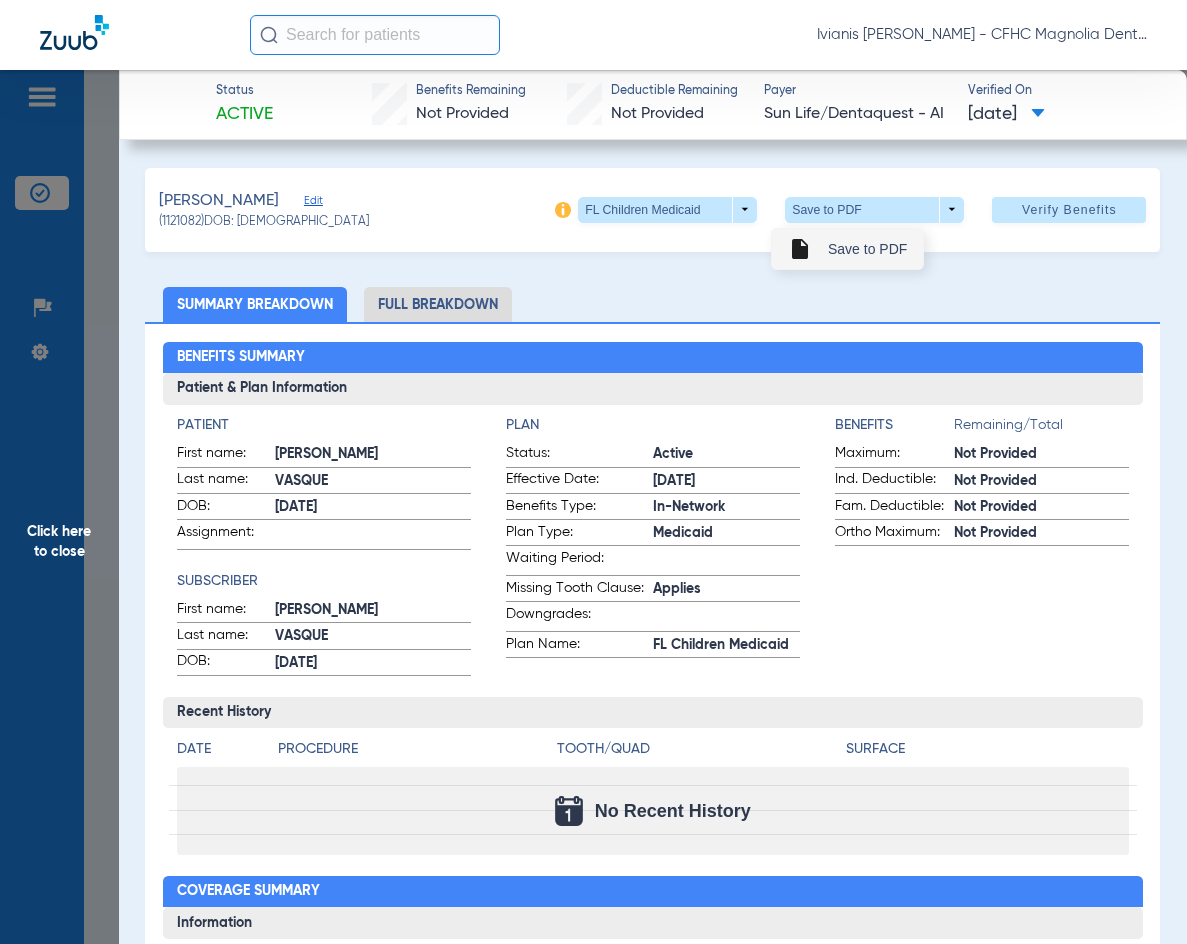 click on "Save to PDF" at bounding box center (867, 249) 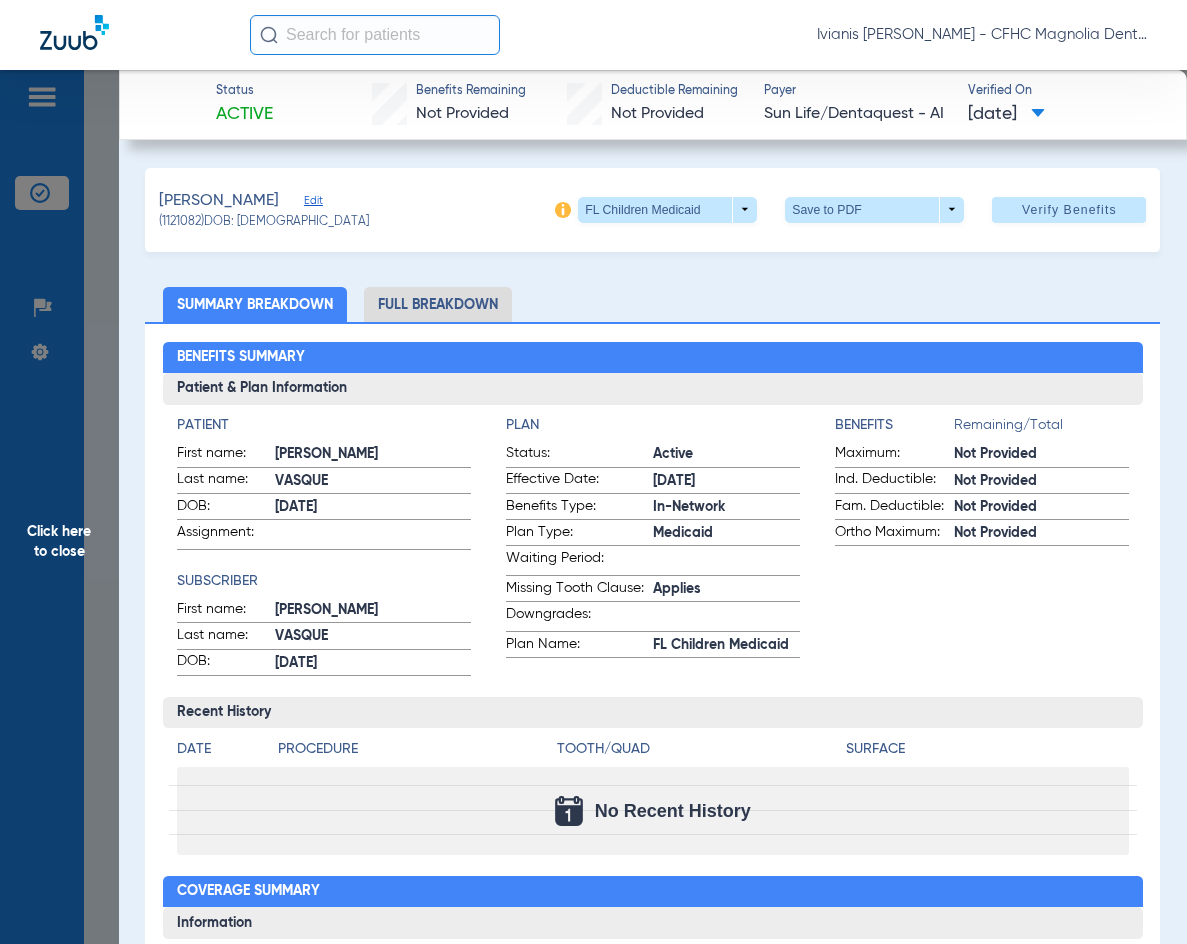 click on "Click here to close" 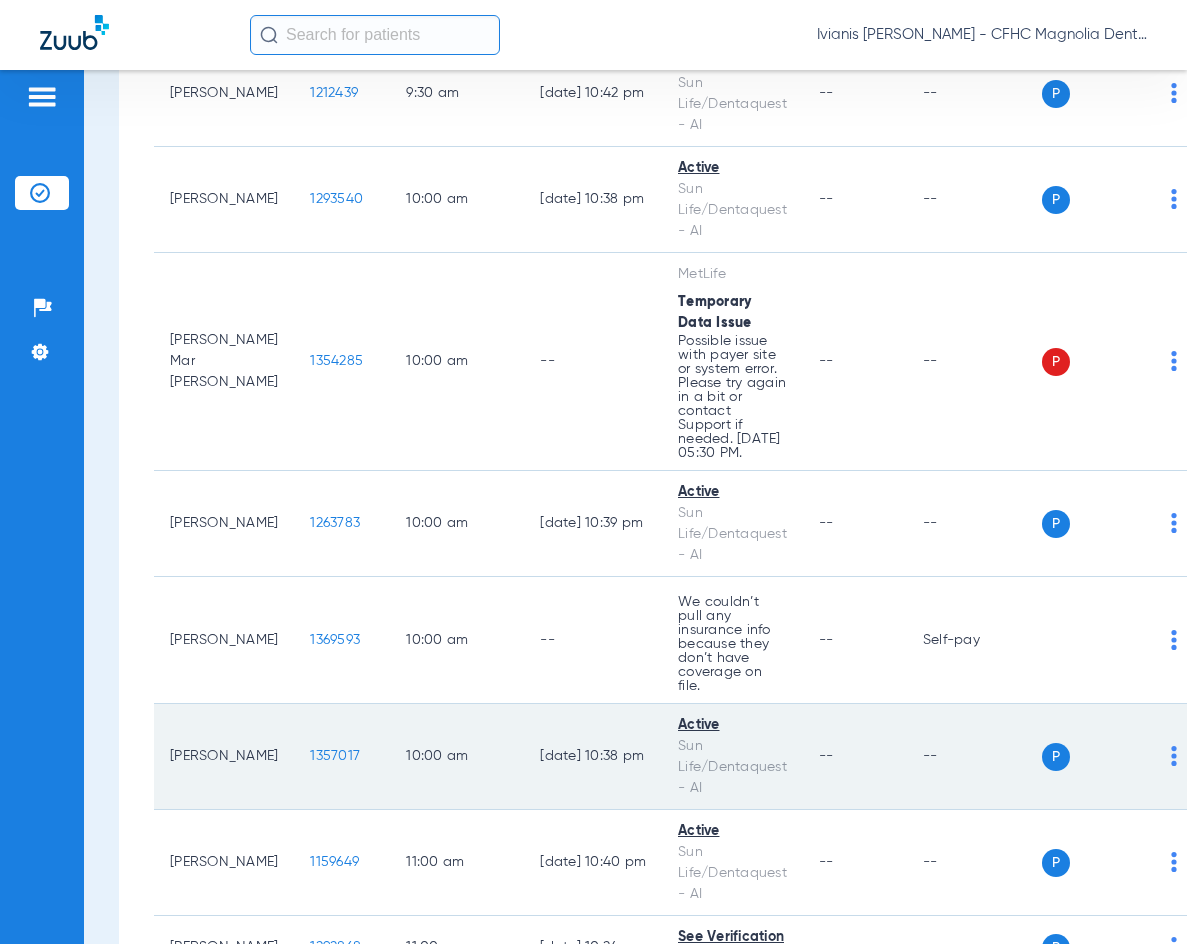 scroll, scrollTop: 1300, scrollLeft: 0, axis: vertical 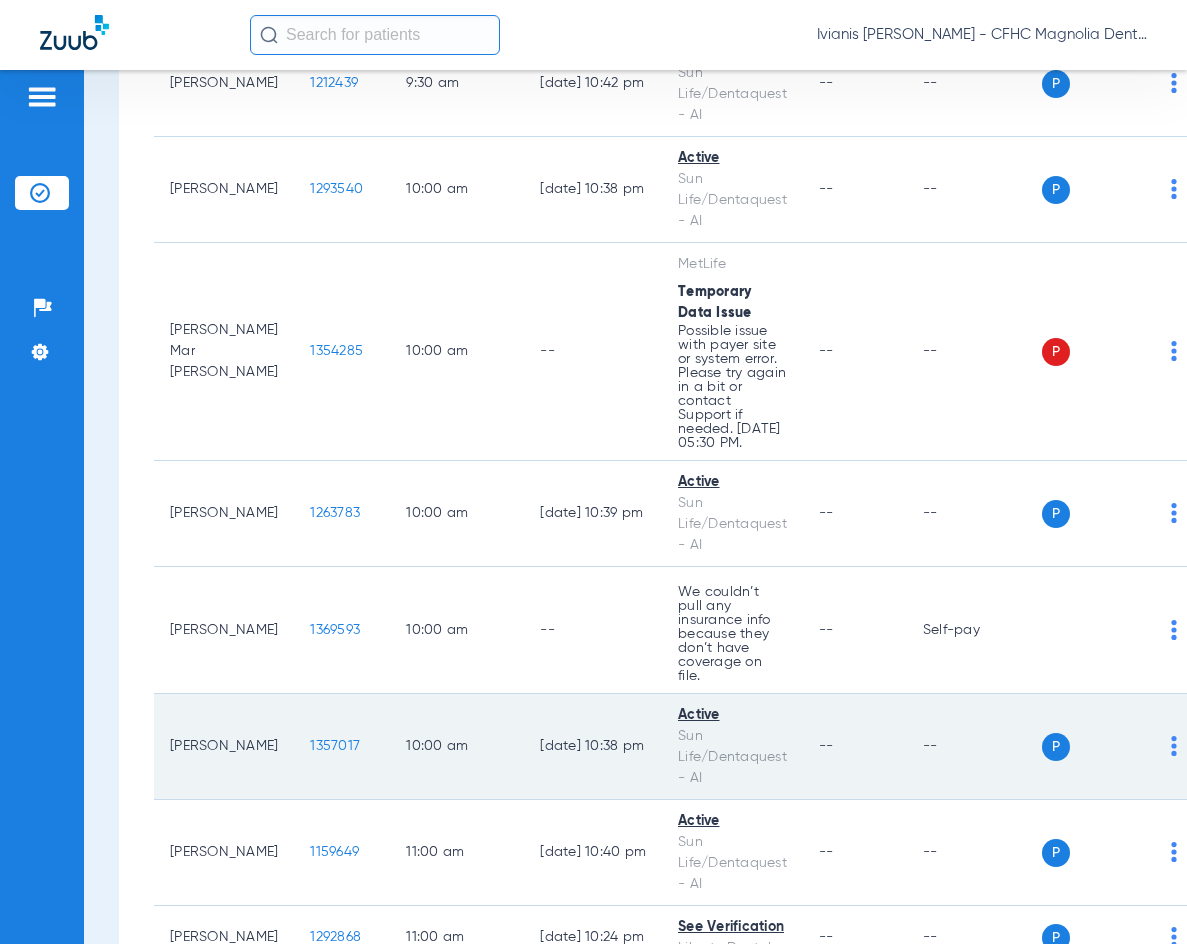 click on "1357017" 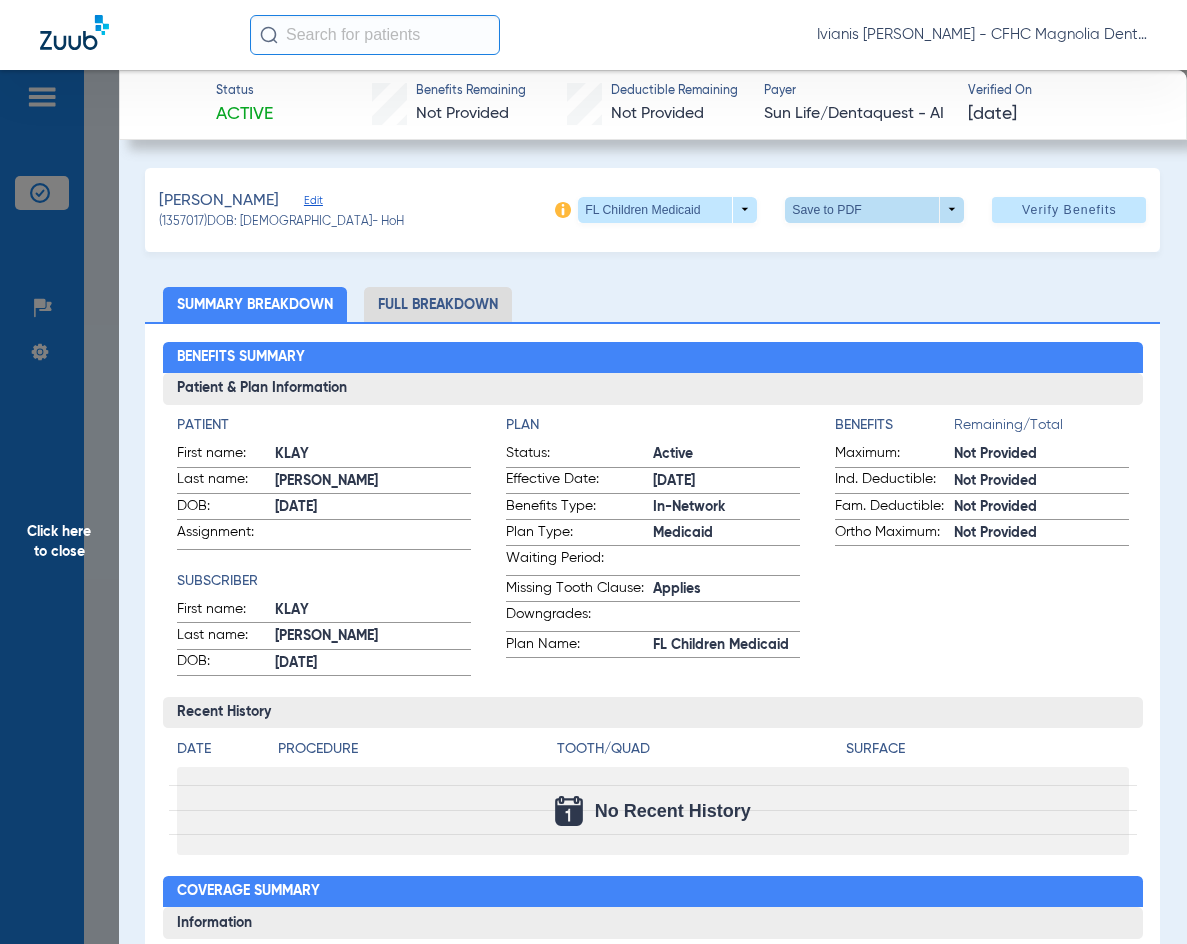 click 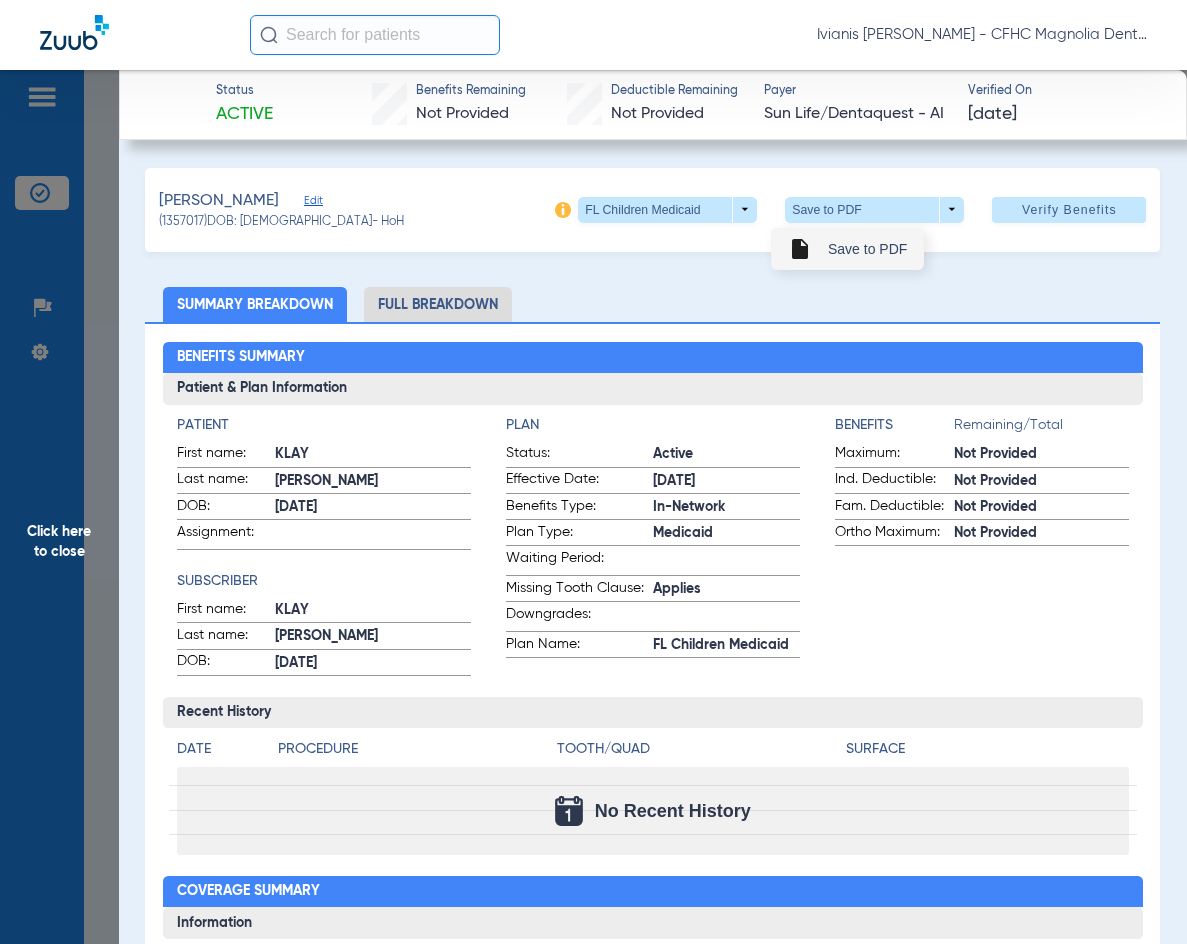 click on "Save to PDF" at bounding box center (867, 249) 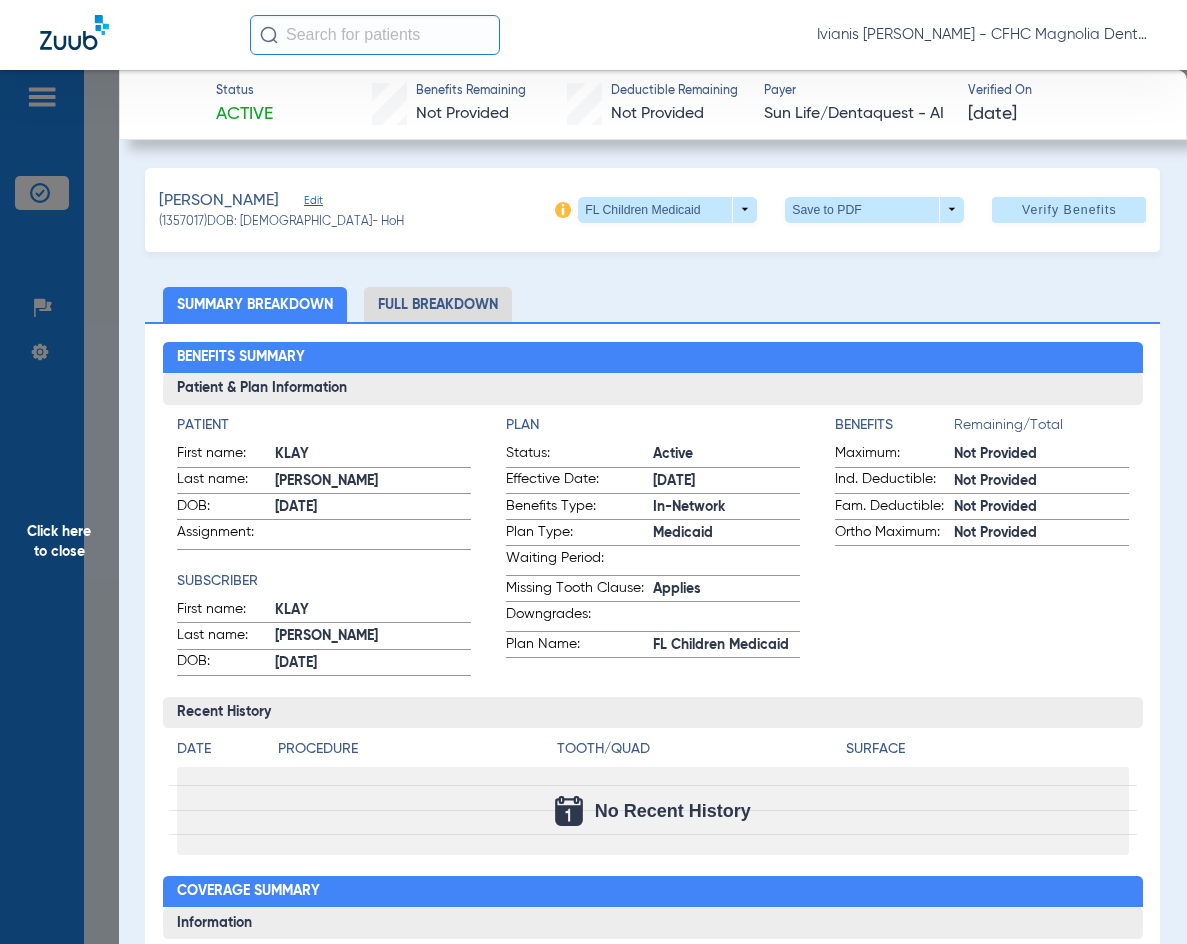 drag, startPoint x: 305, startPoint y: 220, endPoint x: 245, endPoint y: 224, distance: 60.133186 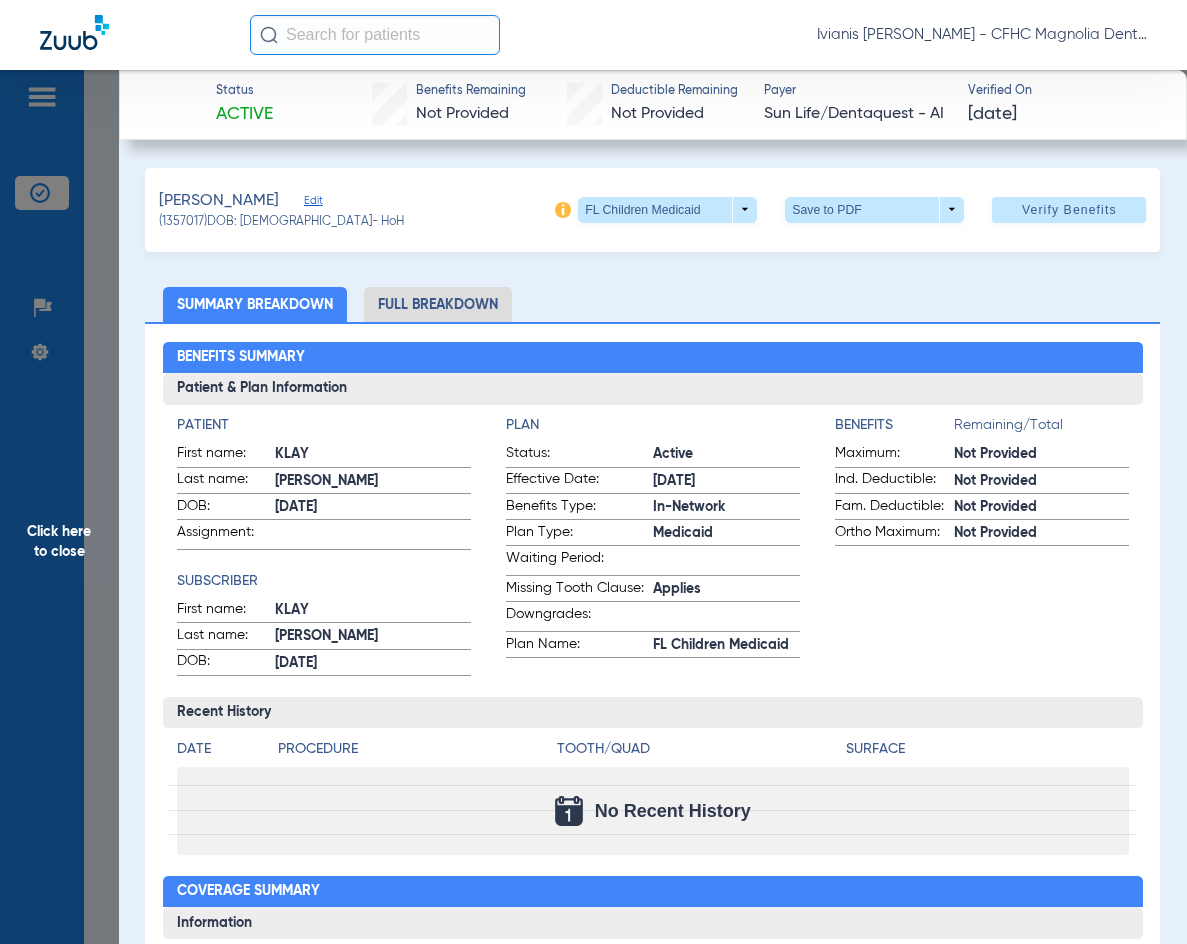click on "(1357017)   DOB: [DEMOGRAPHIC_DATA]   - HoH" 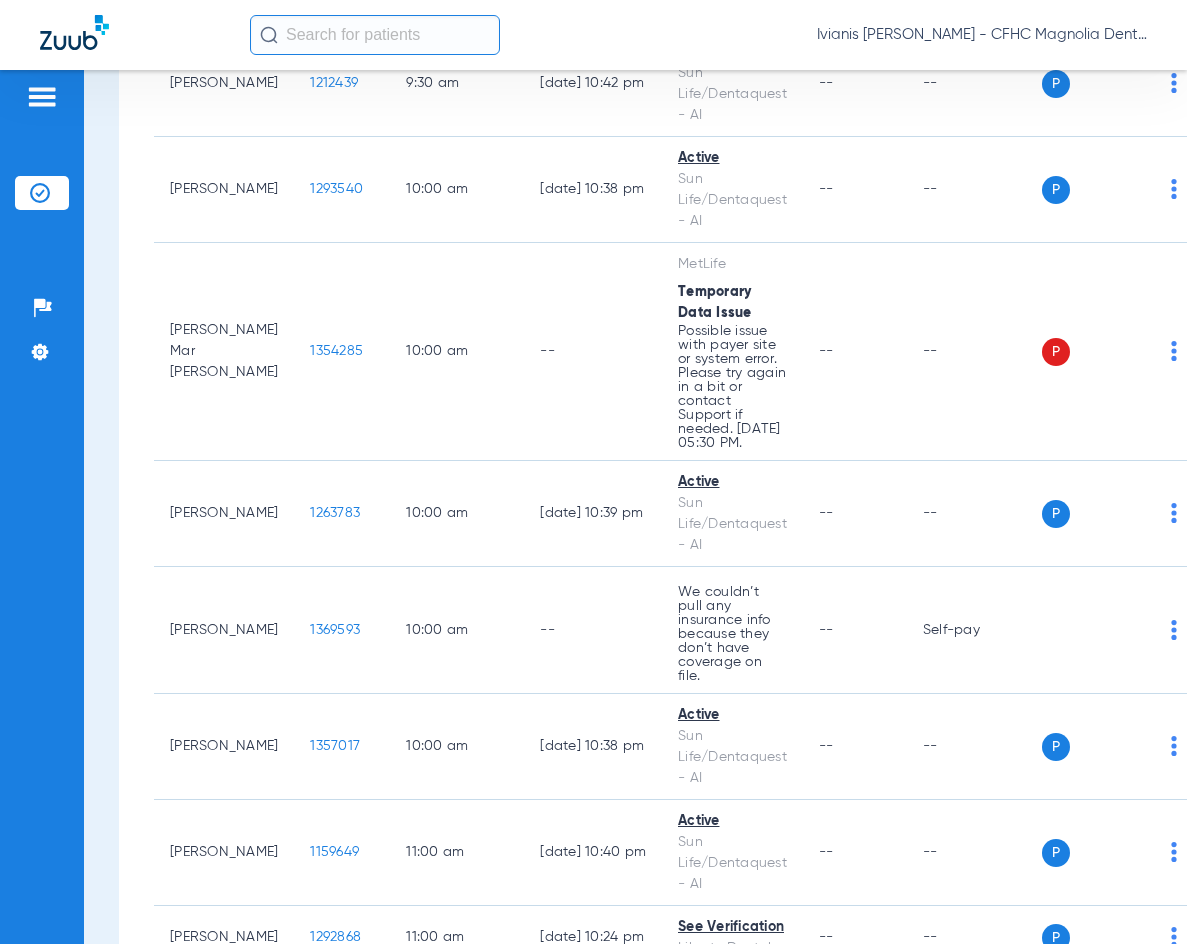 click on "Patients  Insurance Verification  Setup  Help Center Settings" 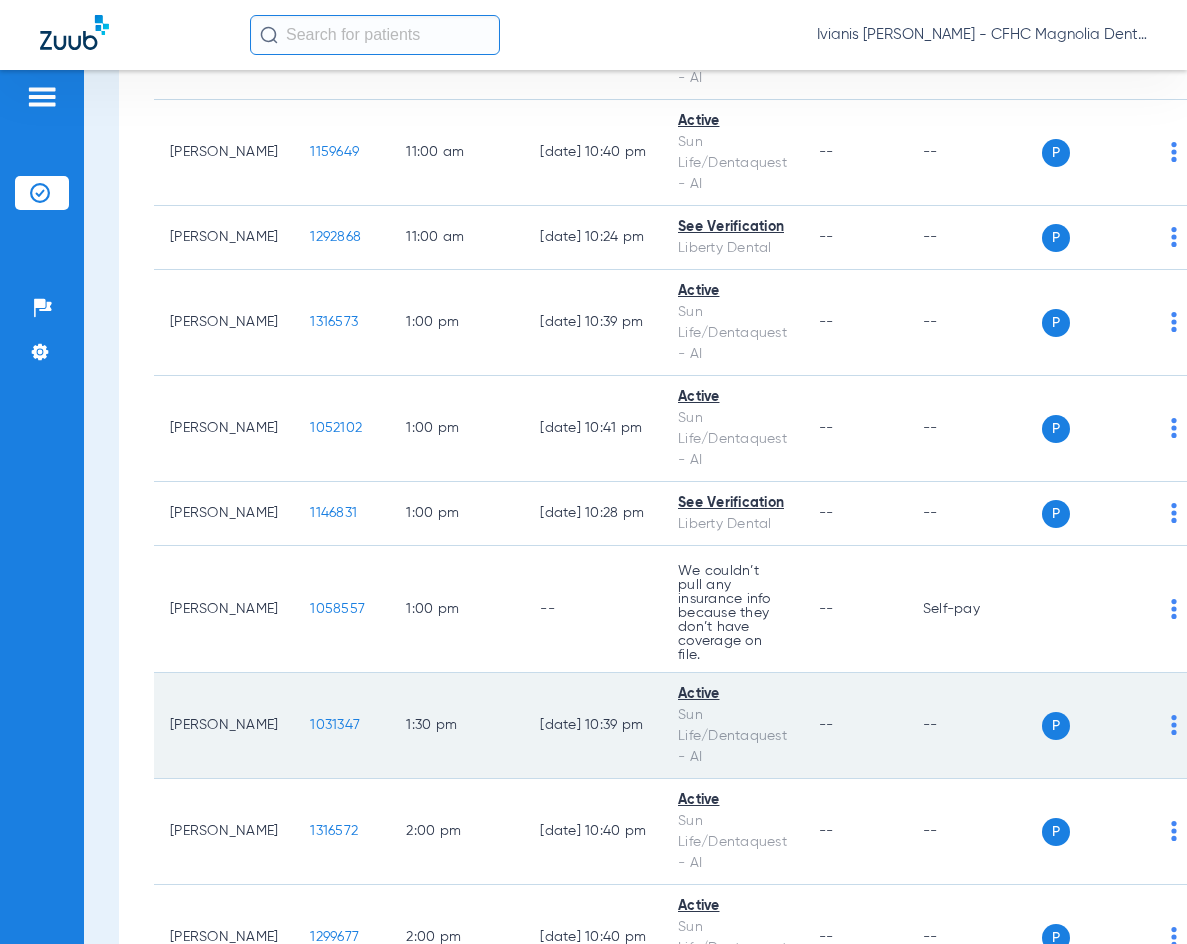 scroll, scrollTop: 2100, scrollLeft: 0, axis: vertical 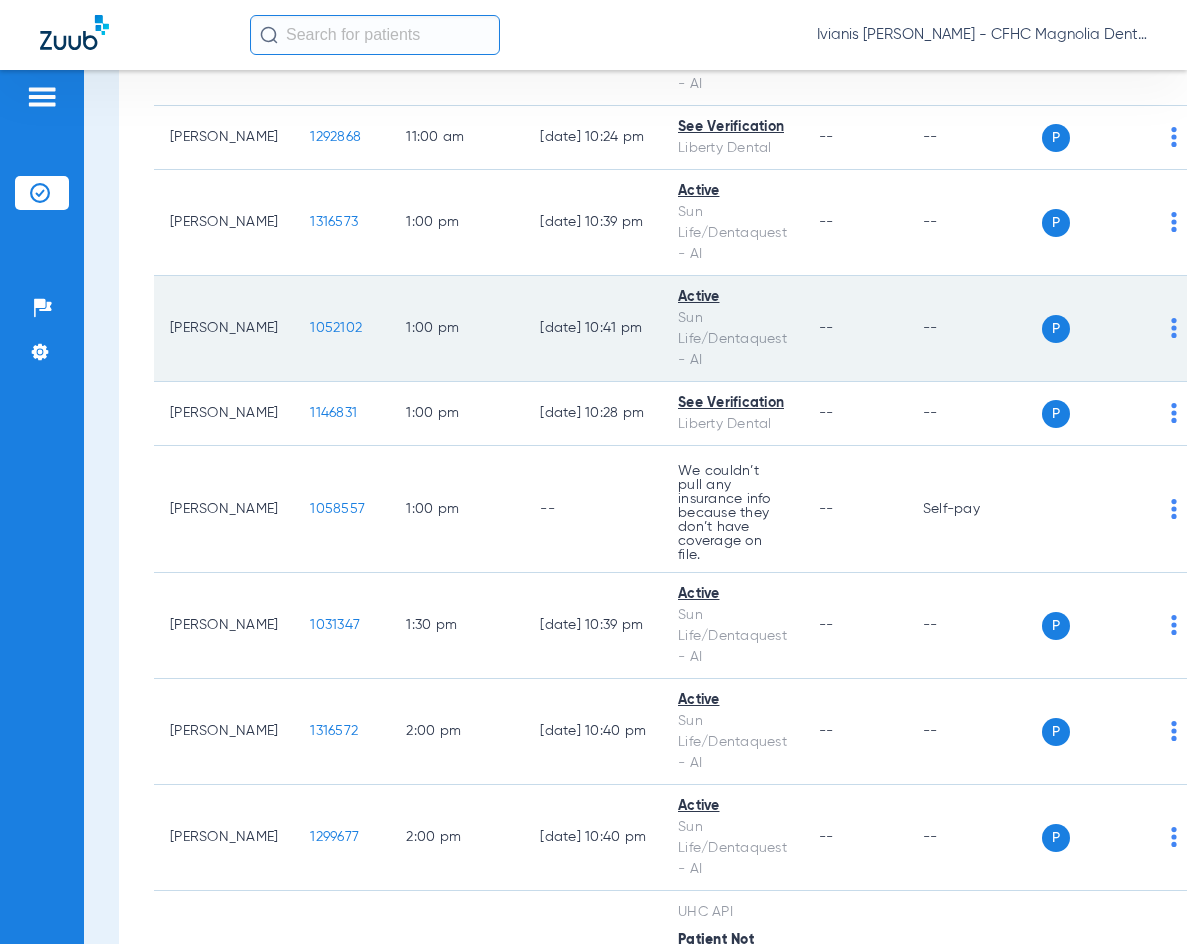 click on "1052102" 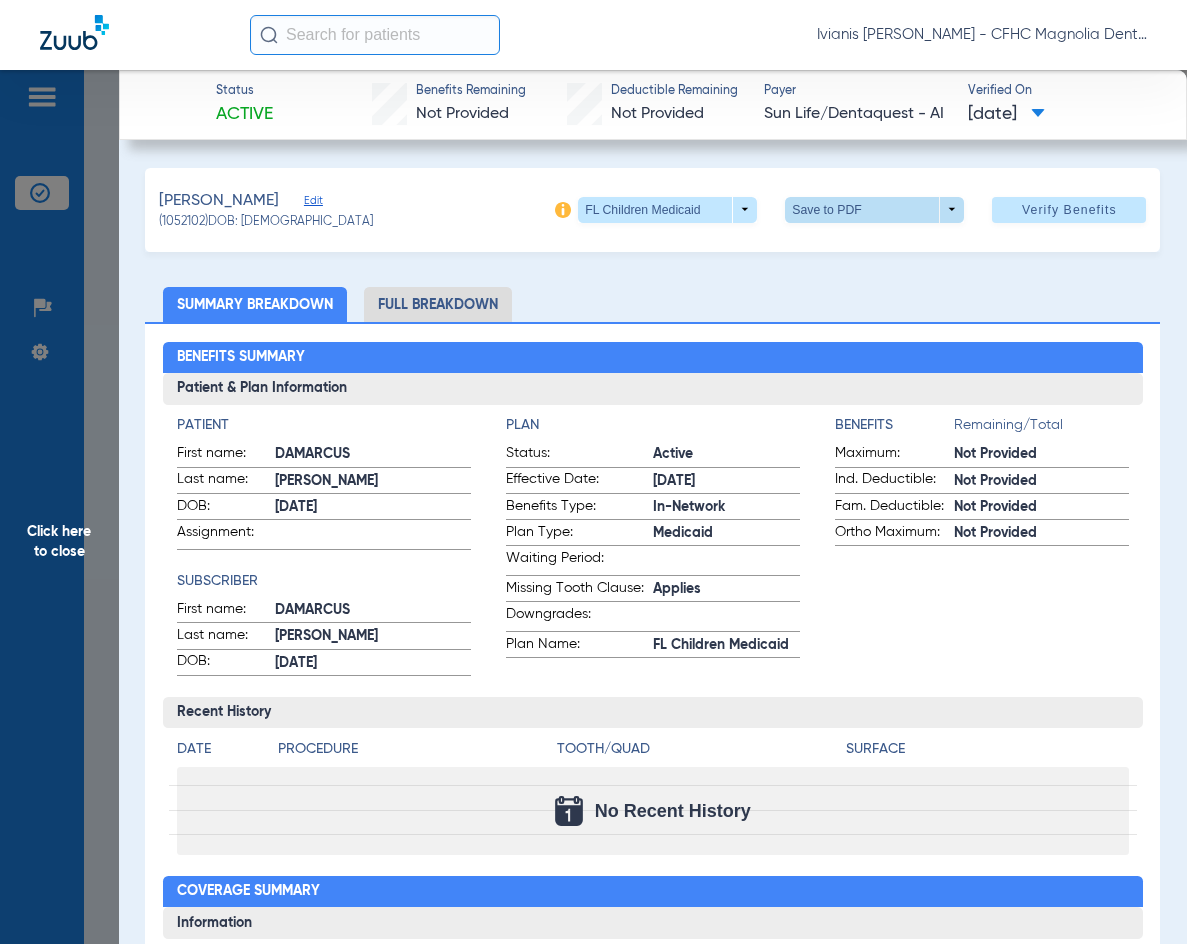 click 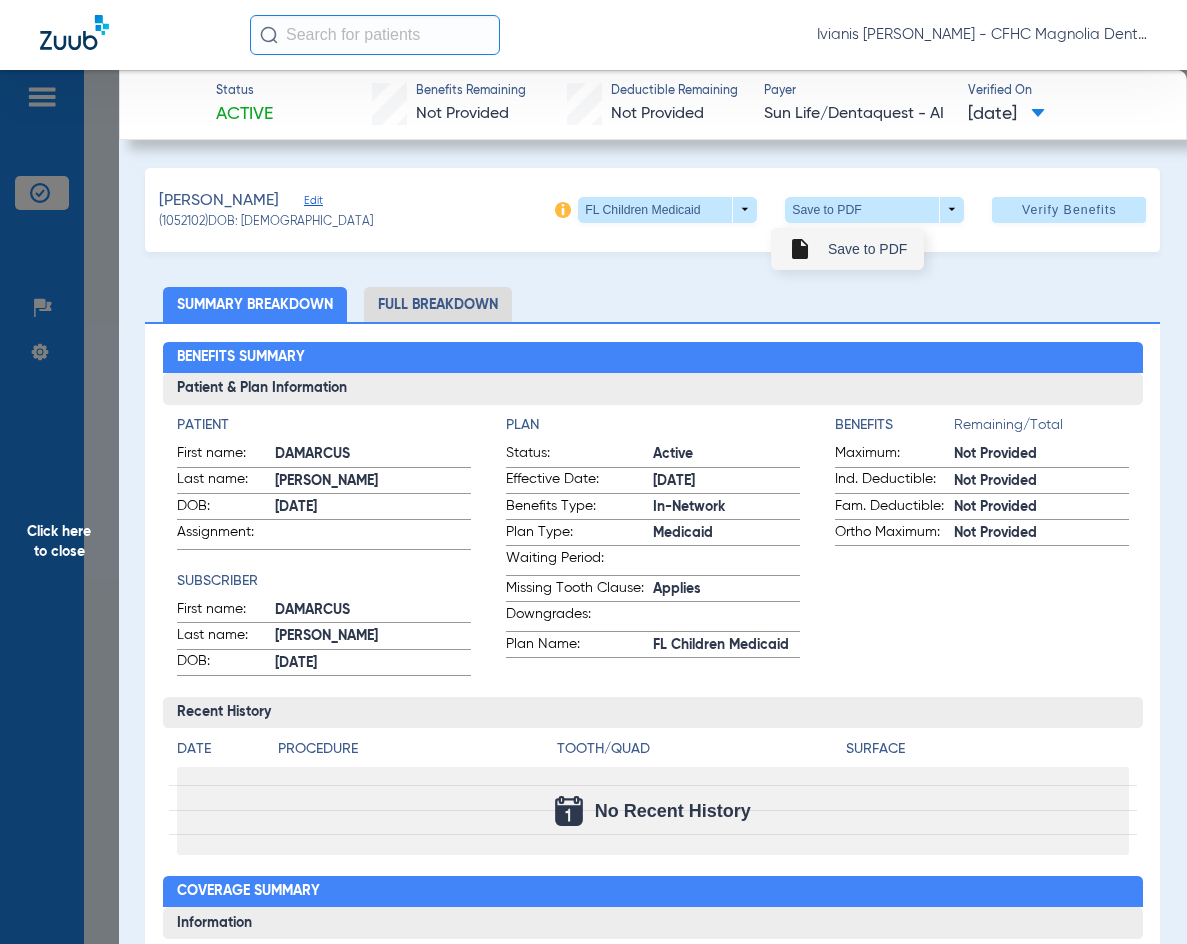 click on "Save to PDF" at bounding box center [867, 249] 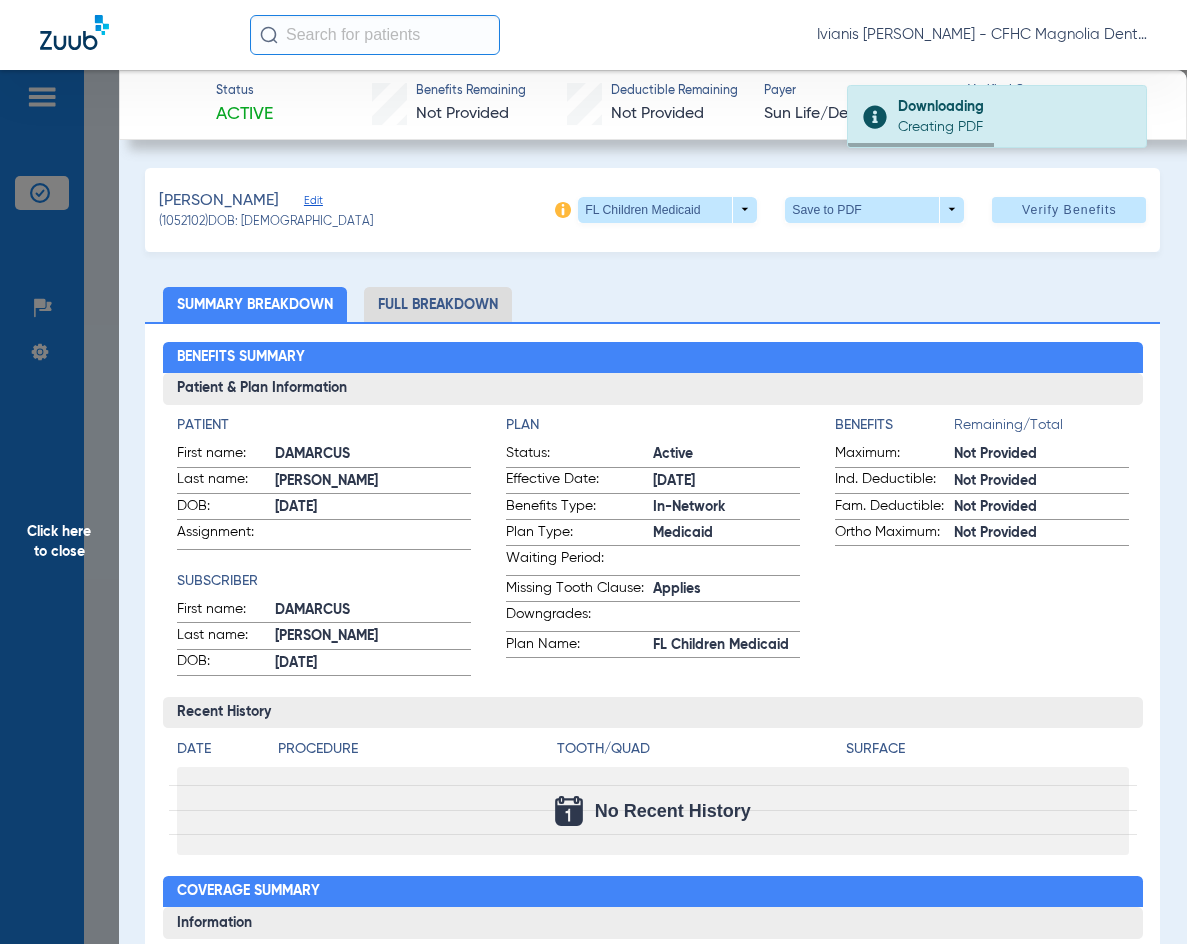 drag, startPoint x: 311, startPoint y: 219, endPoint x: 242, endPoint y: 222, distance: 69.065186 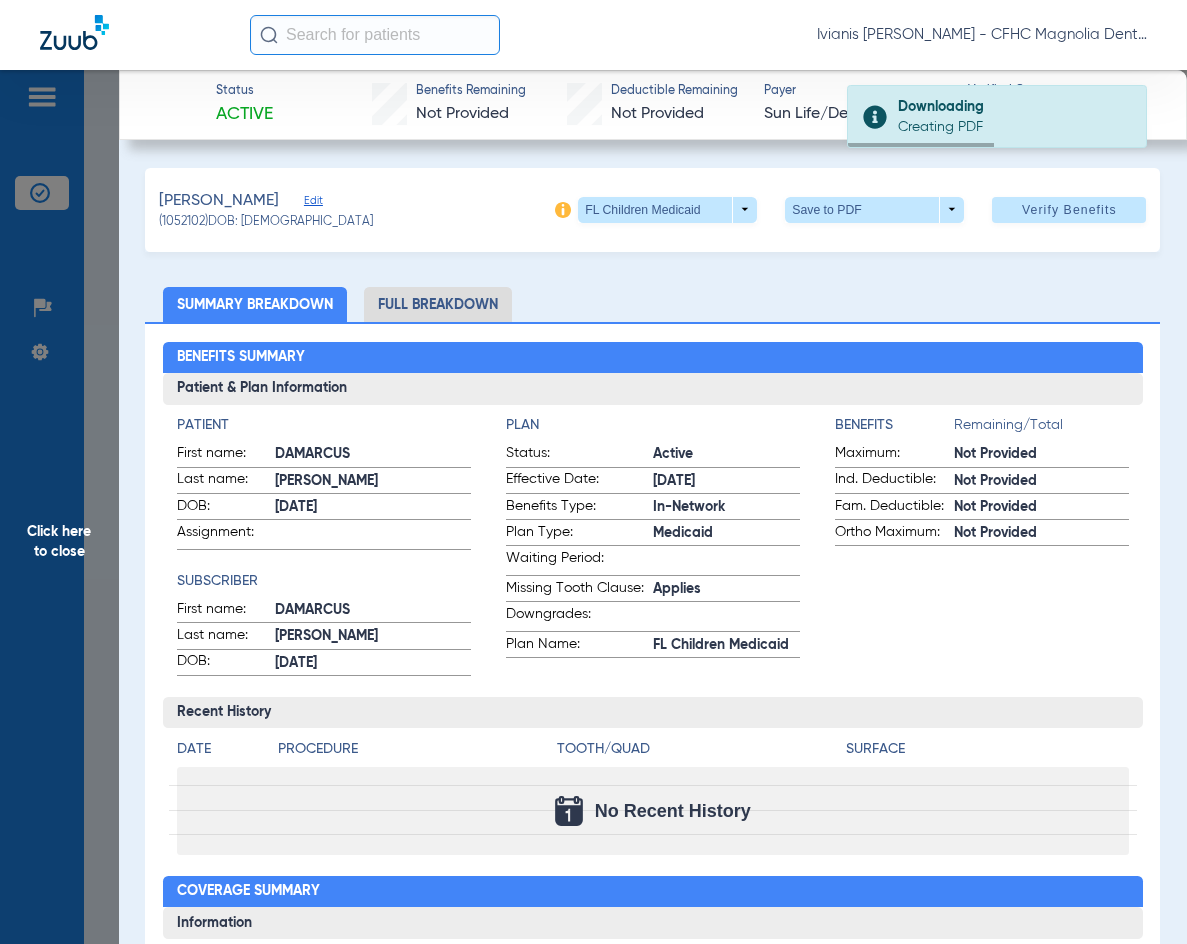 click on "(1052102)   DOB: [DEMOGRAPHIC_DATA]" 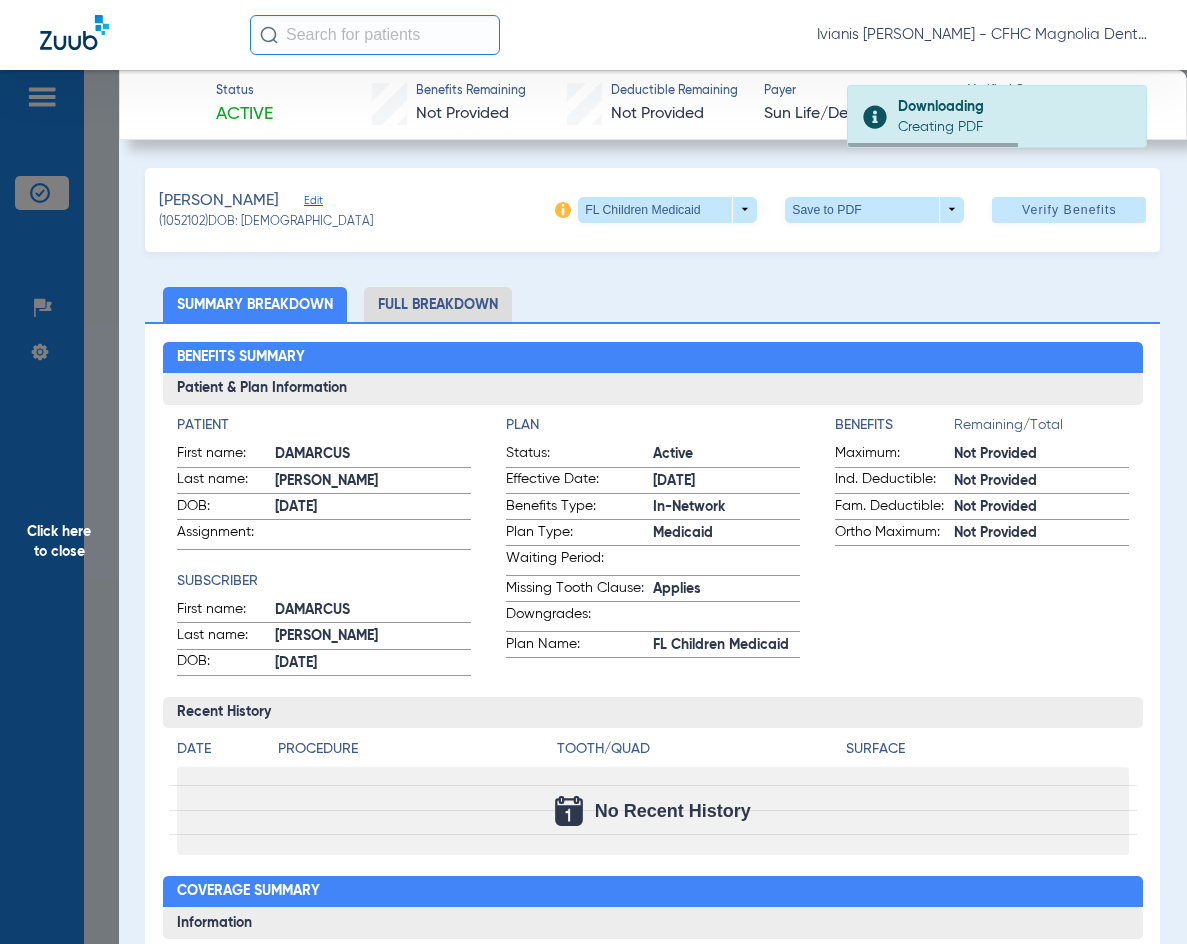 click on "(1052102)   DOB: [DEMOGRAPHIC_DATA]" 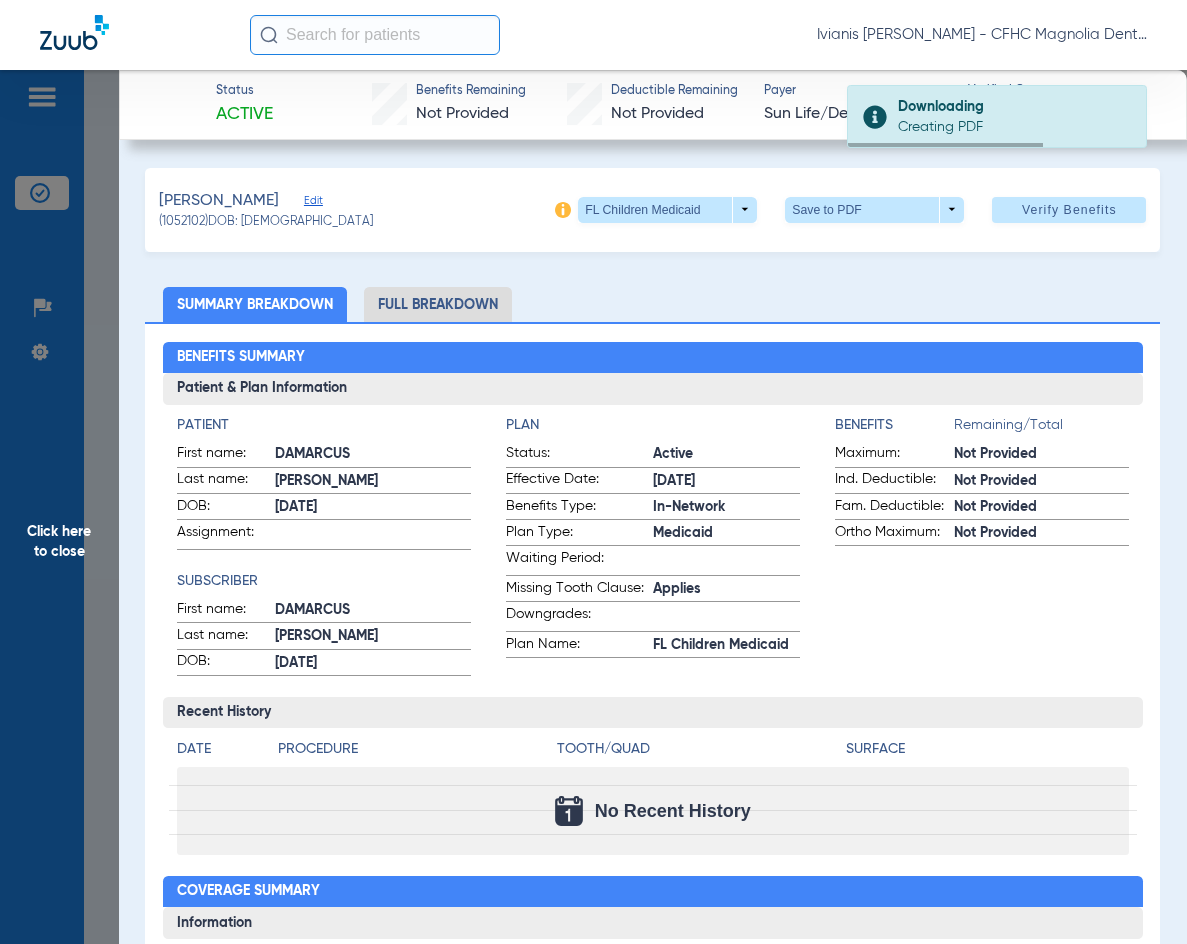 click on "(1052102)   DOB: [DEMOGRAPHIC_DATA]" 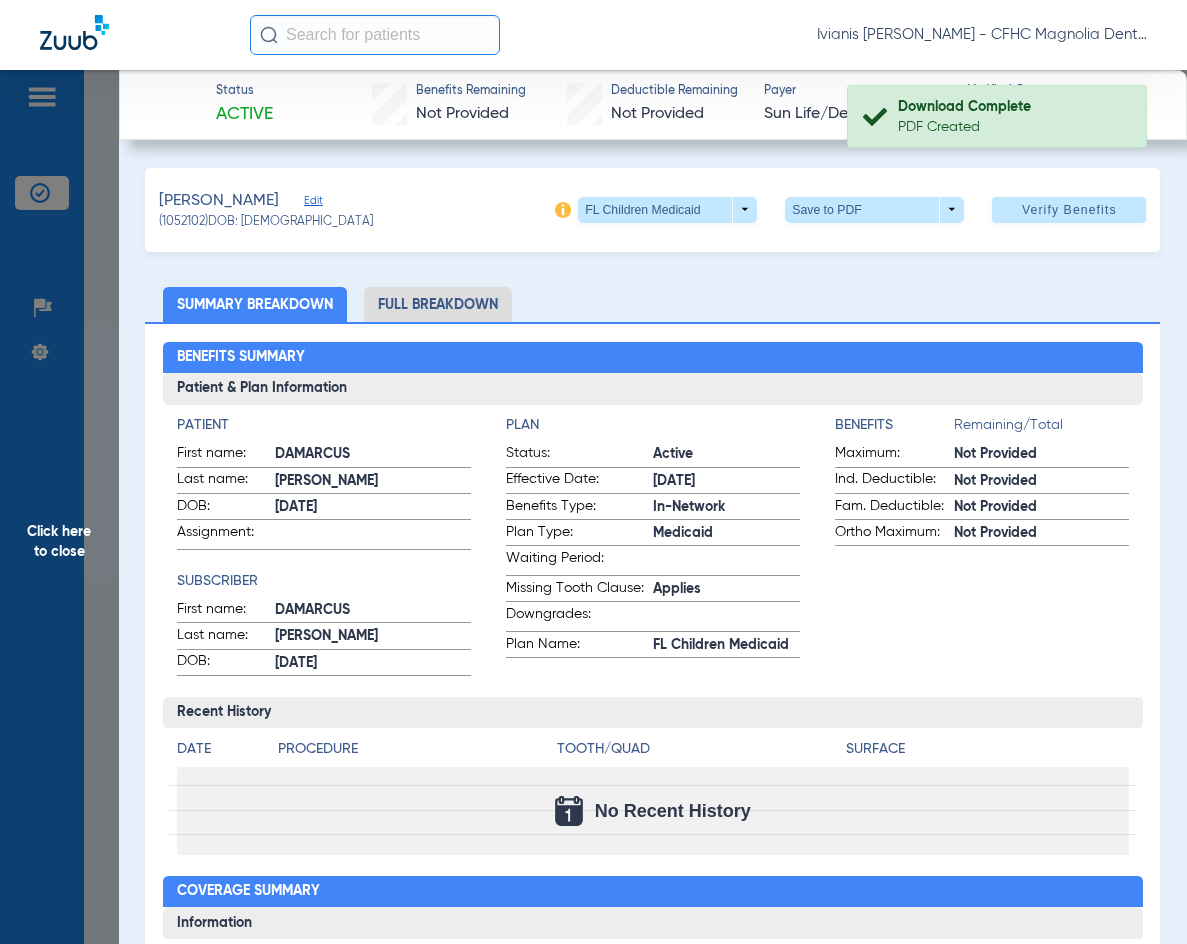 drag, startPoint x: 318, startPoint y: 222, endPoint x: 249, endPoint y: 221, distance: 69.00725 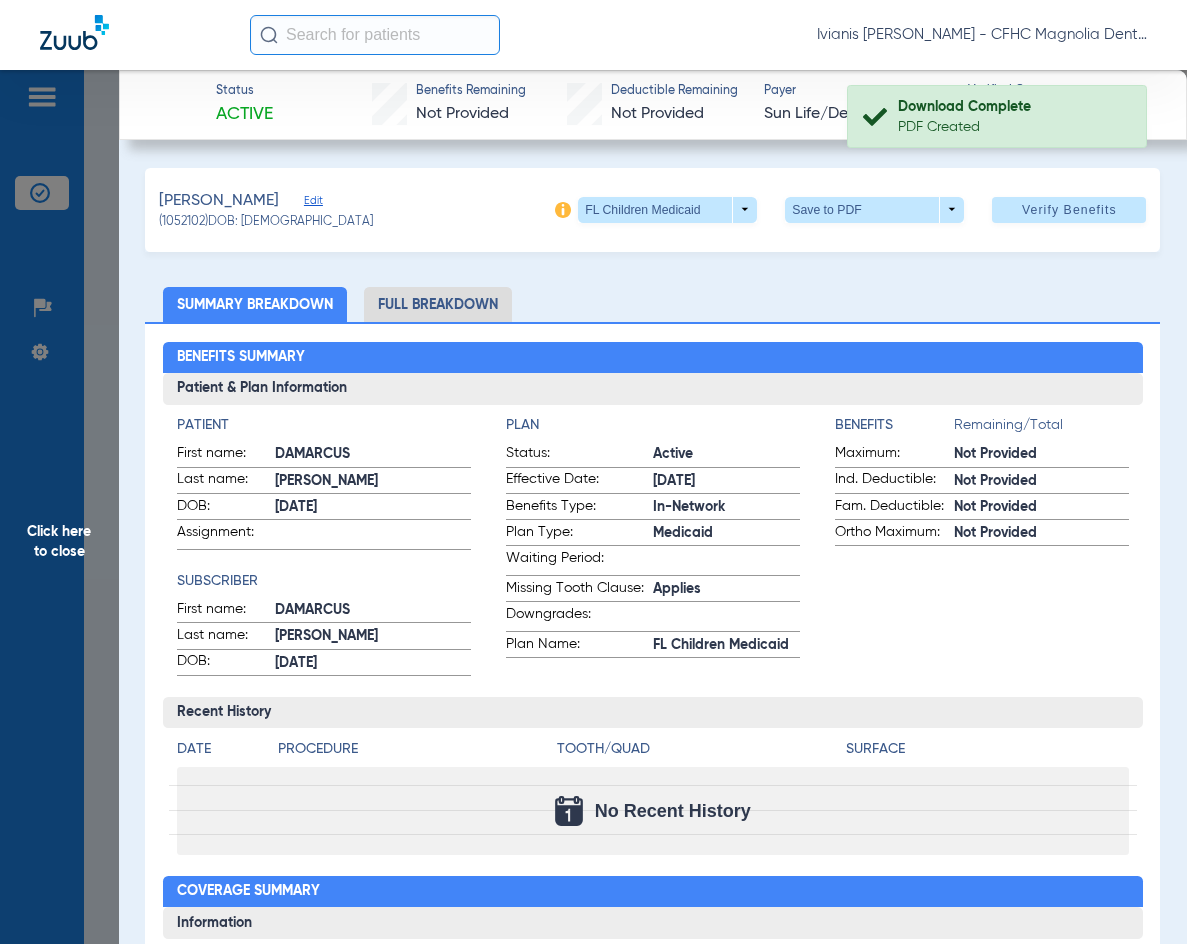 click on "(1052102)   DOB: [DEMOGRAPHIC_DATA]" 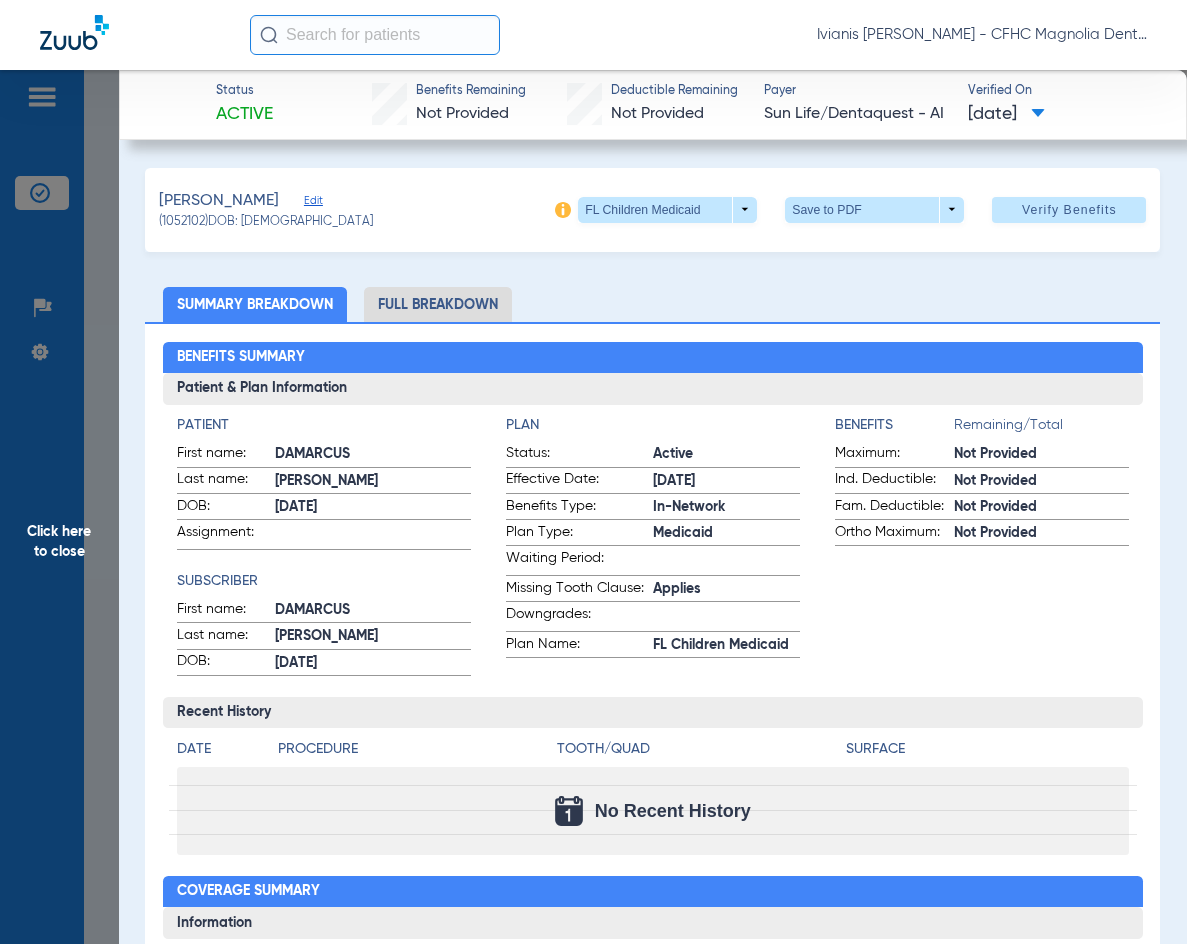 click on "Recent History" 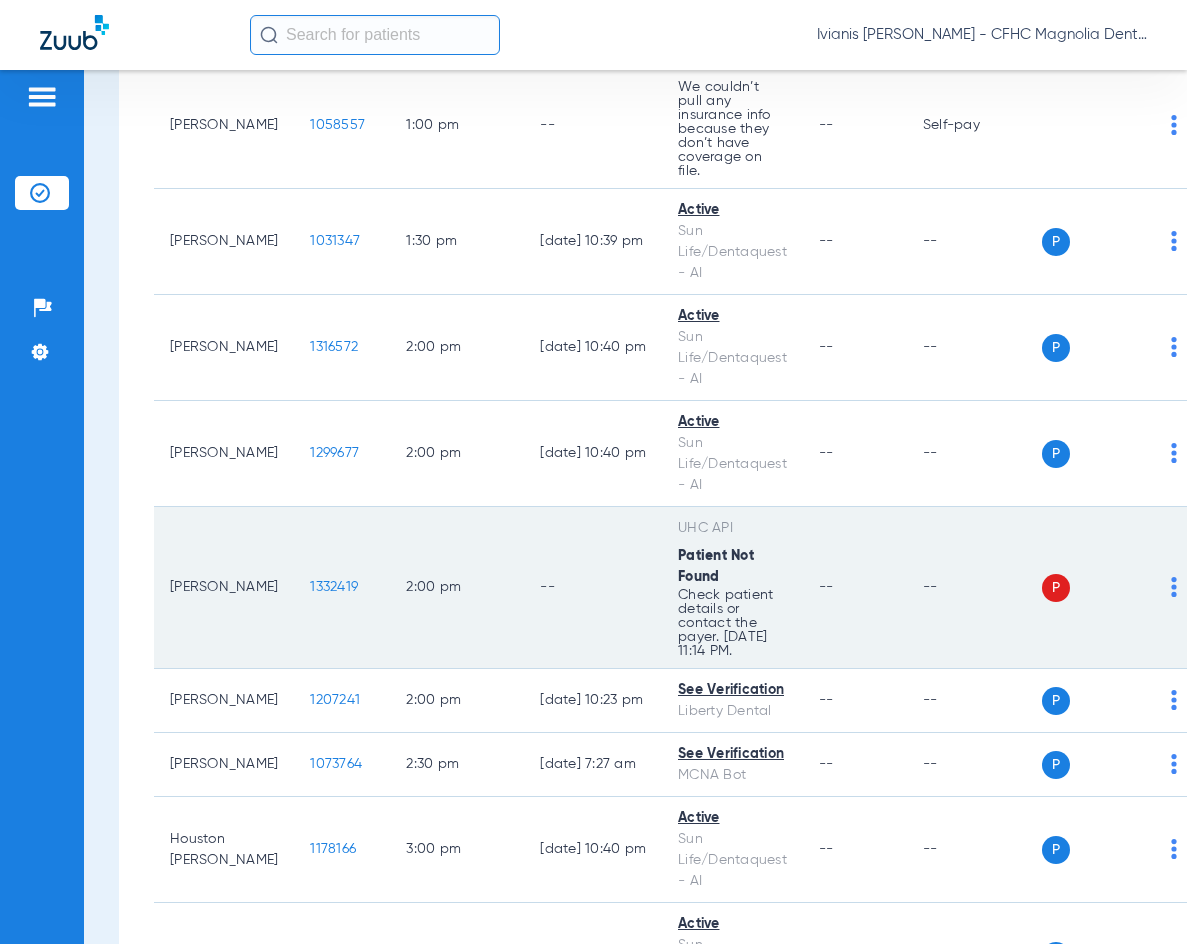 scroll, scrollTop: 2500, scrollLeft: 0, axis: vertical 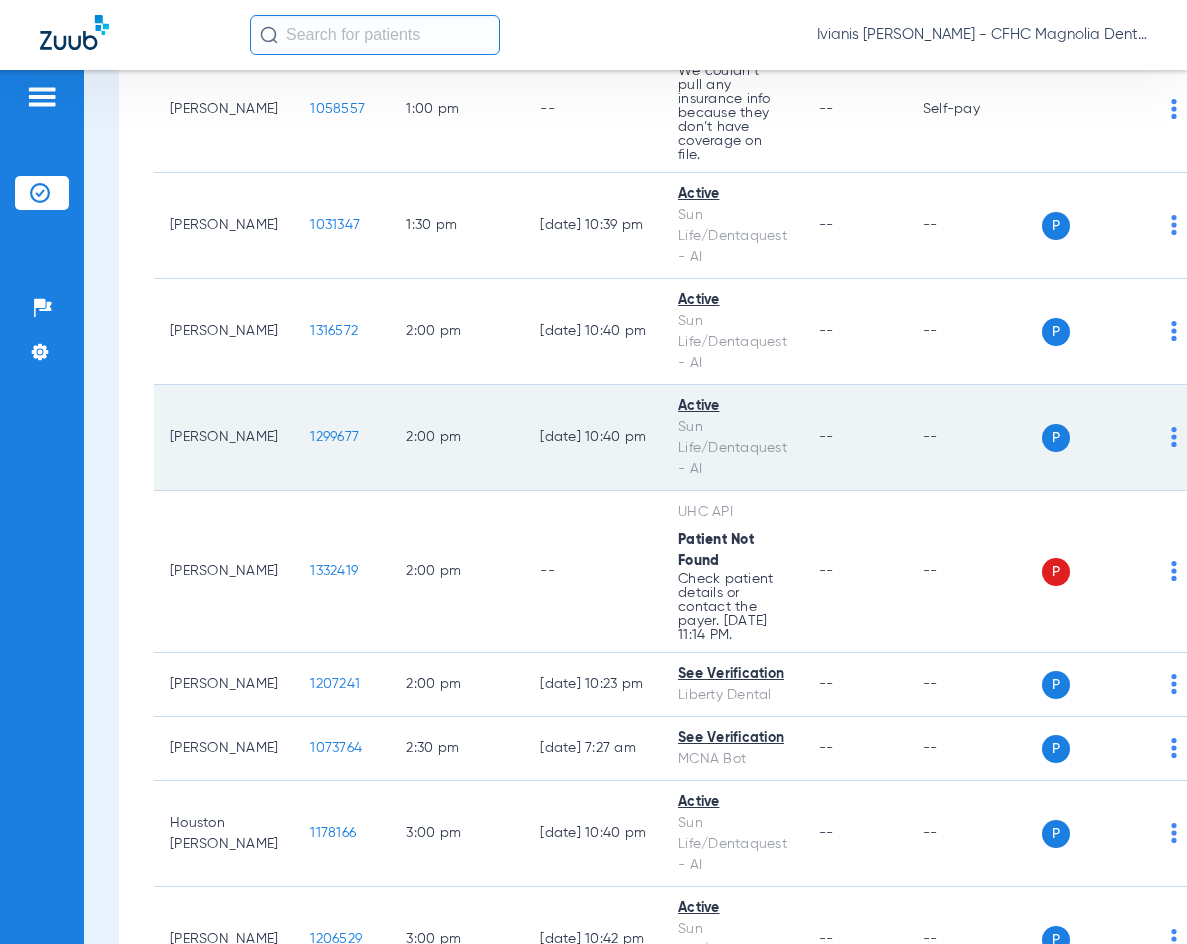click on "1299677" 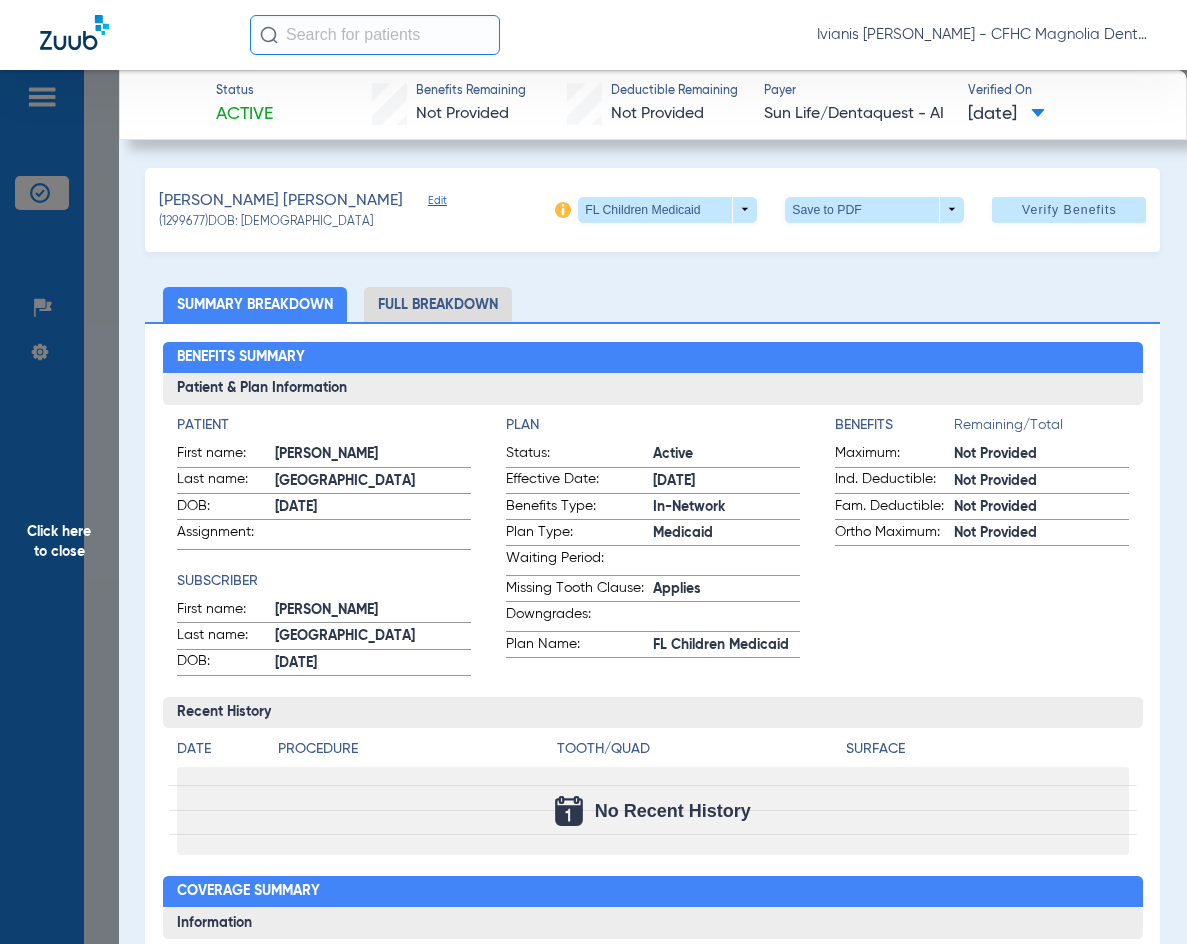 drag, startPoint x: 323, startPoint y: 221, endPoint x: 243, endPoint y: 221, distance: 80 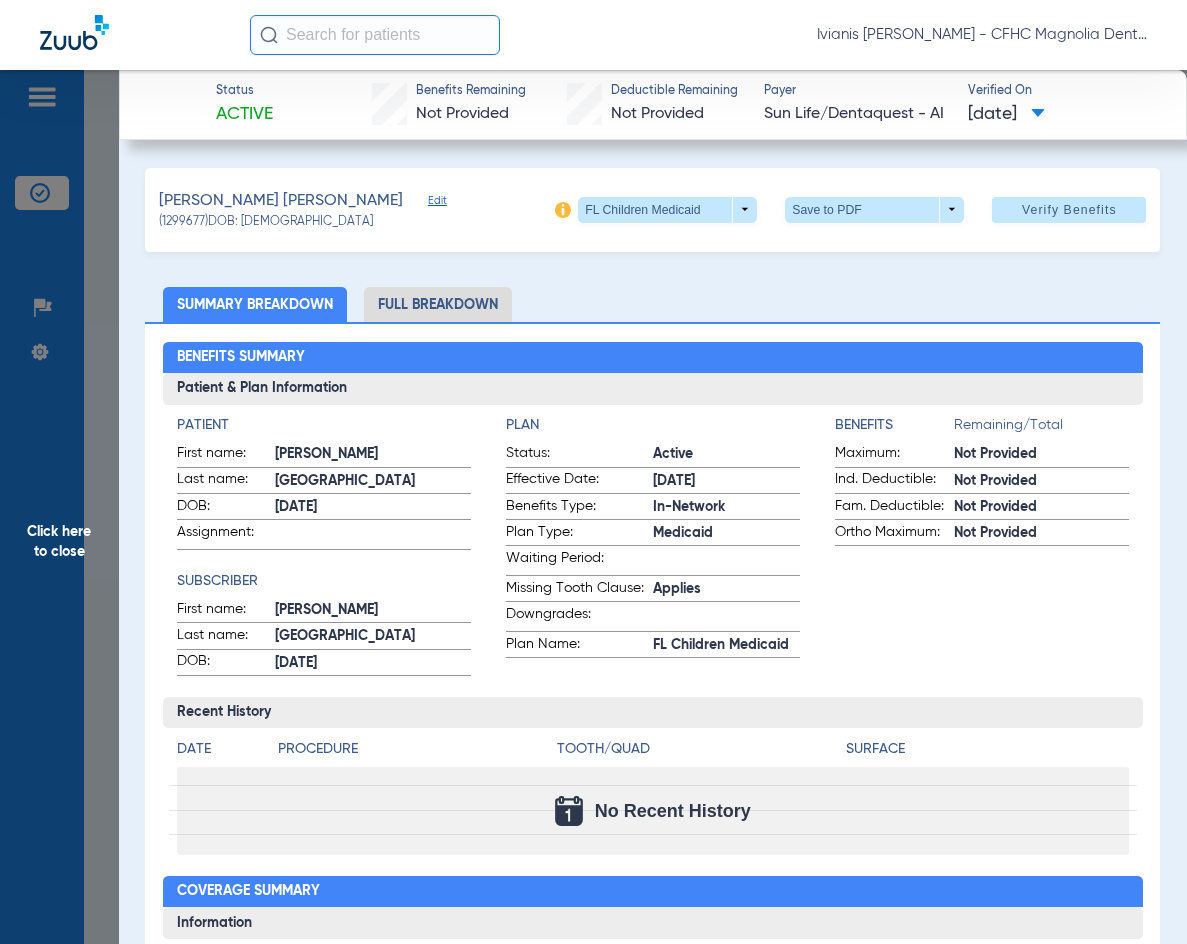 click on "(1299677)   DOB: [DEMOGRAPHIC_DATA]" 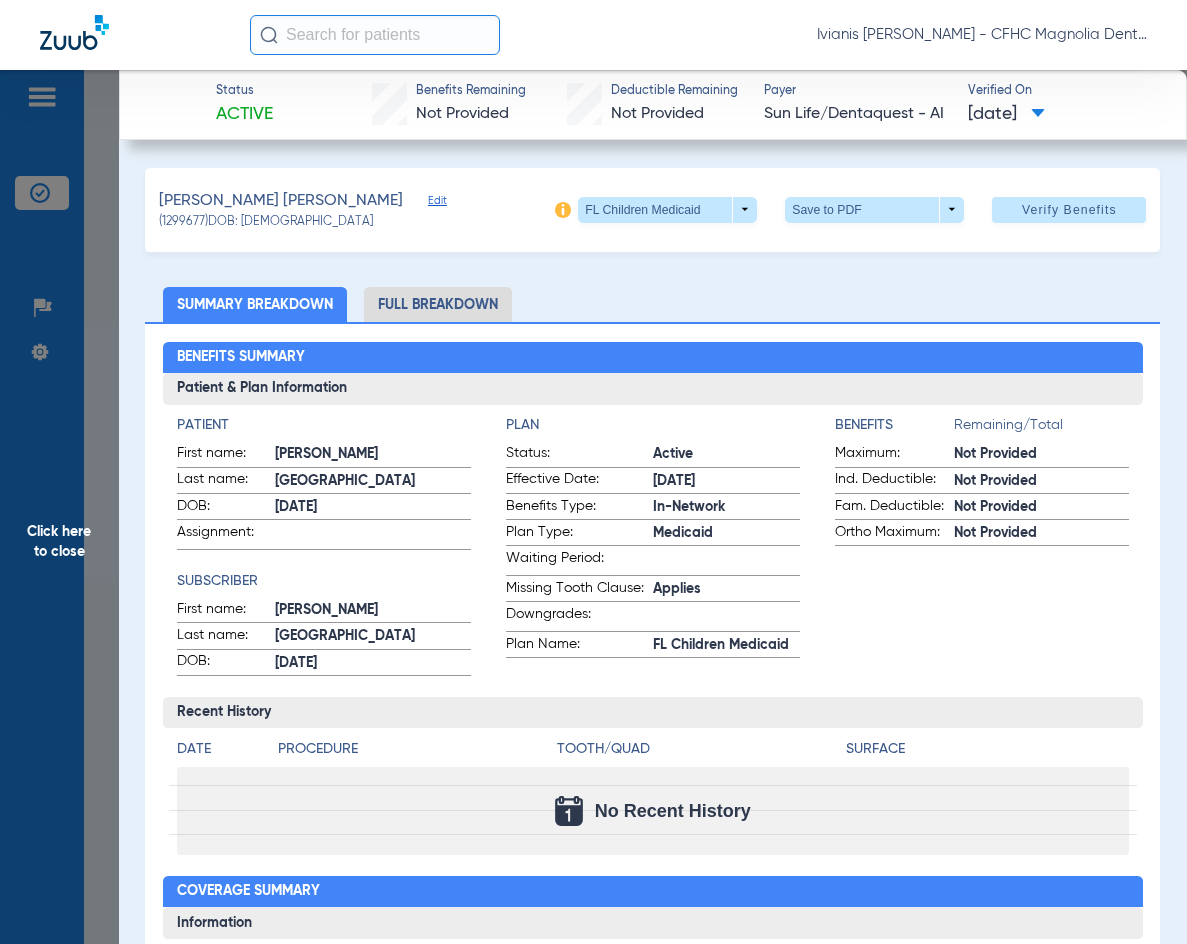 copy on "[DATE]" 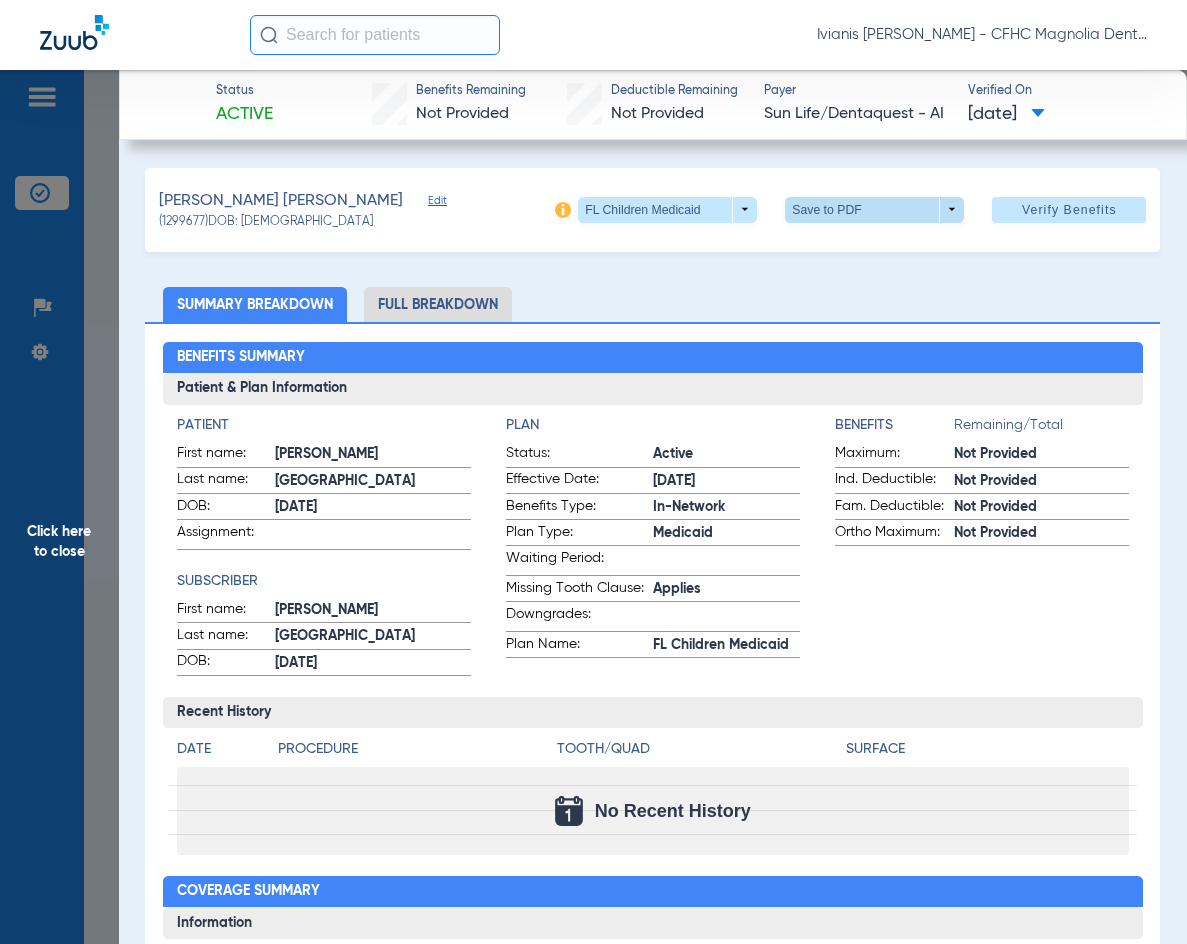 click 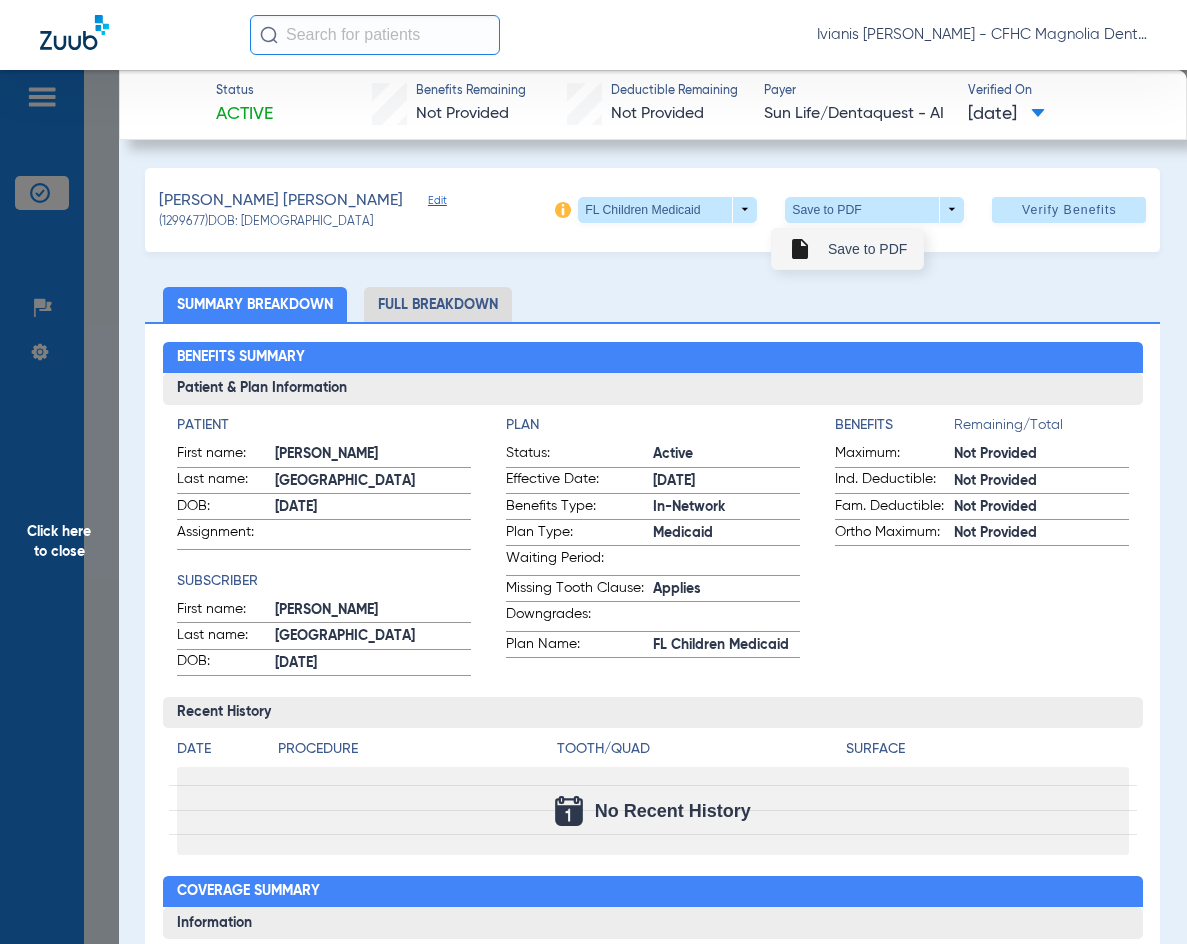 click on "insert_drive_file  Save to PDF" at bounding box center [847, 249] 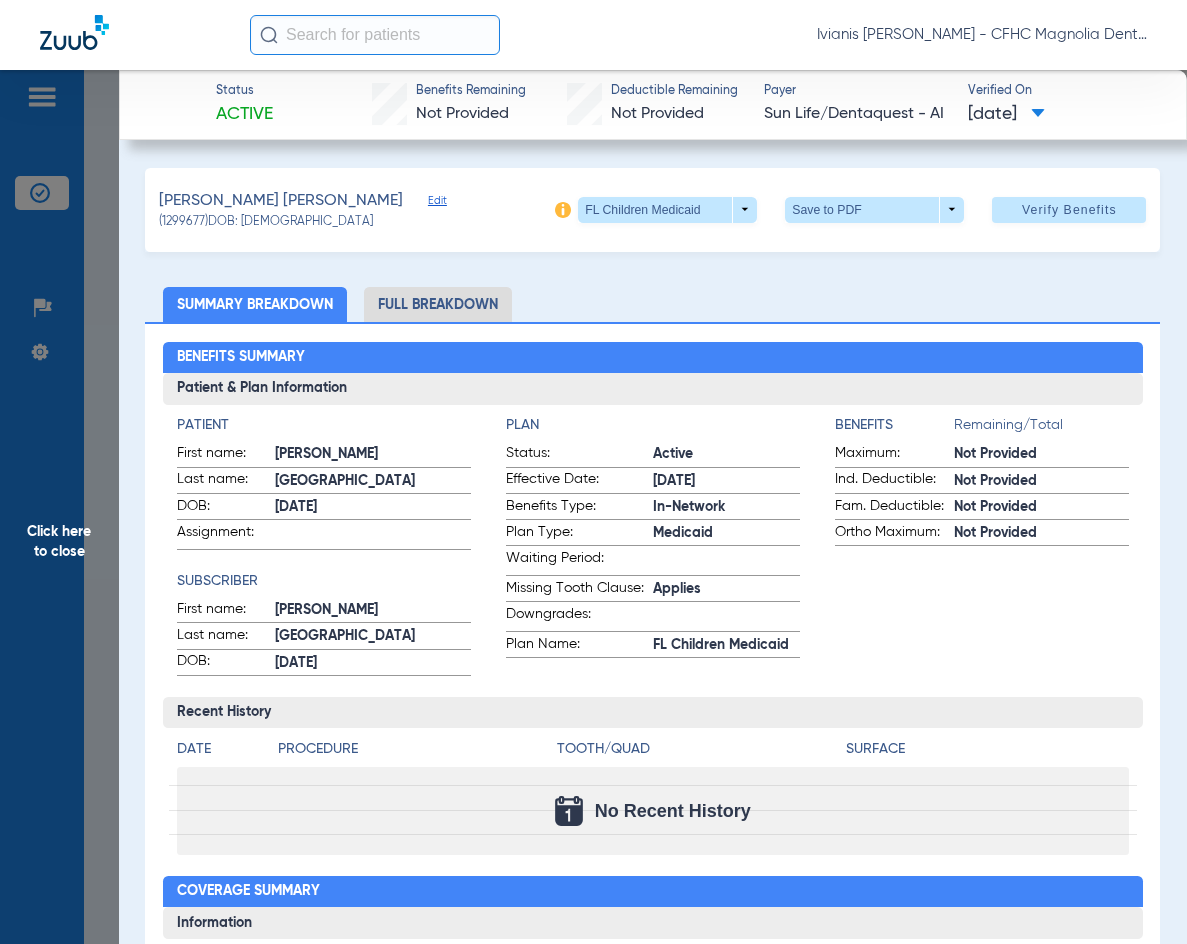 click on "Click here to close" 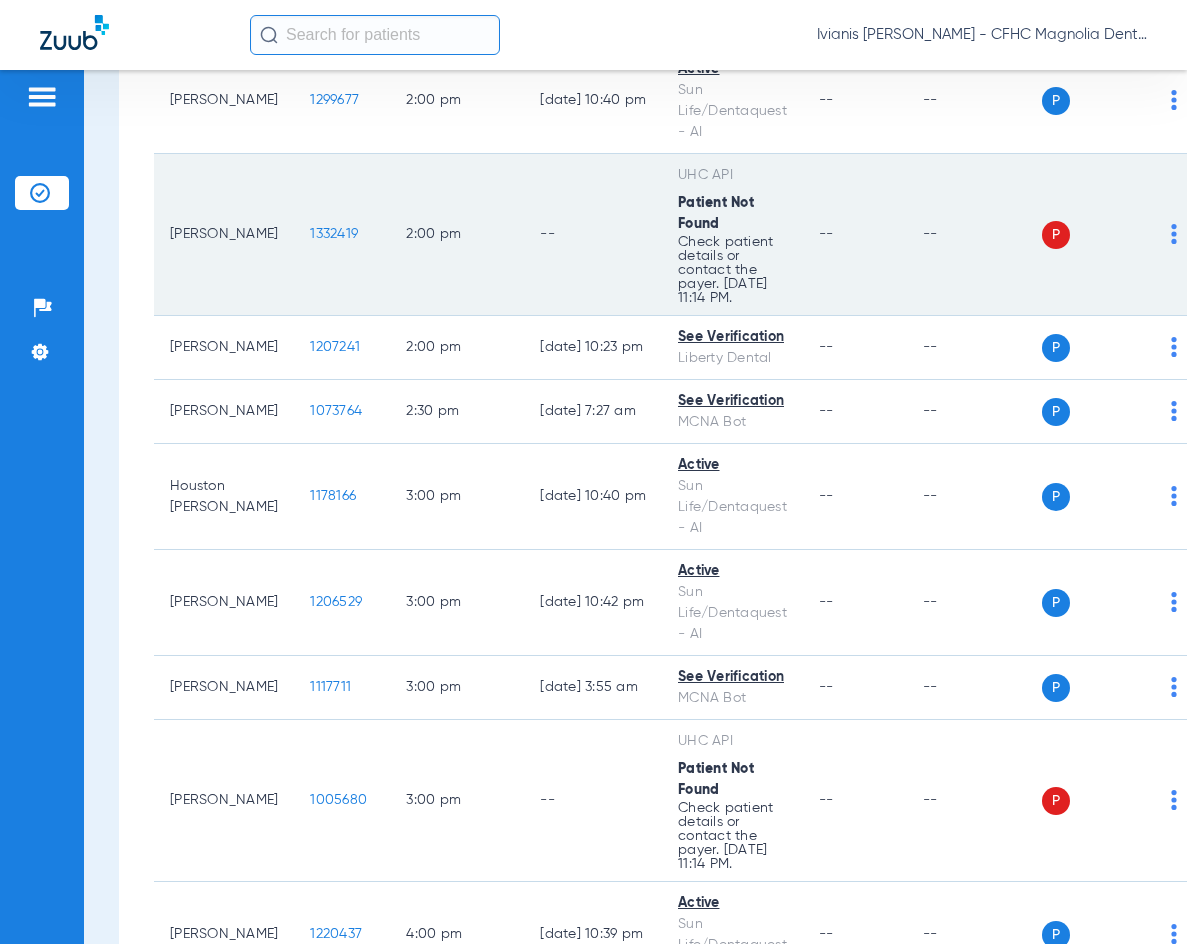 scroll, scrollTop: 2900, scrollLeft: 0, axis: vertical 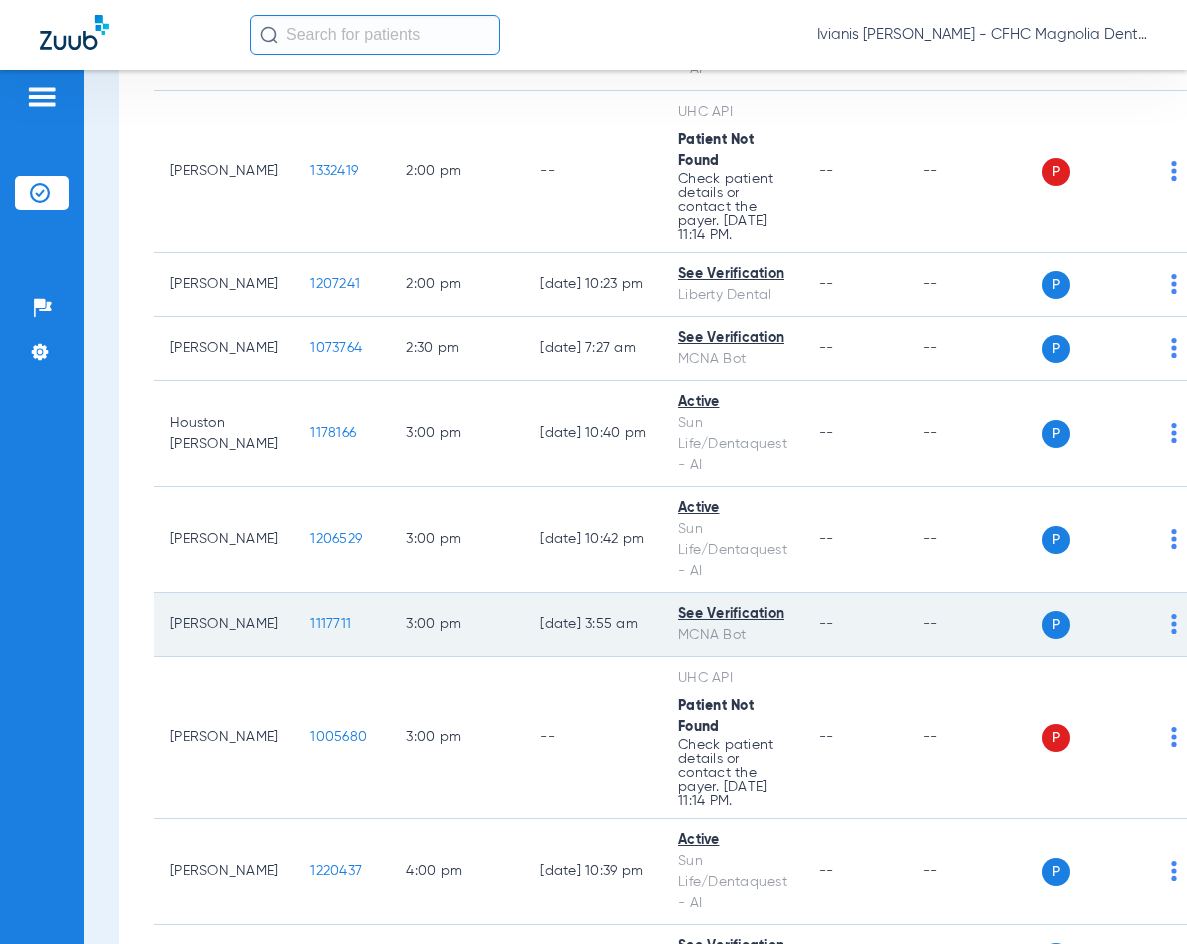 click on "1117711" 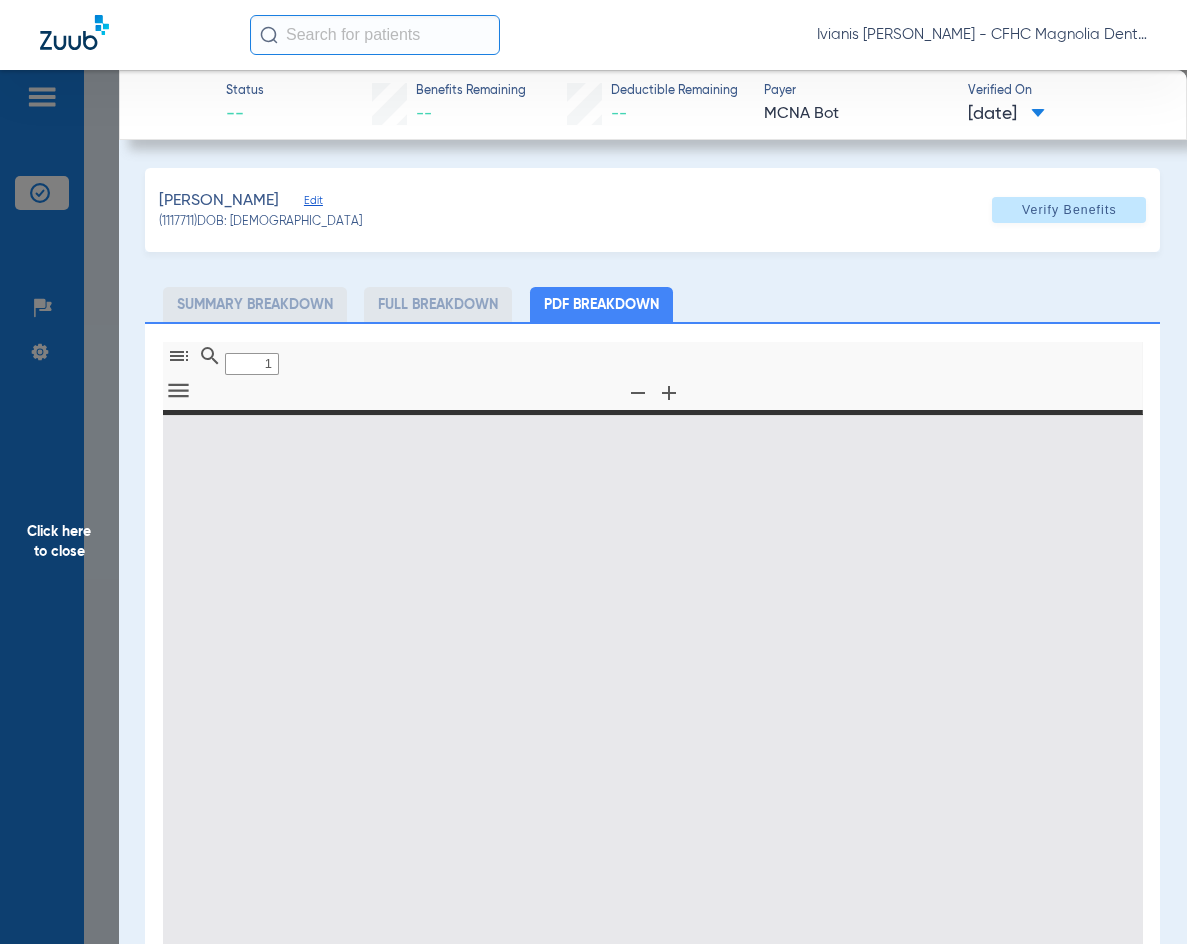type on "0" 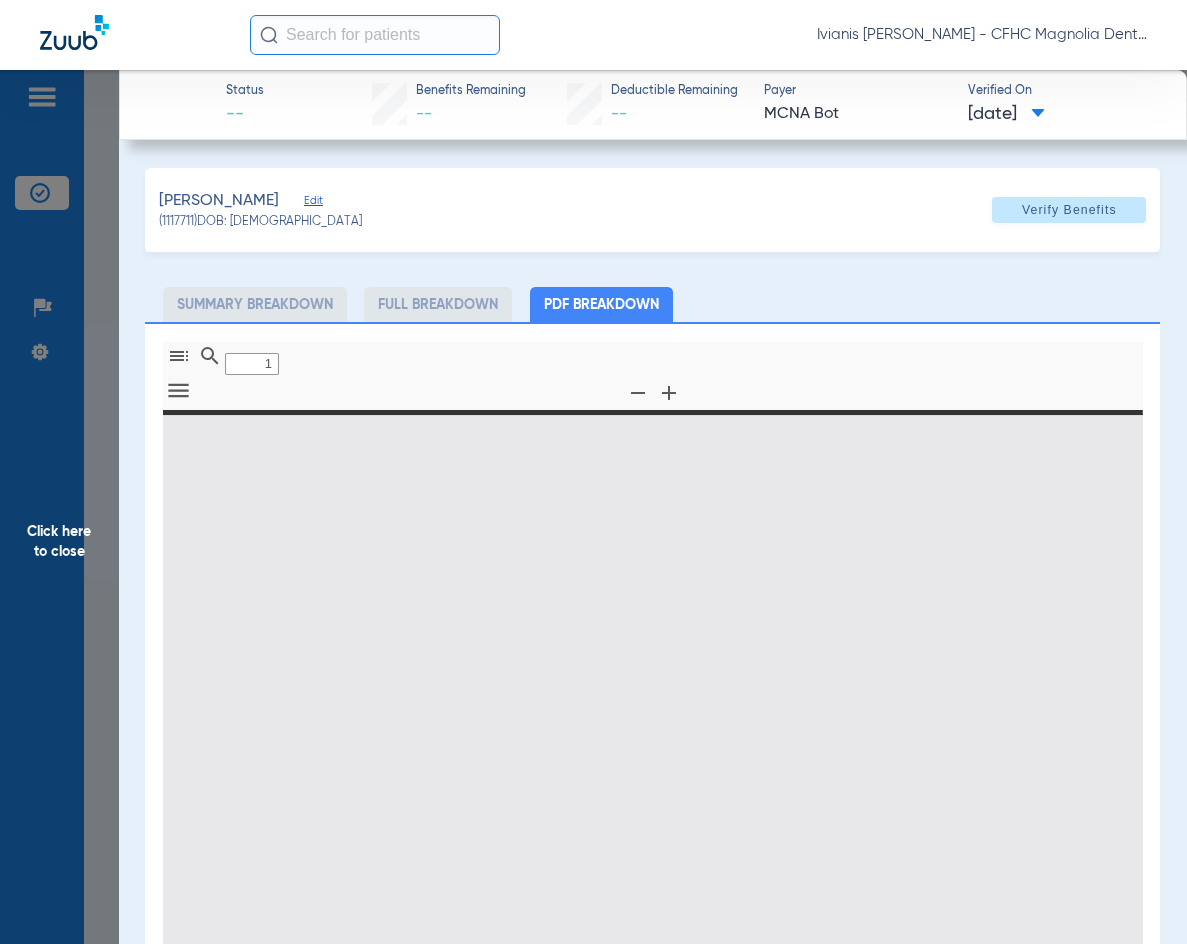 select on "page-width" 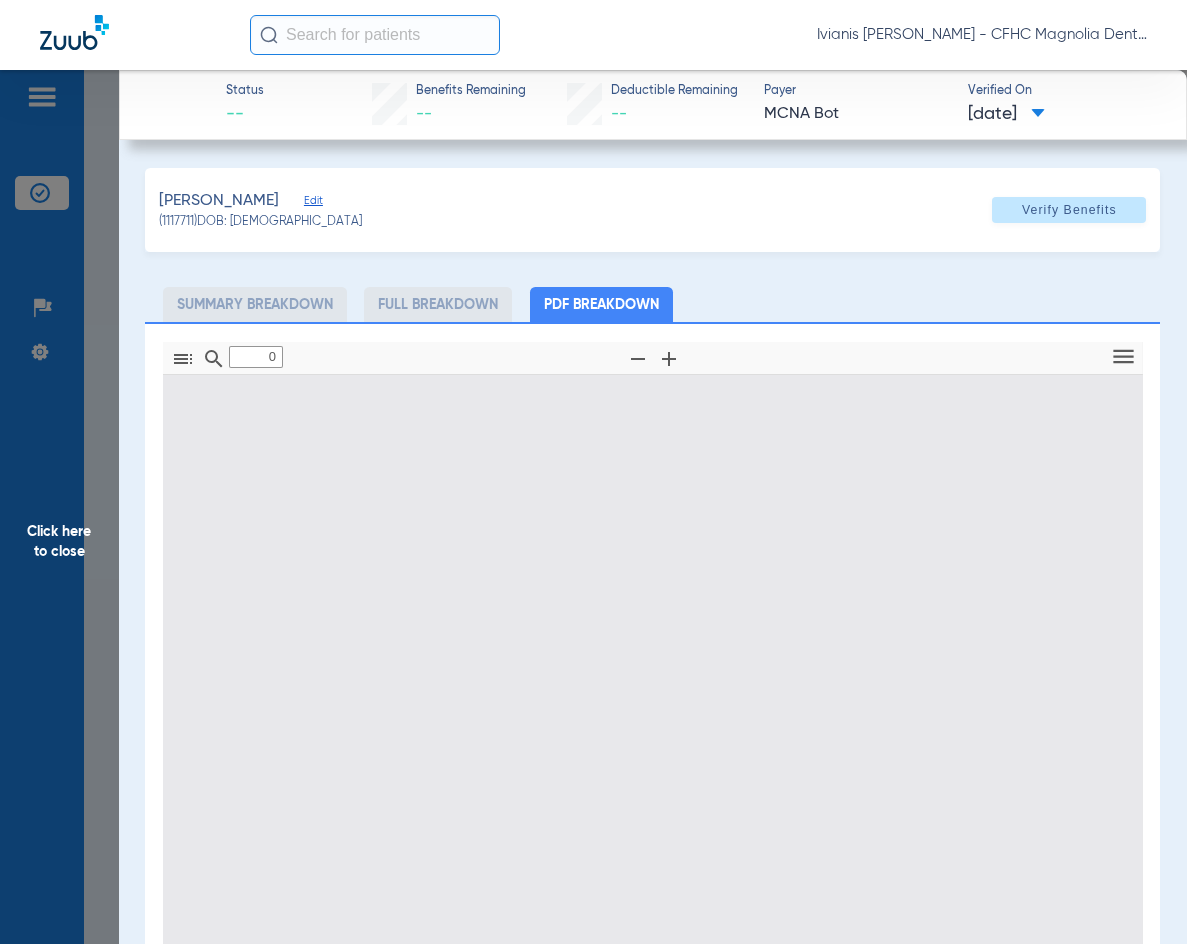 type on "1" 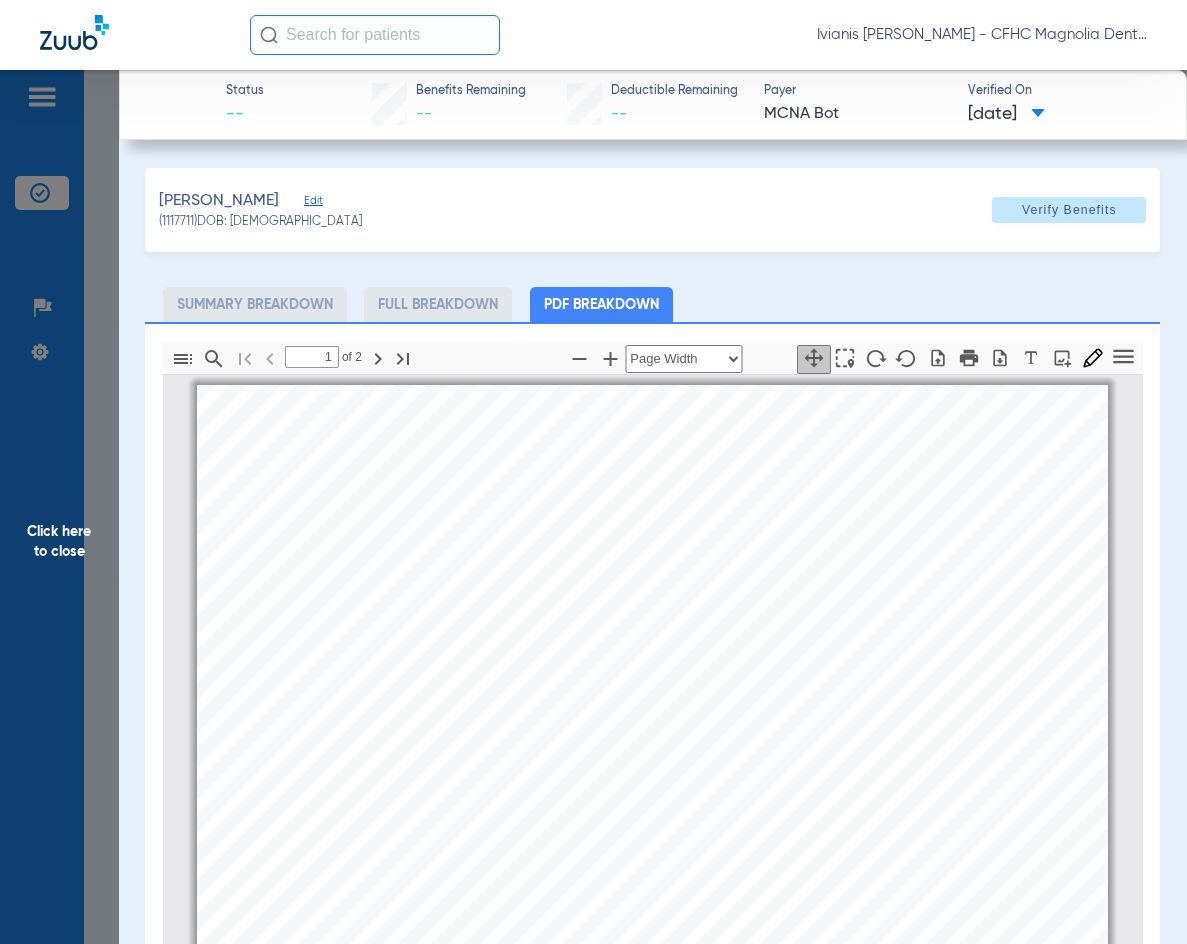 scroll, scrollTop: 10, scrollLeft: 0, axis: vertical 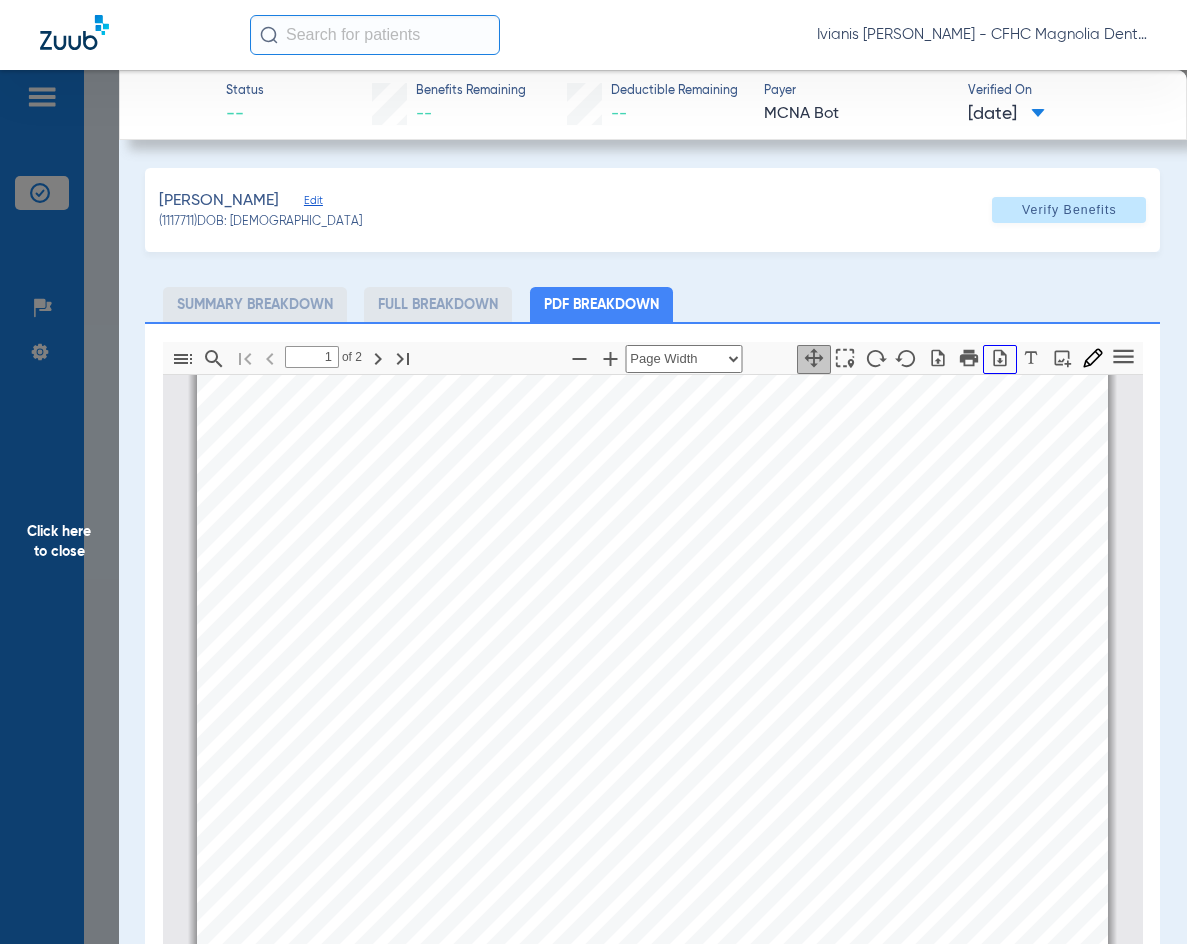 click 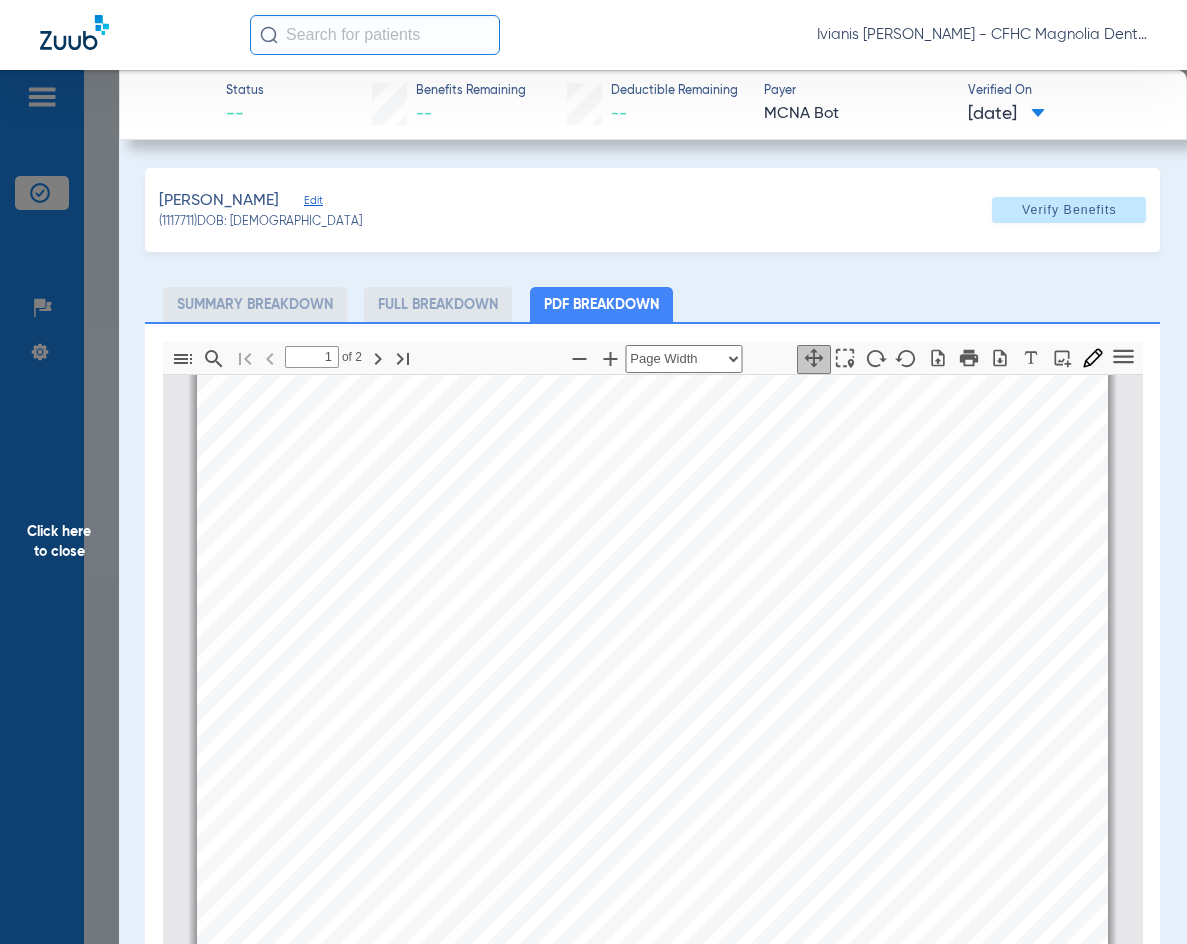 click on "Click here to close" 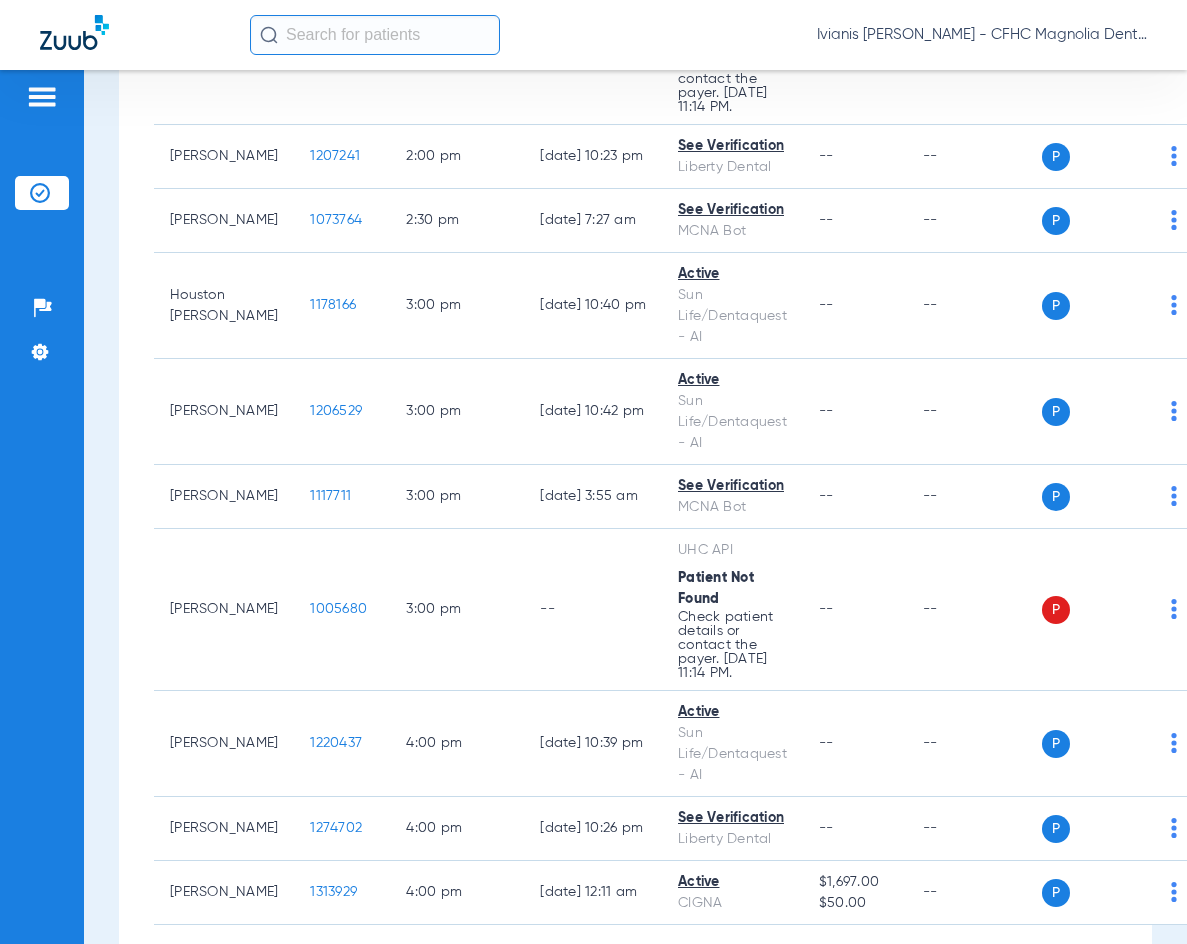 scroll, scrollTop: 3095, scrollLeft: 0, axis: vertical 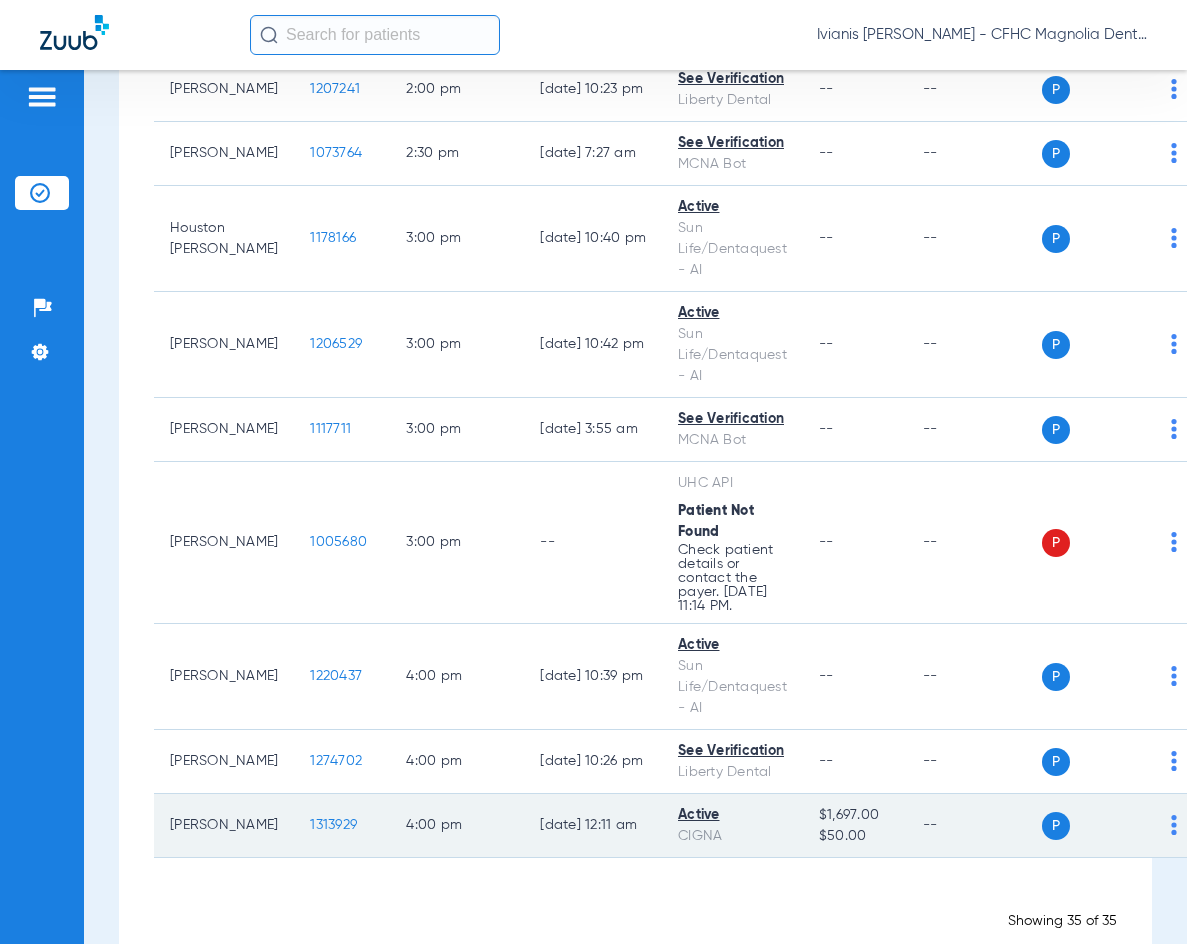 click on "1313929" 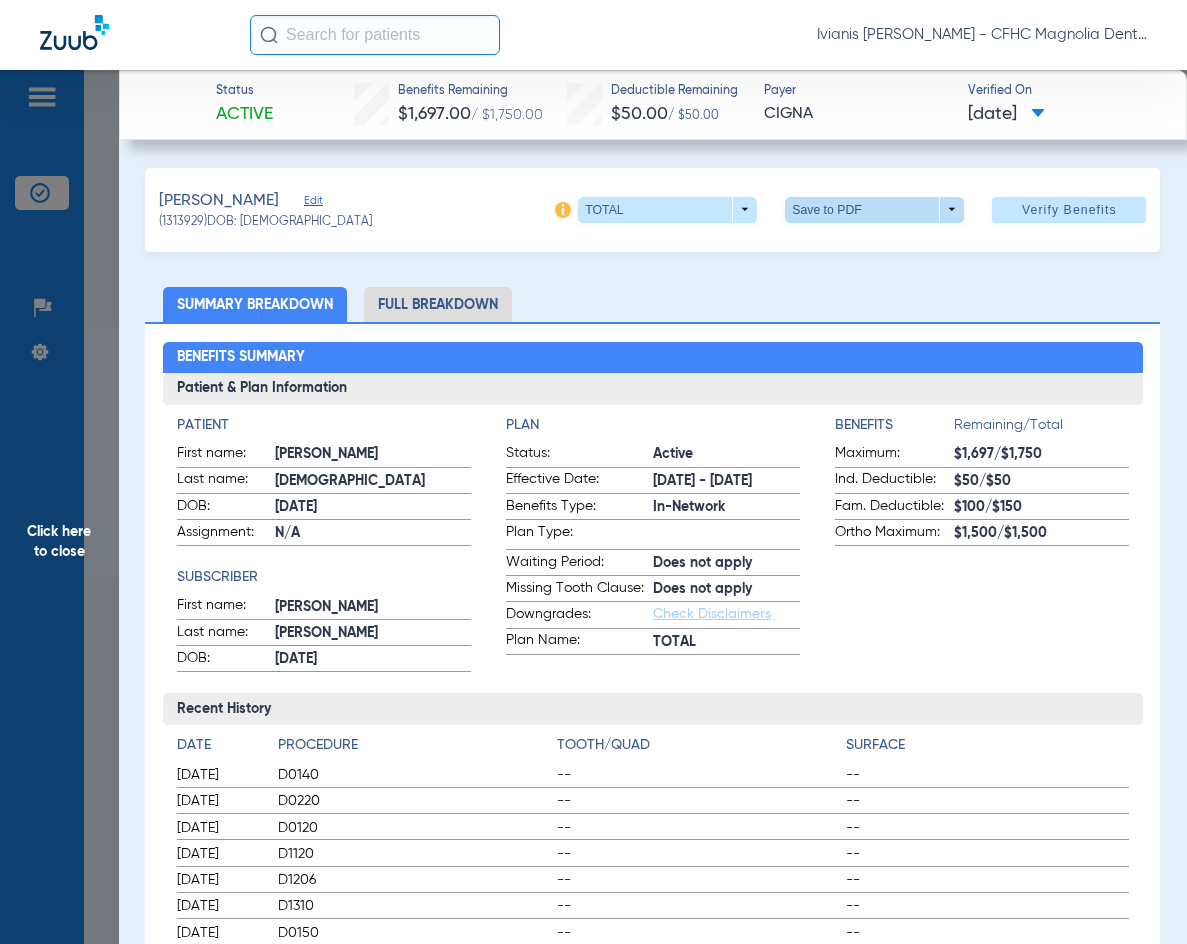 click 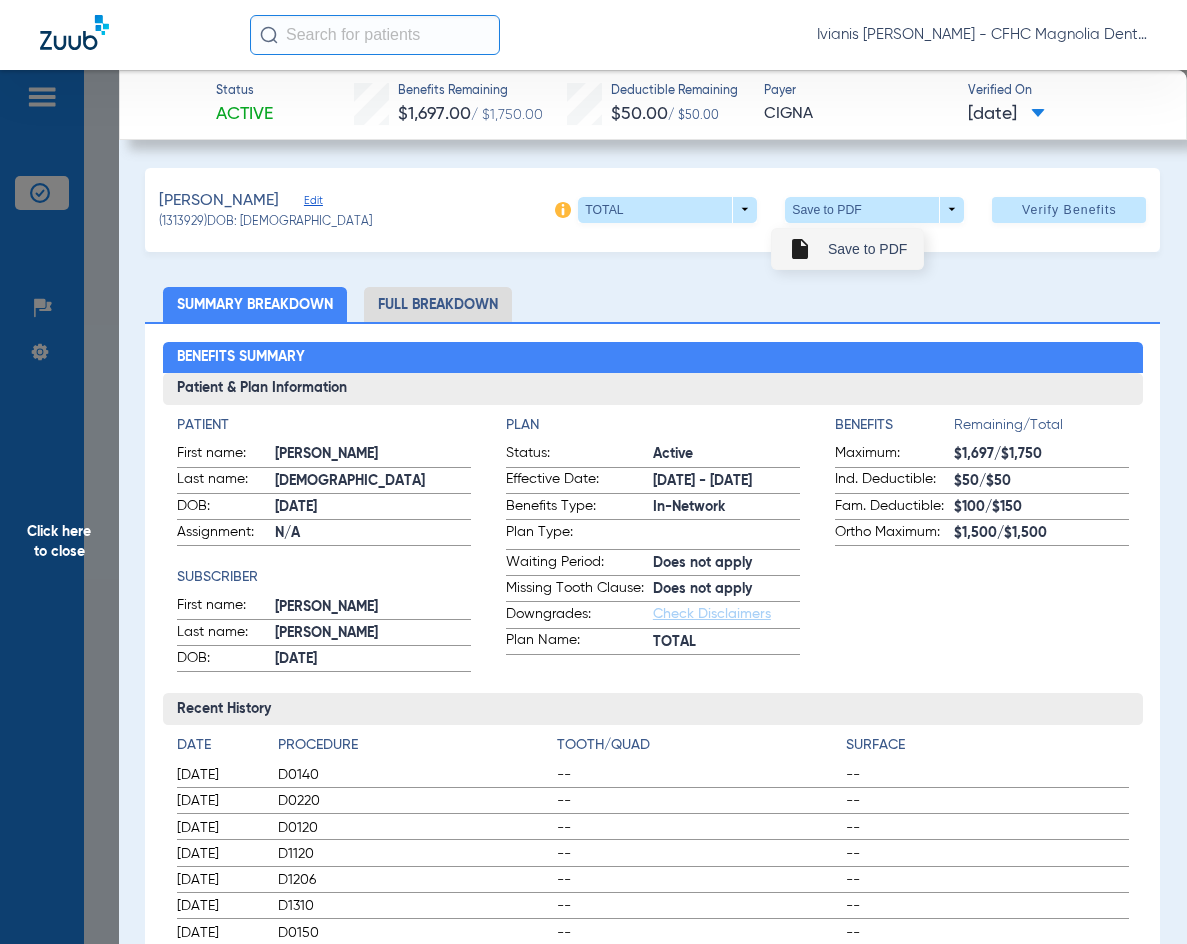 click on "Save to PDF" at bounding box center [867, 249] 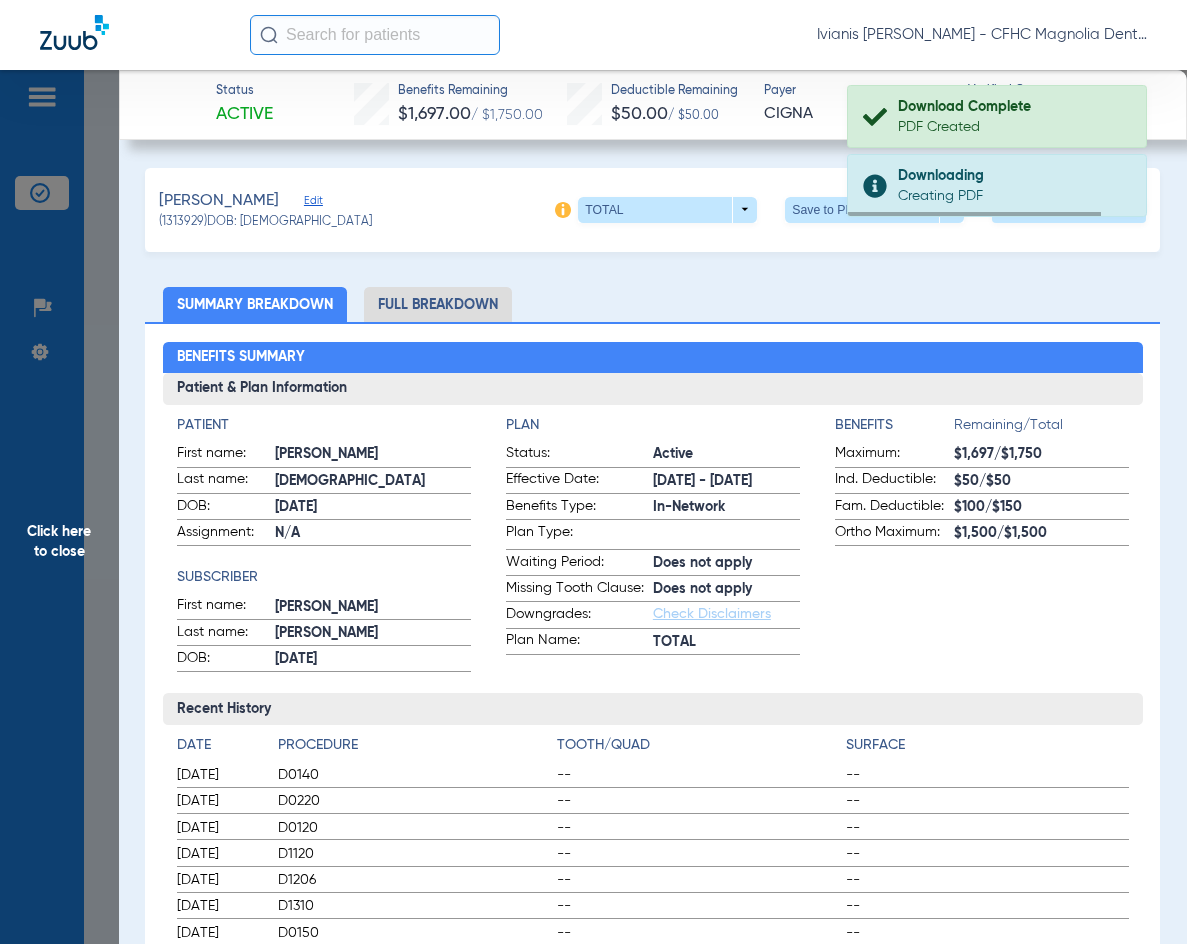 drag, startPoint x: 309, startPoint y: 224, endPoint x: 243, endPoint y: 224, distance: 66 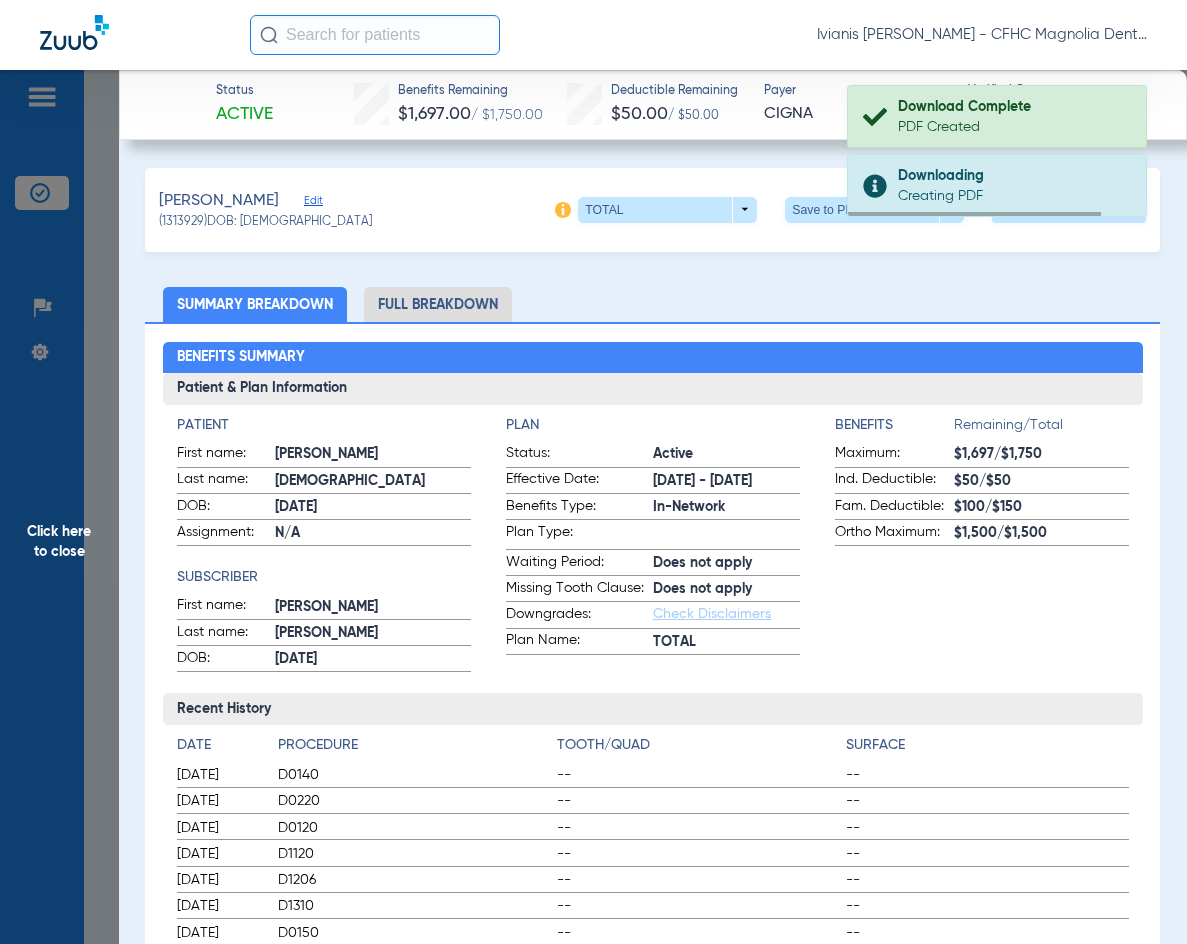 click on "(1313929)   DOB: [DEMOGRAPHIC_DATA]" 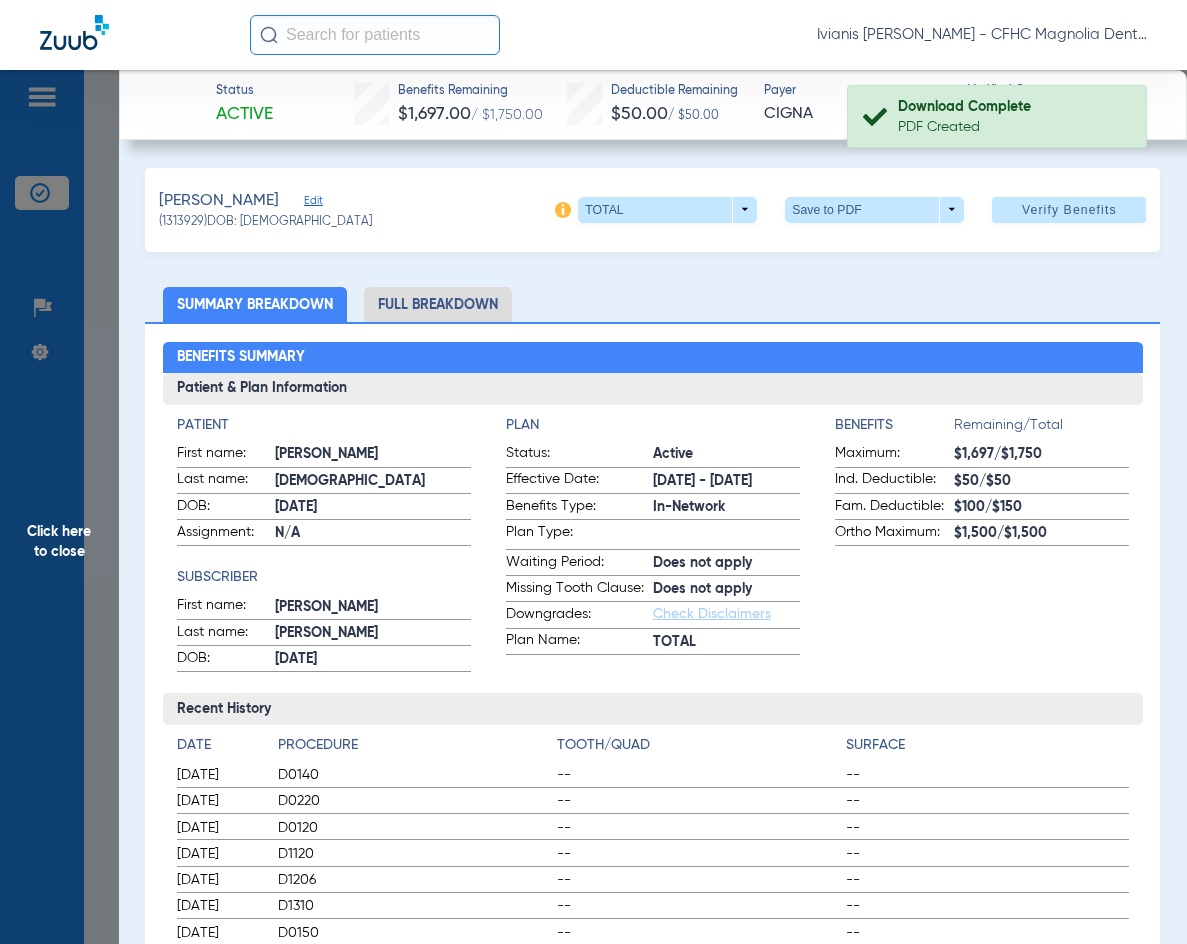 copy on "[DATE]" 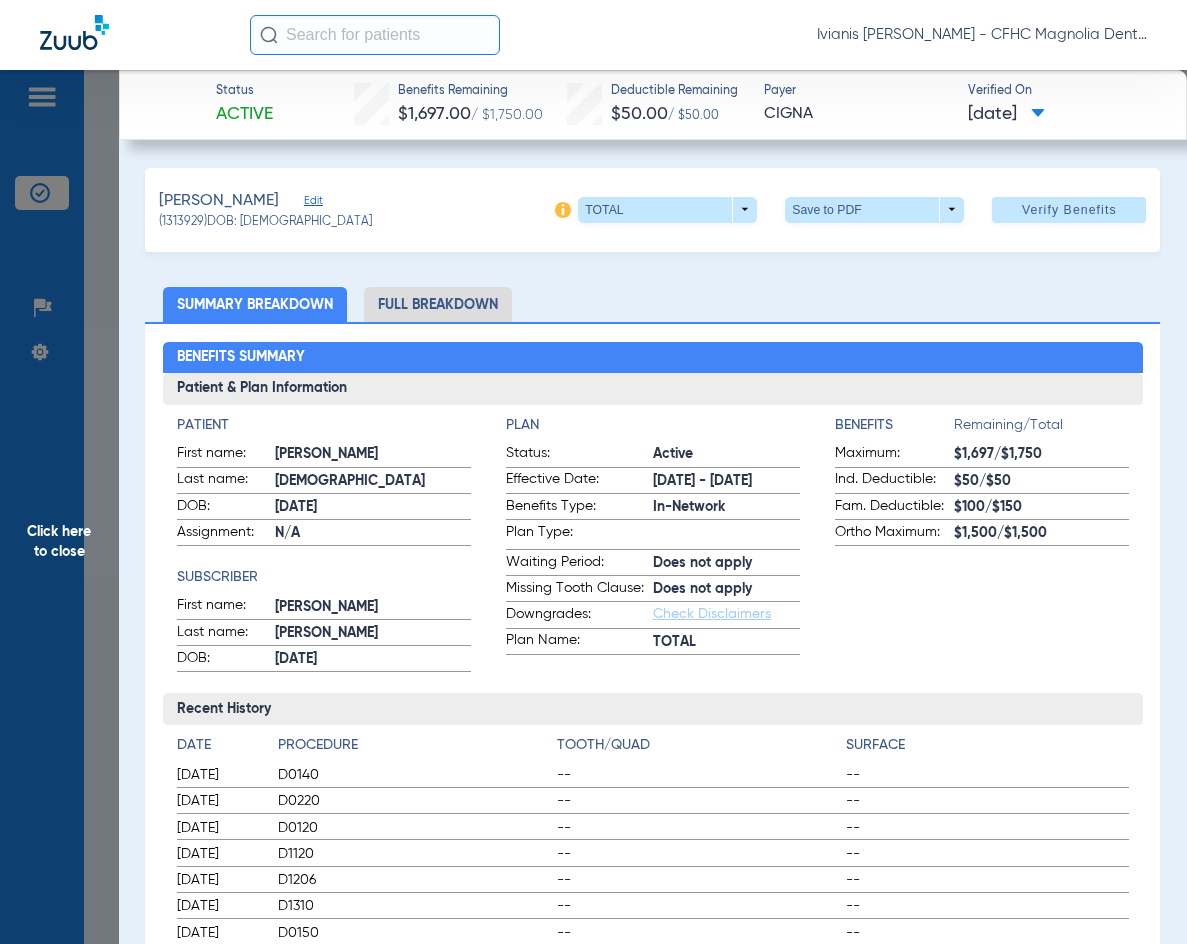 click on "Click here to close" 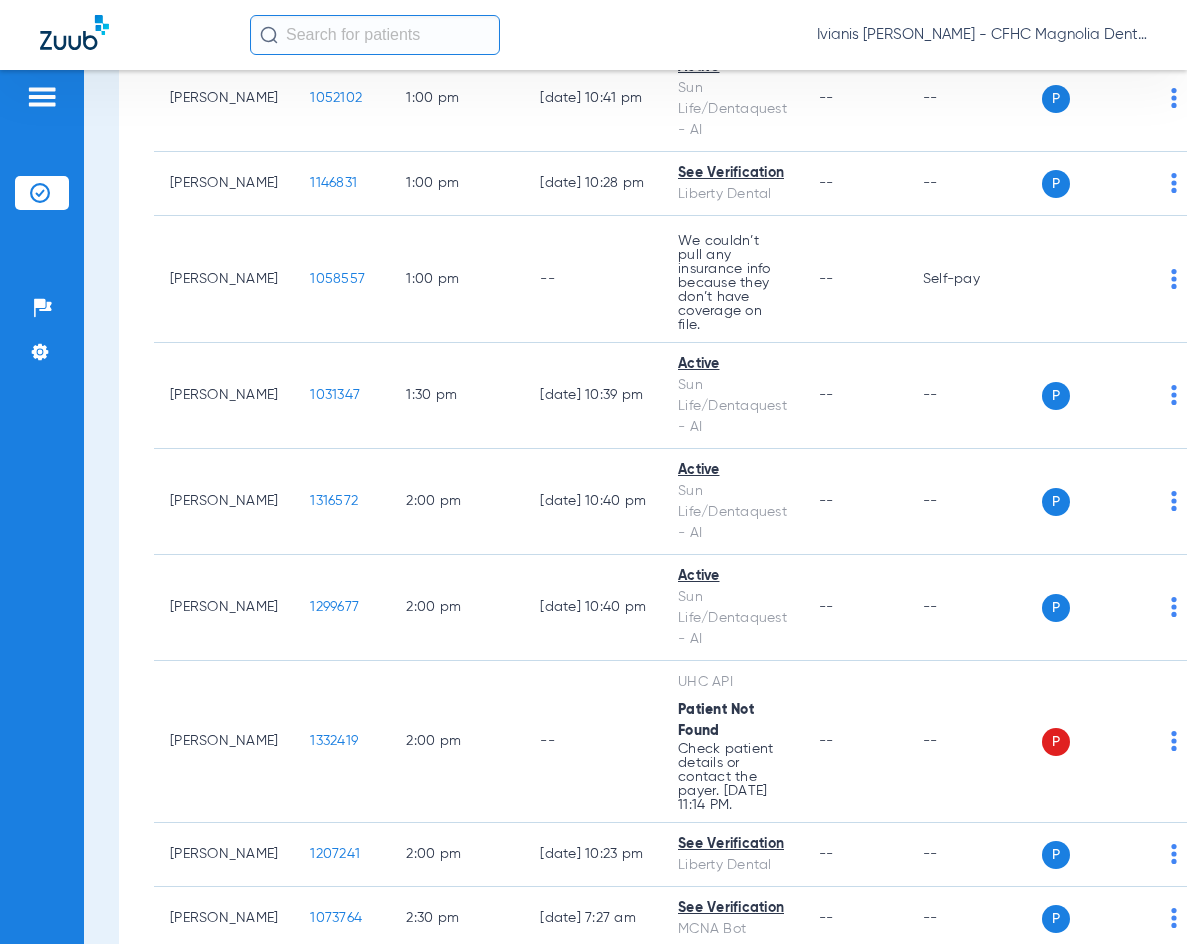 scroll, scrollTop: 0, scrollLeft: 0, axis: both 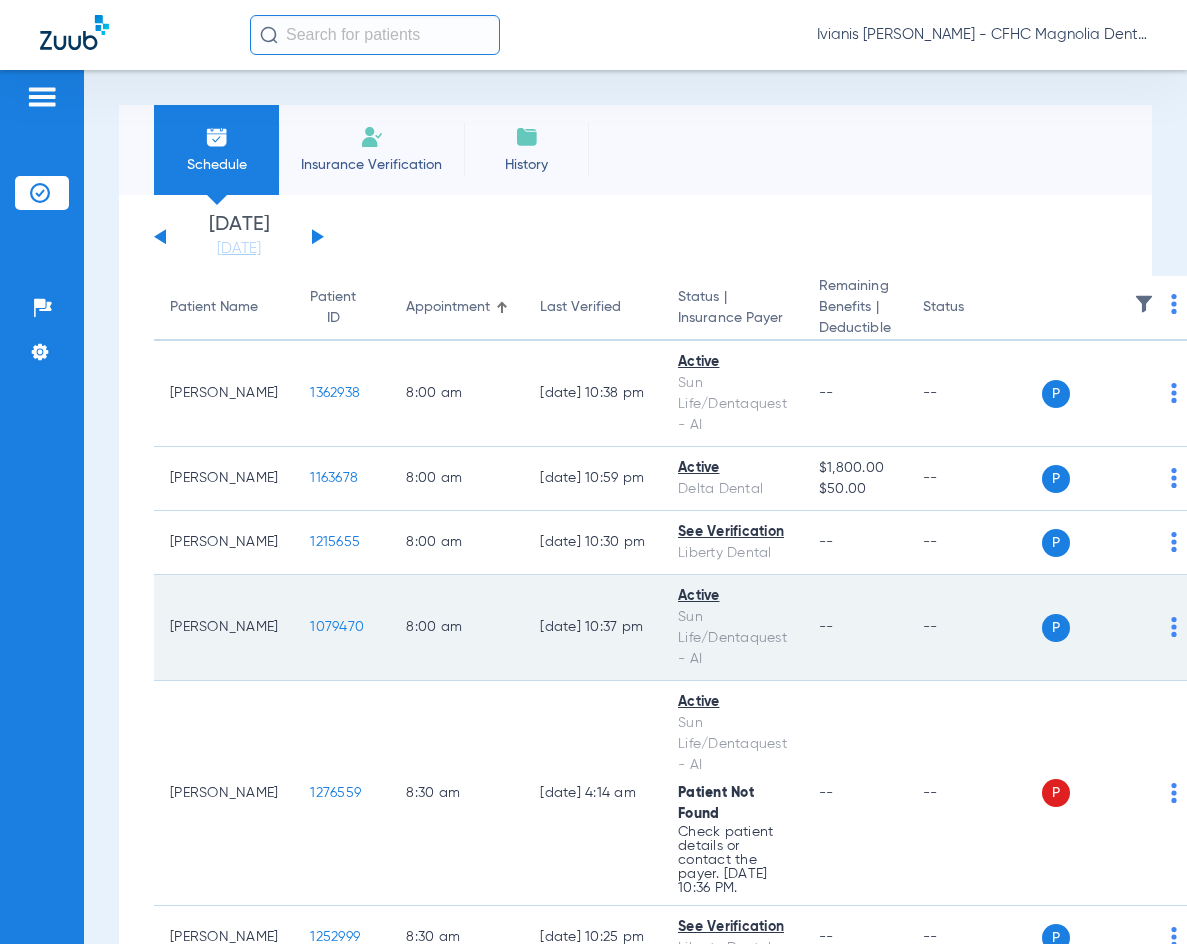 click on "1079470" 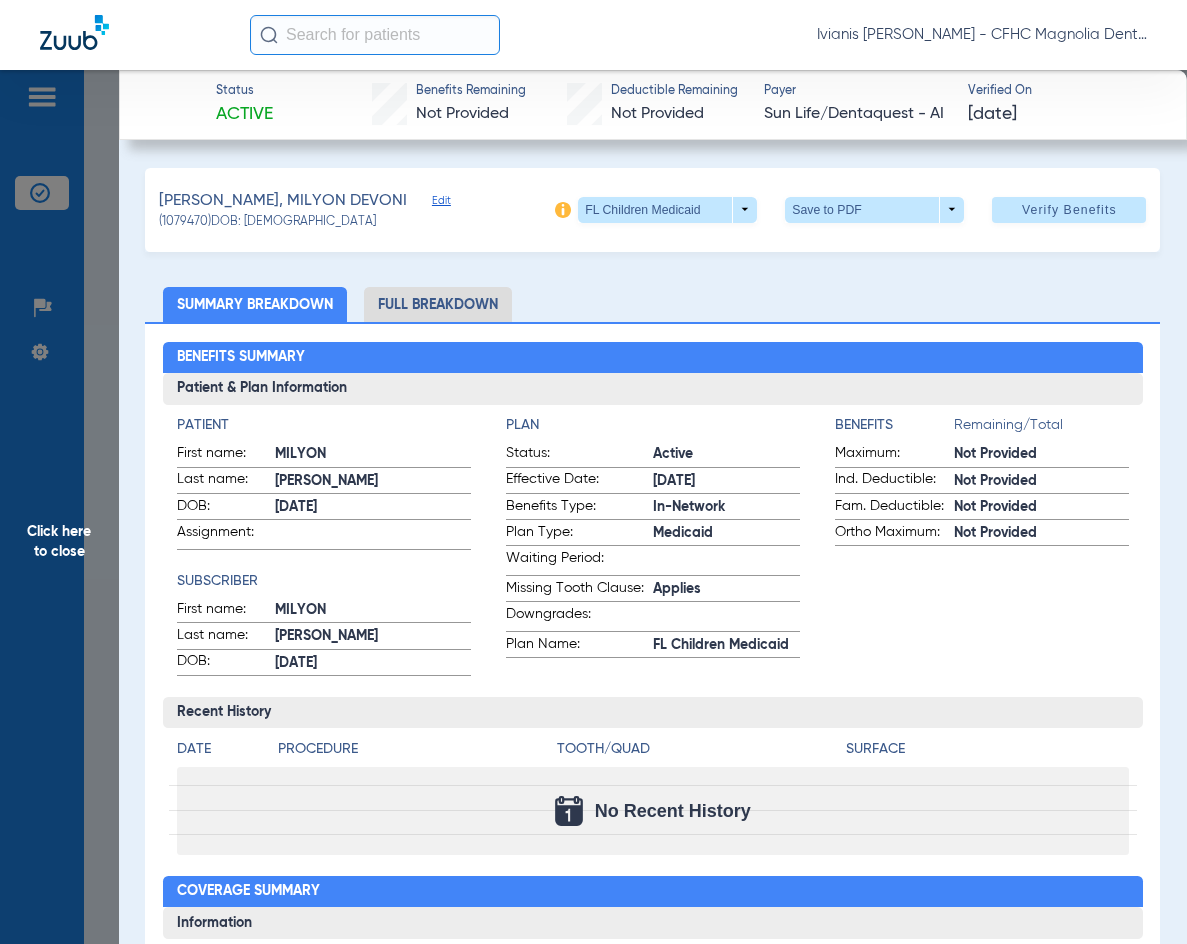 click on "(1079470)   DOB: [DEMOGRAPHIC_DATA]" 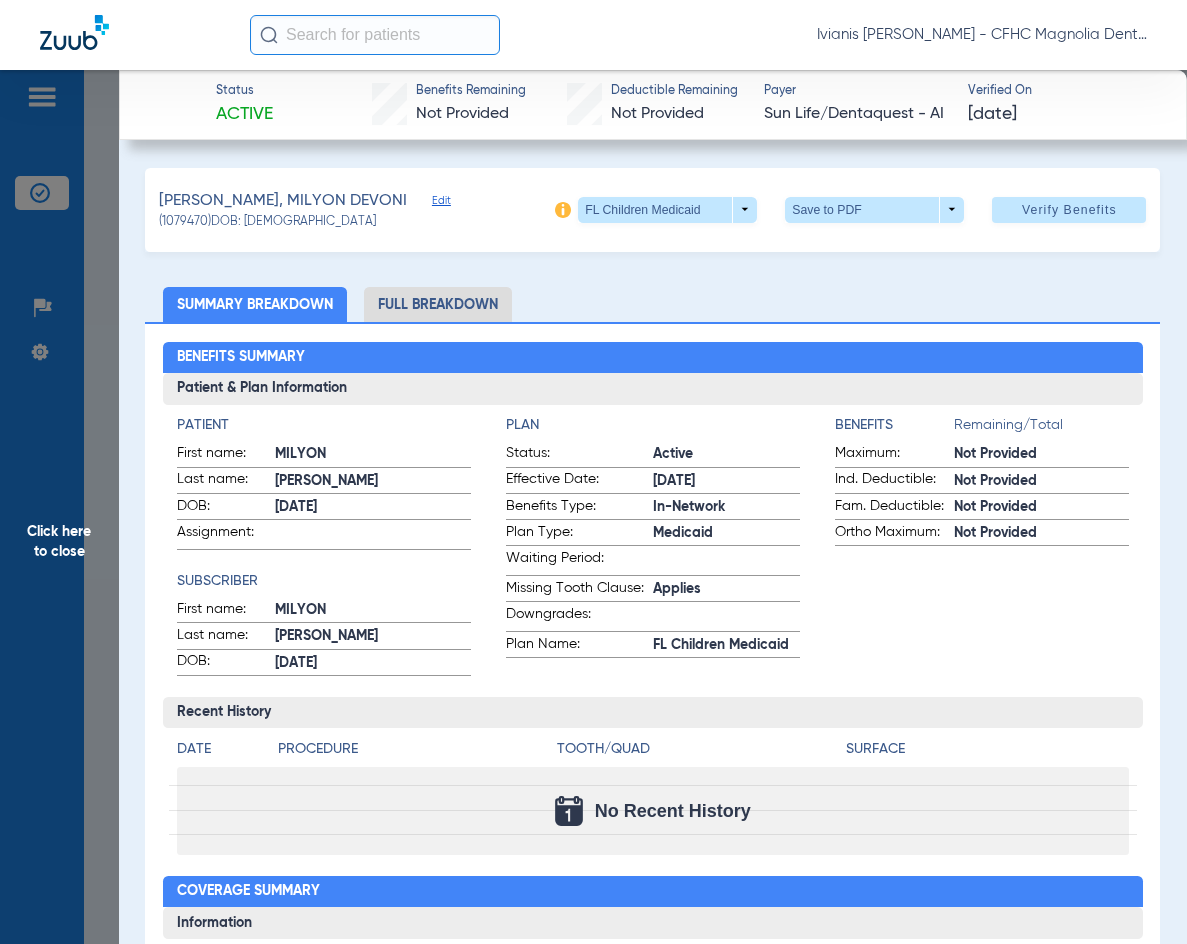 drag, startPoint x: 311, startPoint y: 227, endPoint x: 248, endPoint y: 229, distance: 63.03174 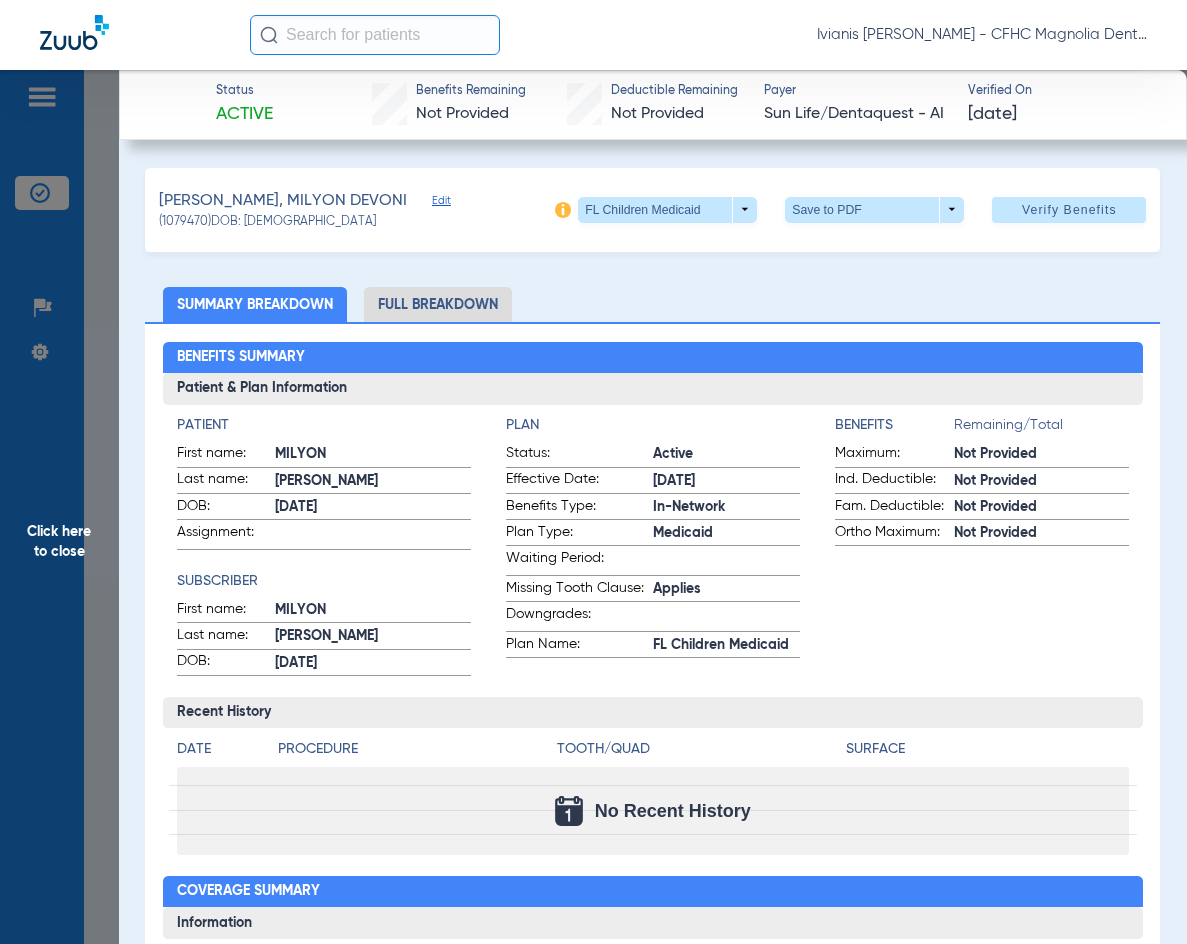 click on "(1079470)   DOB: [DEMOGRAPHIC_DATA]" 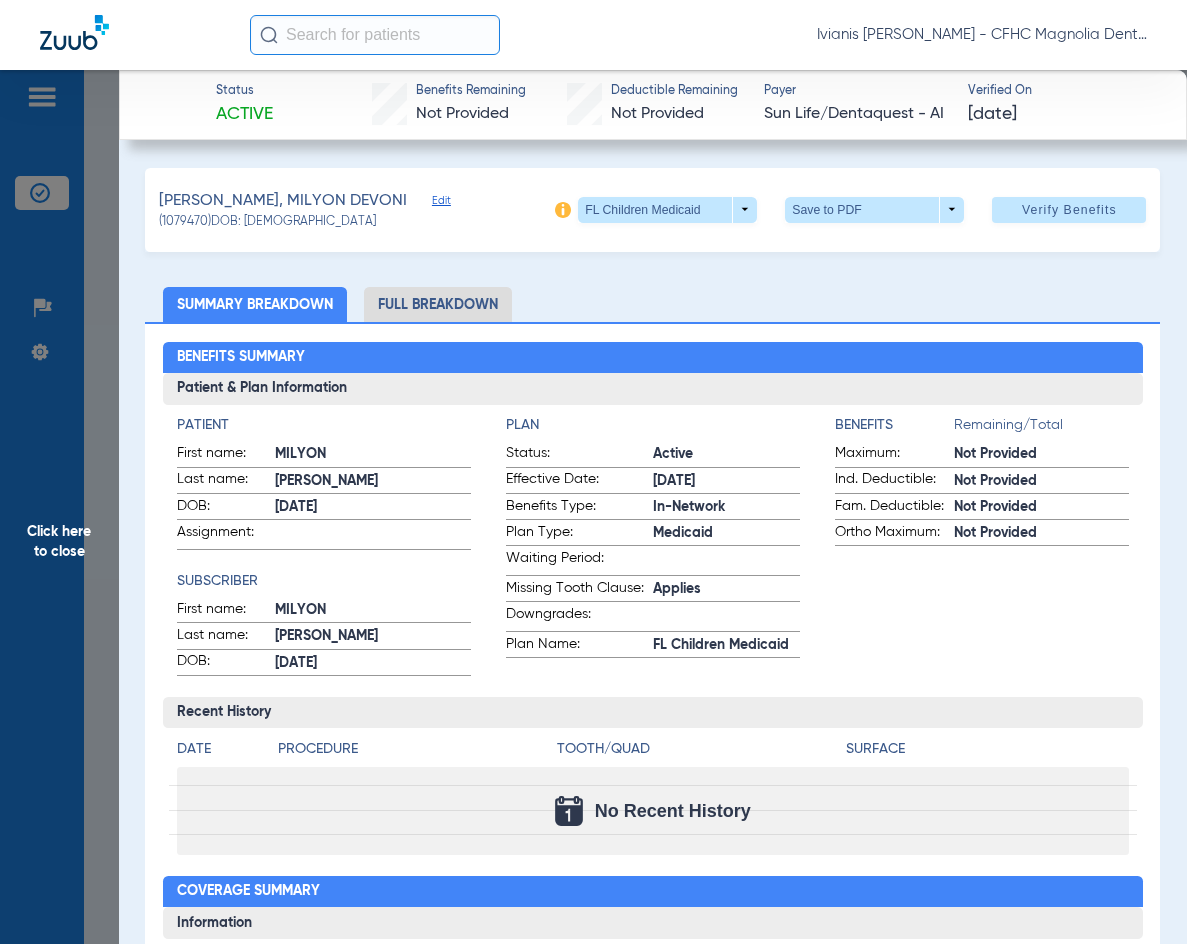copy on "[DATE]" 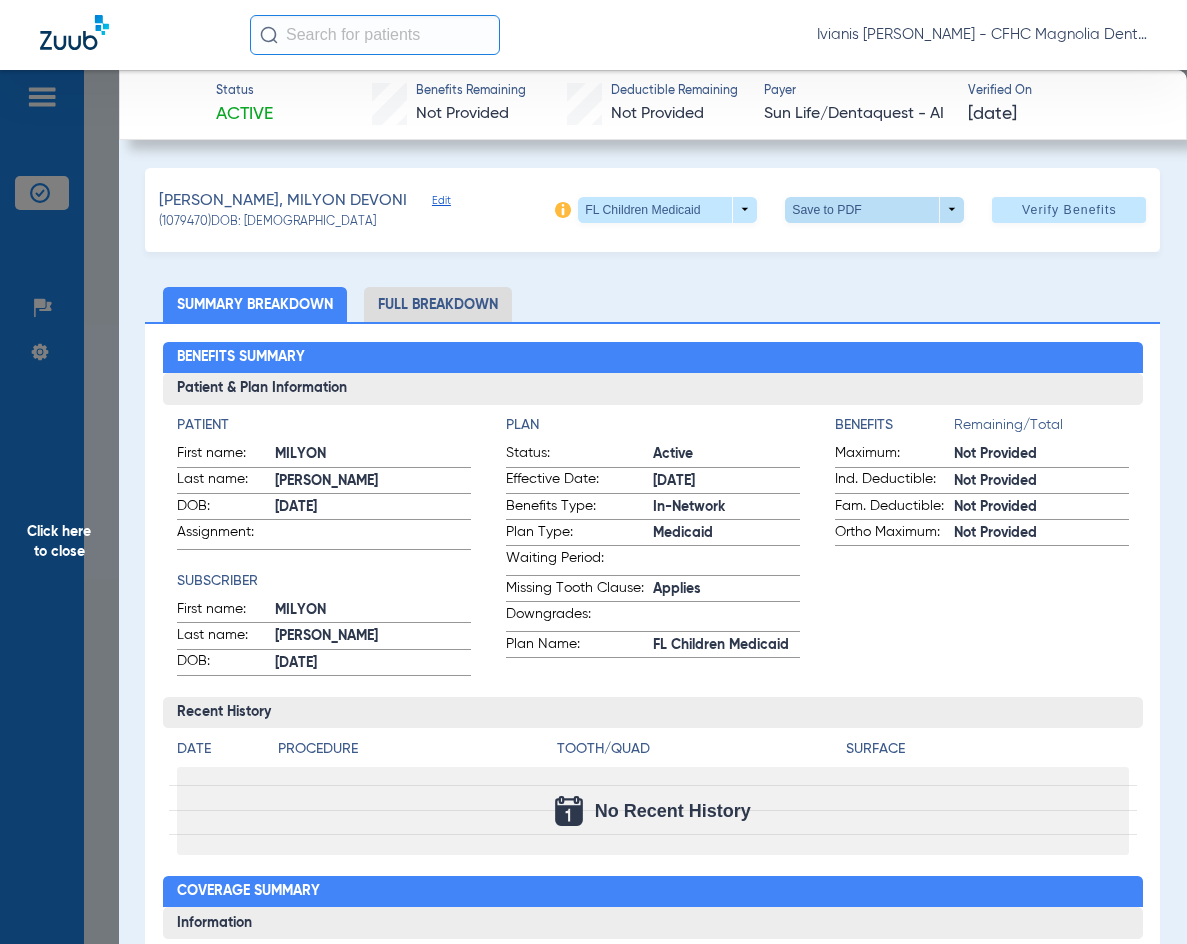 click 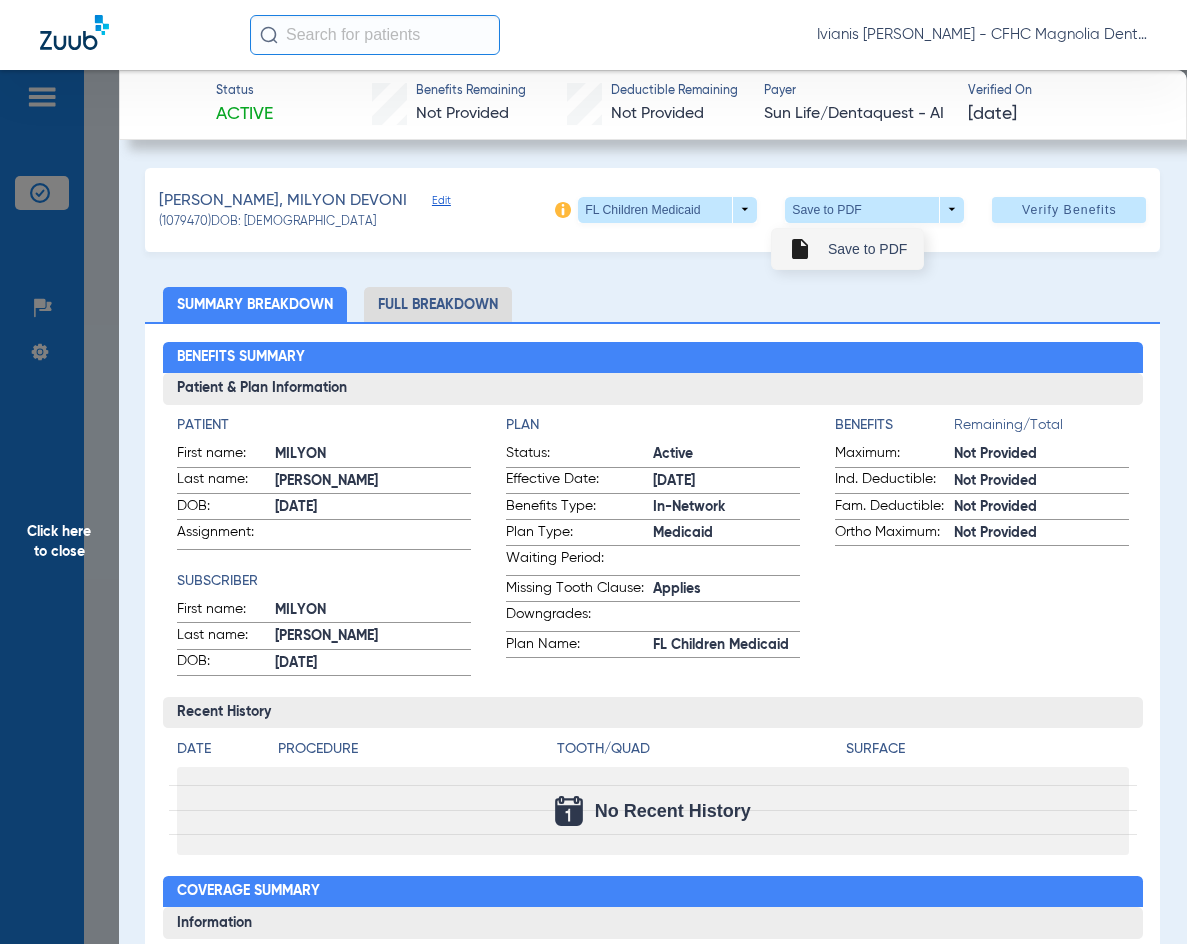 click on "Save to PDF" at bounding box center (867, 249) 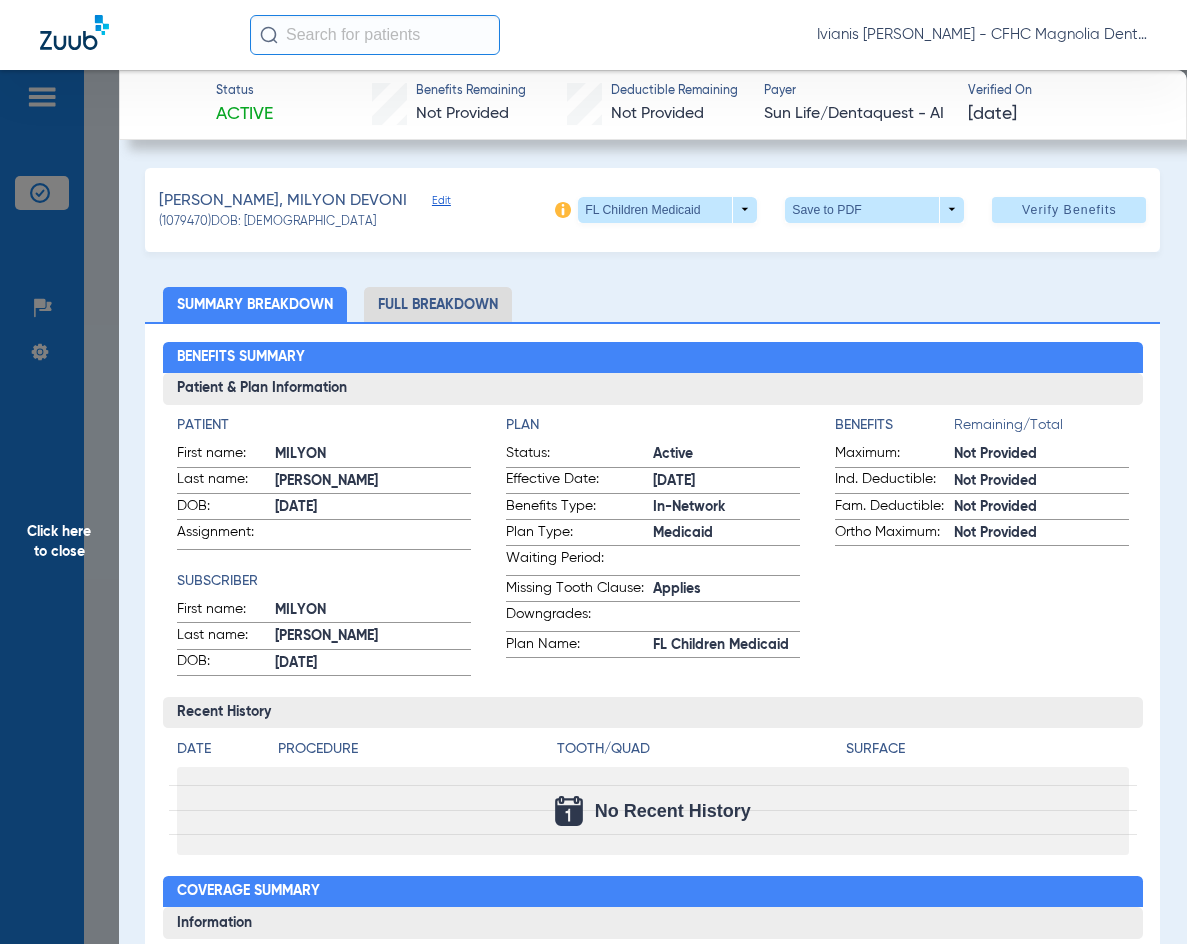 click on "Click here to close" 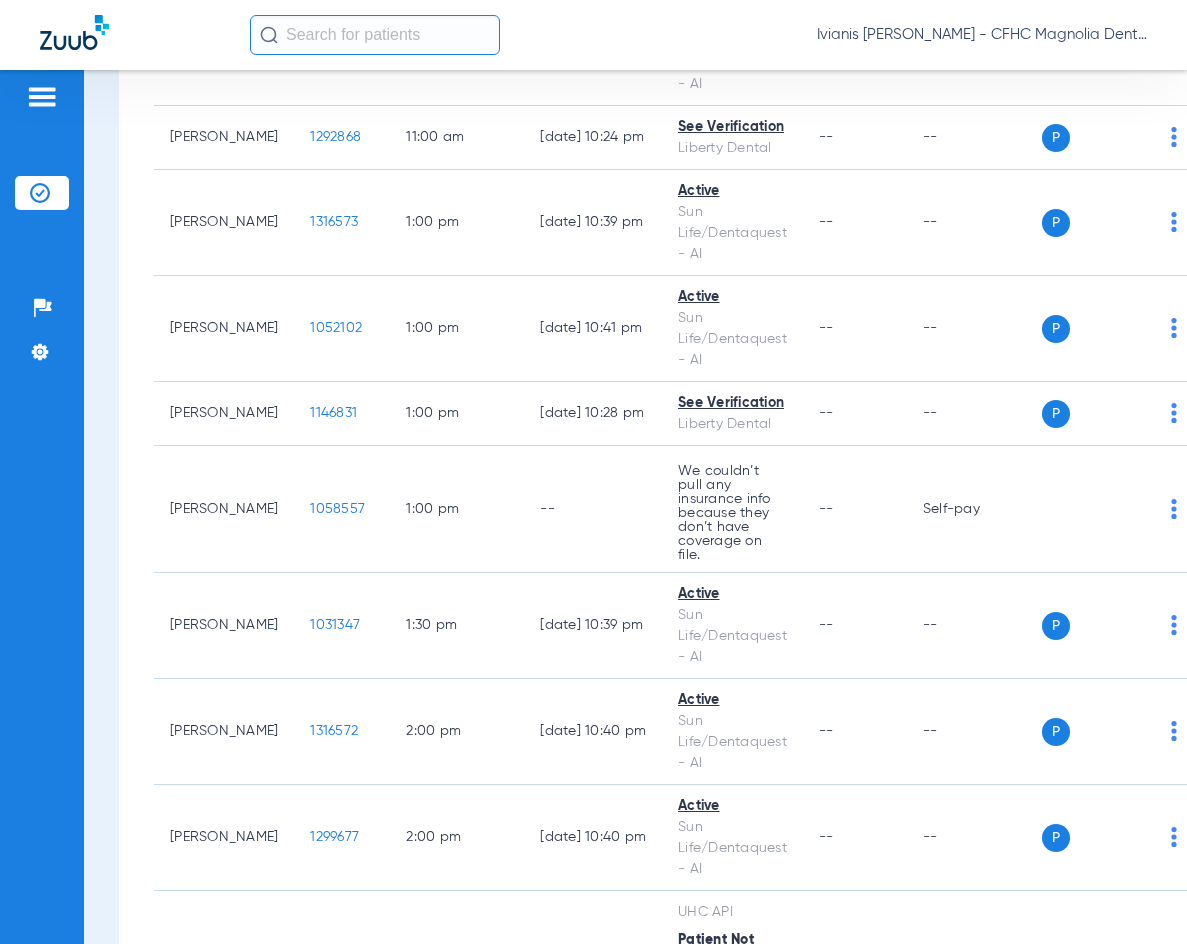scroll, scrollTop: 2000, scrollLeft: 0, axis: vertical 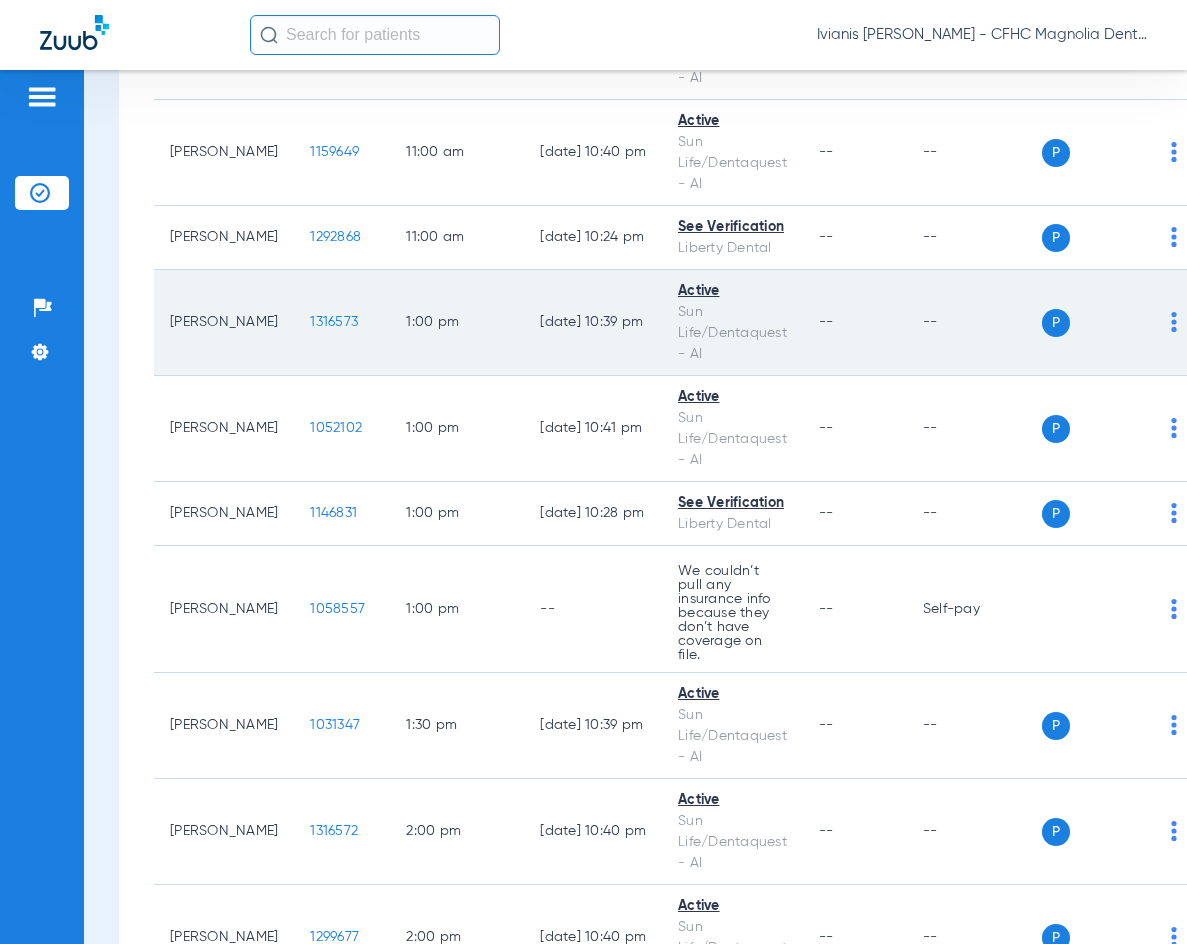 click on "1316573" 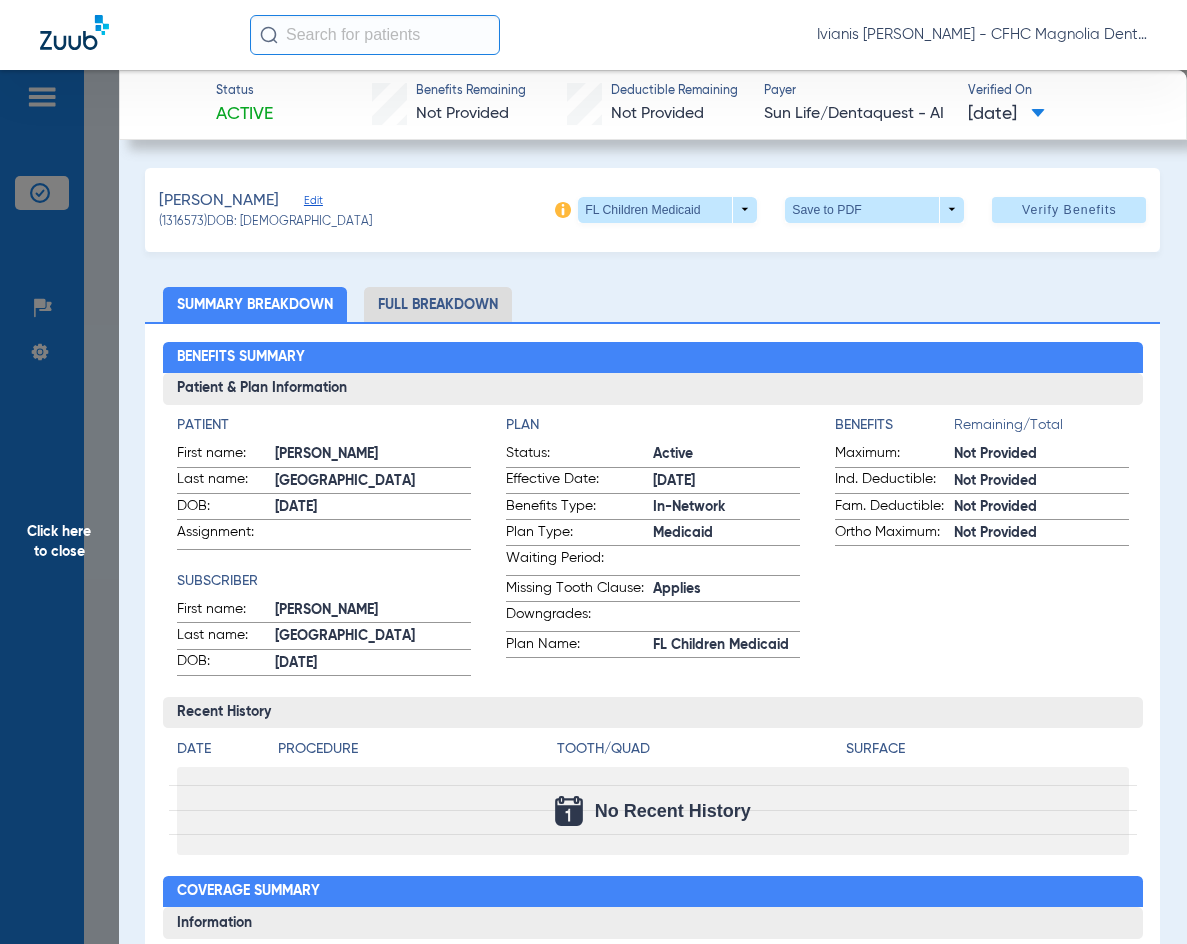 click on "(1316573)   DOB: [DEMOGRAPHIC_DATA]" 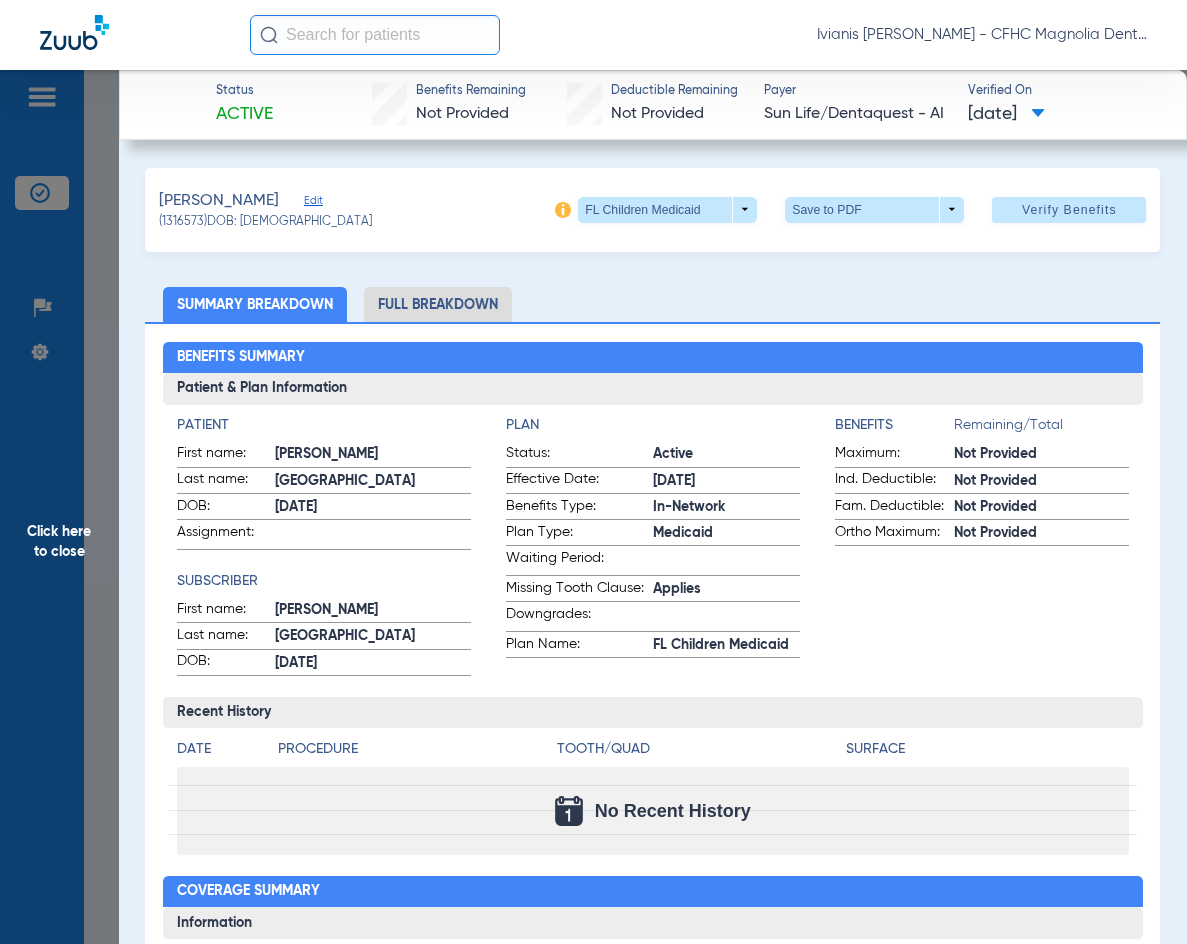 drag, startPoint x: 303, startPoint y: 226, endPoint x: 242, endPoint y: 220, distance: 61.294373 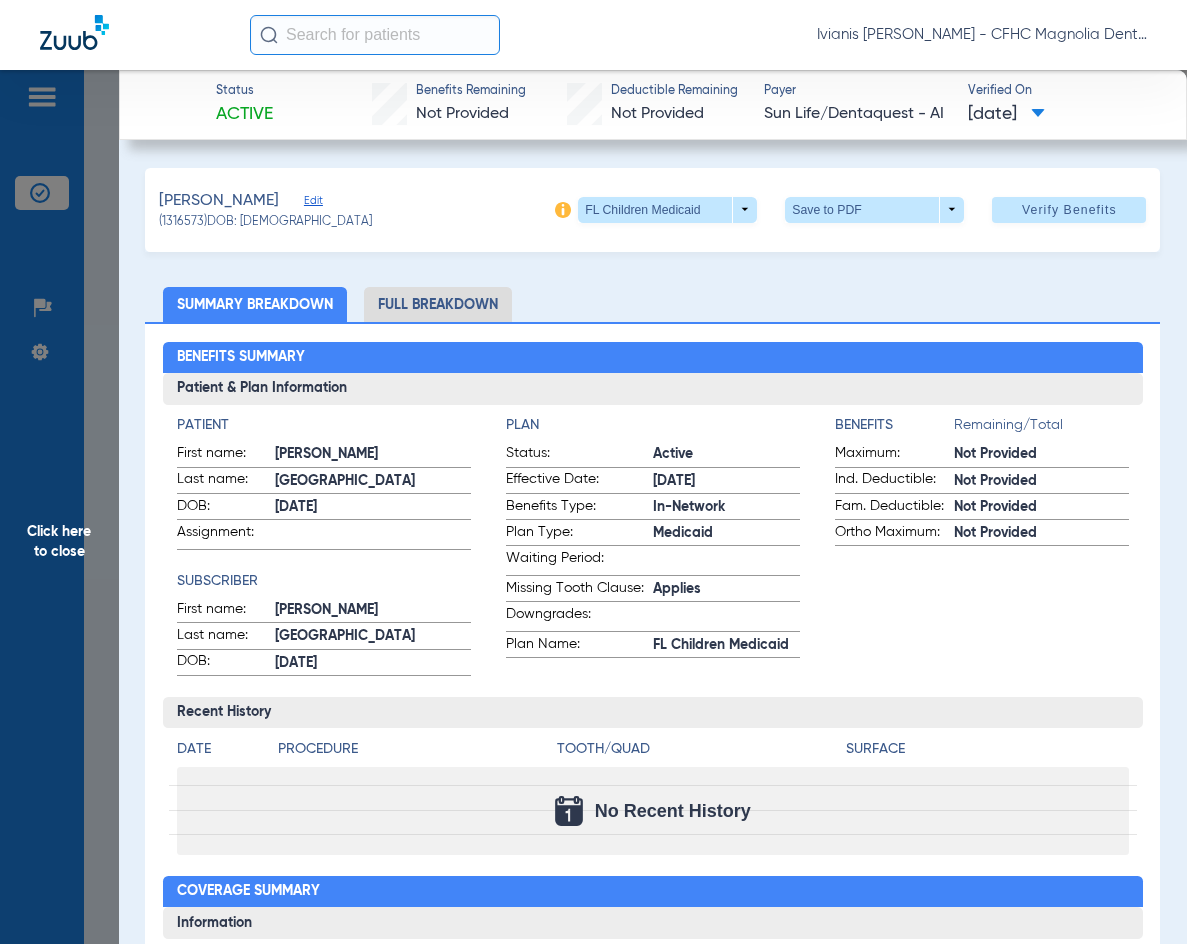 click on "(1316573)   DOB: [DEMOGRAPHIC_DATA]" 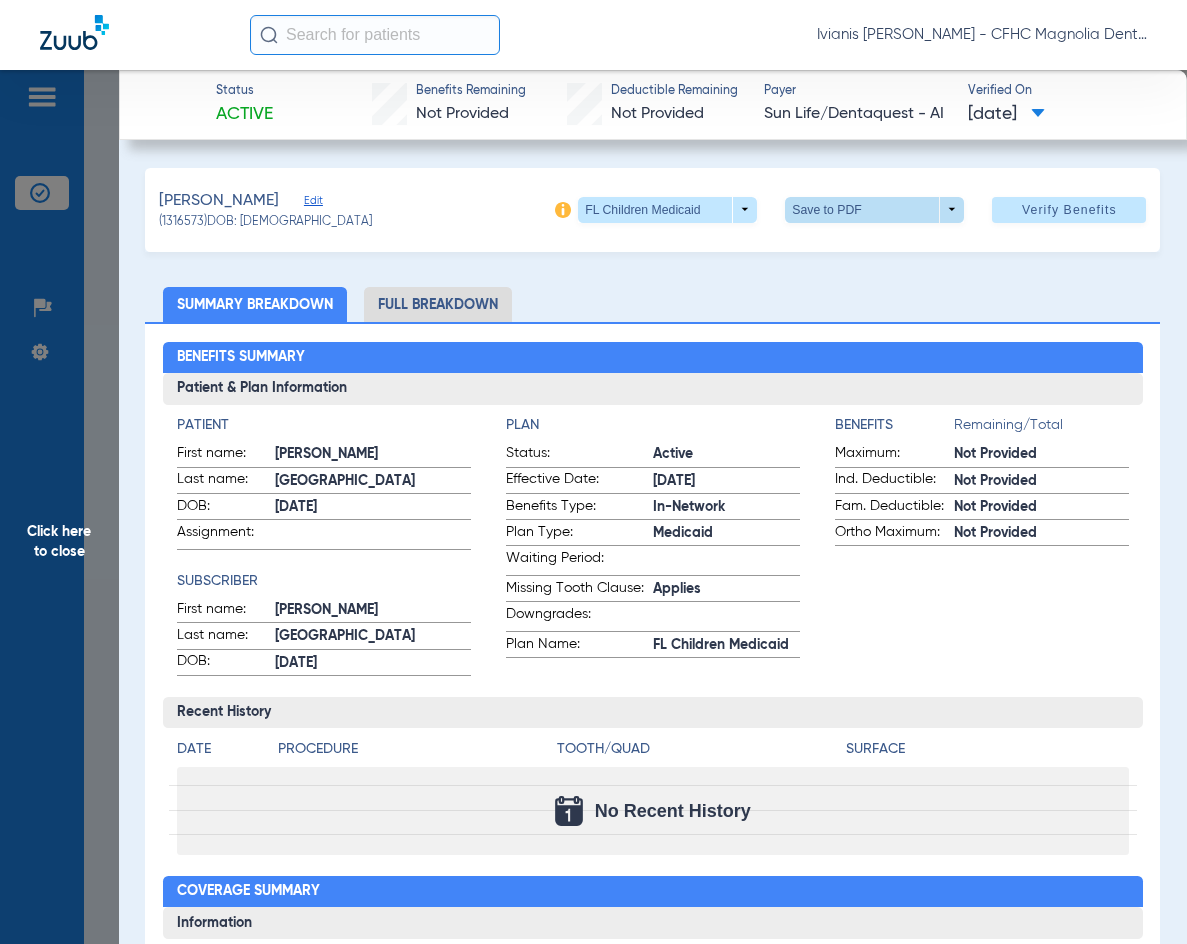 click 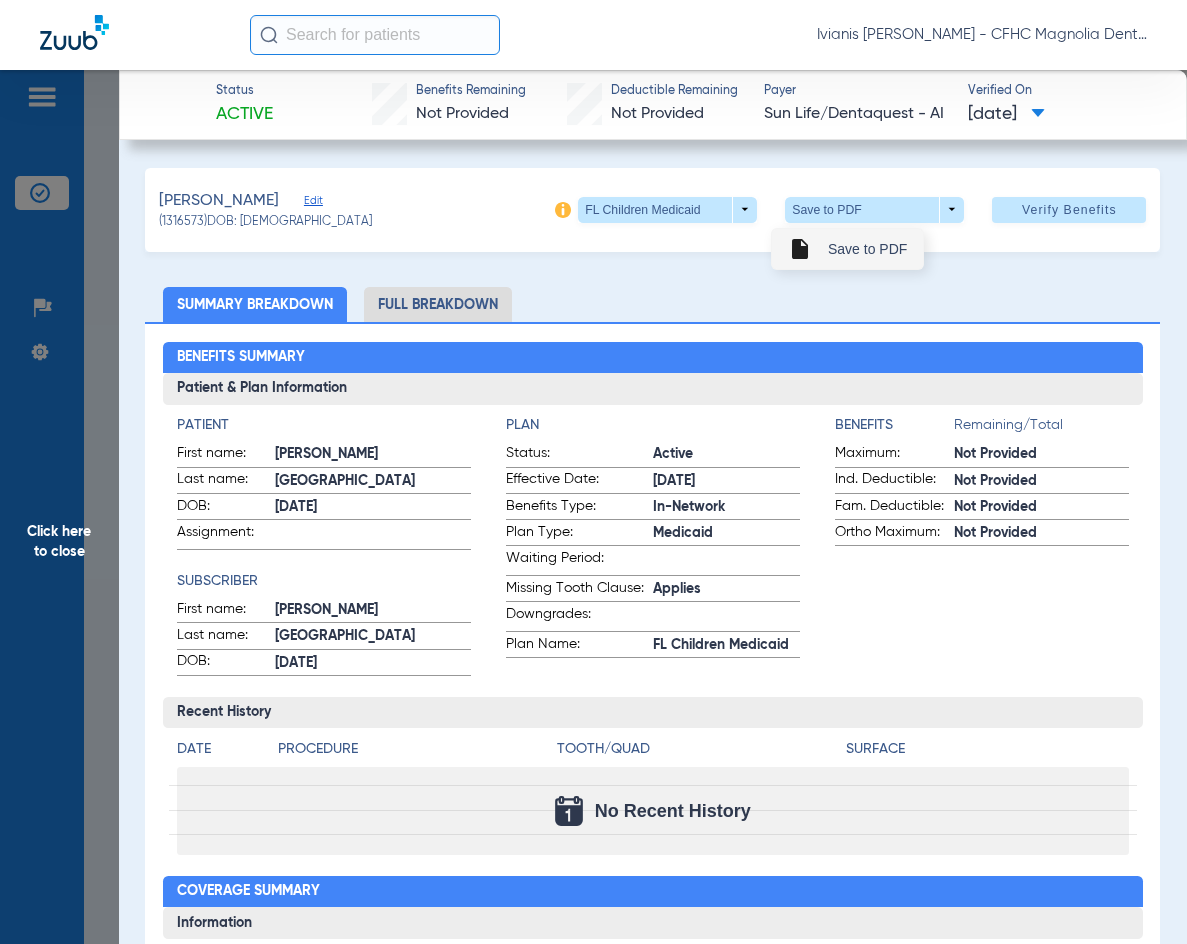 click on "Save to PDF" at bounding box center [867, 249] 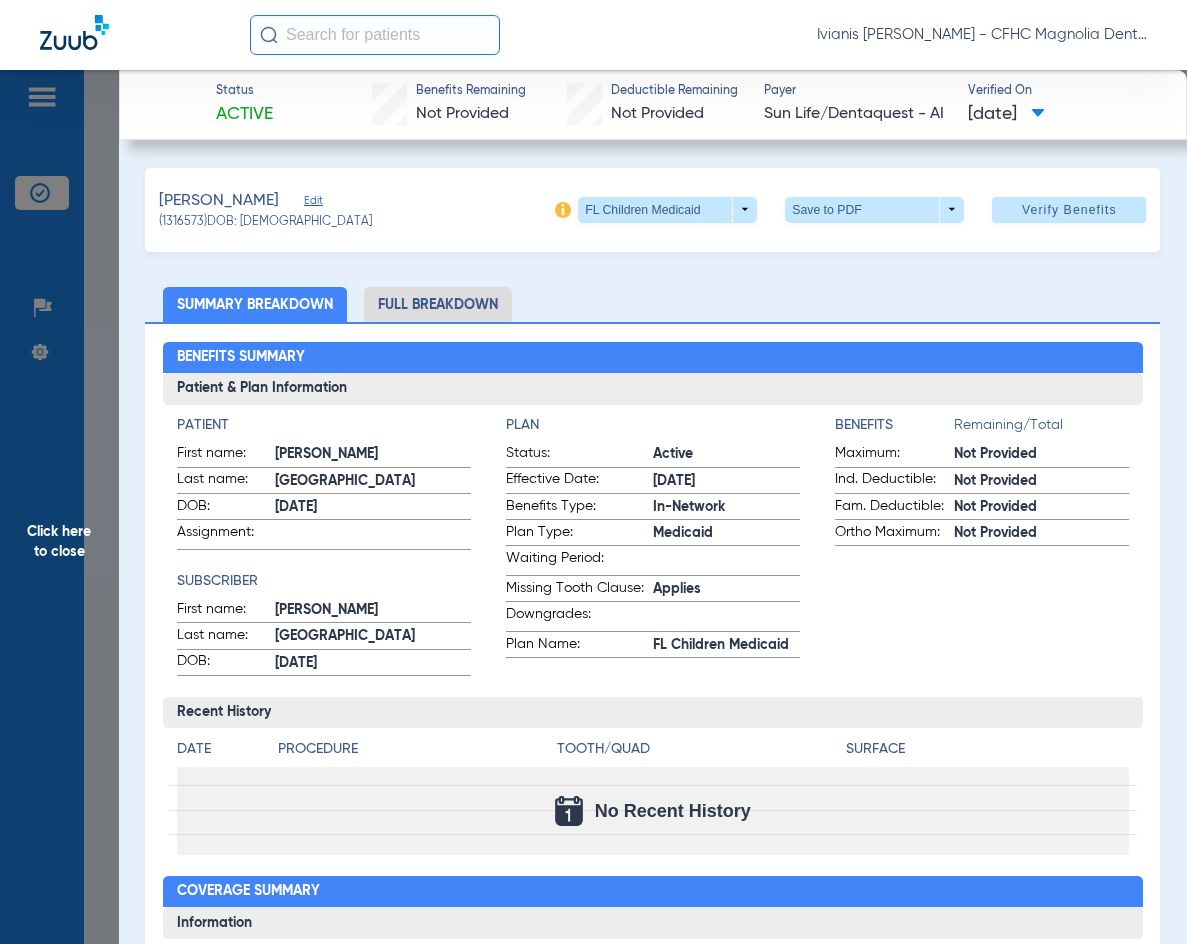 copy on "[DATE]" 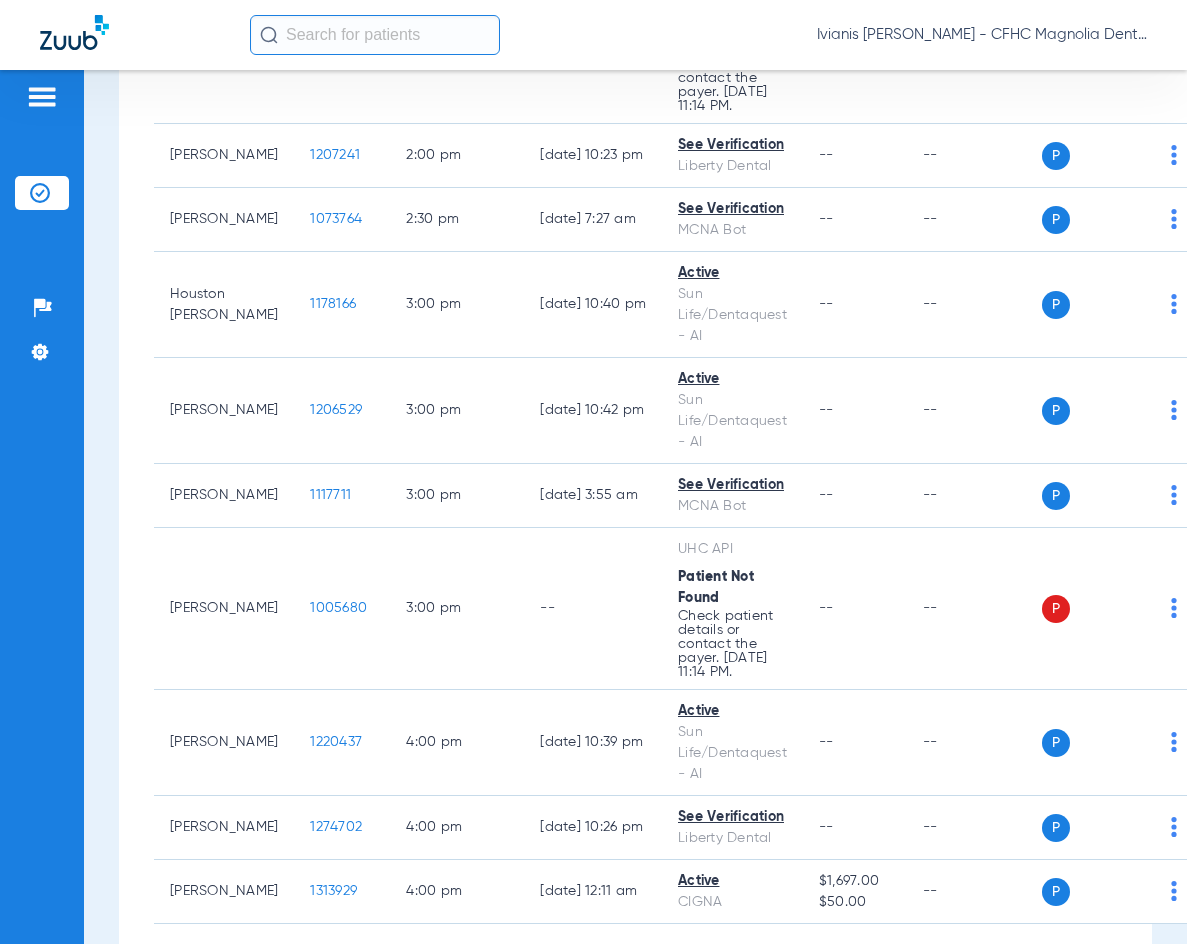scroll, scrollTop: 2995, scrollLeft: 0, axis: vertical 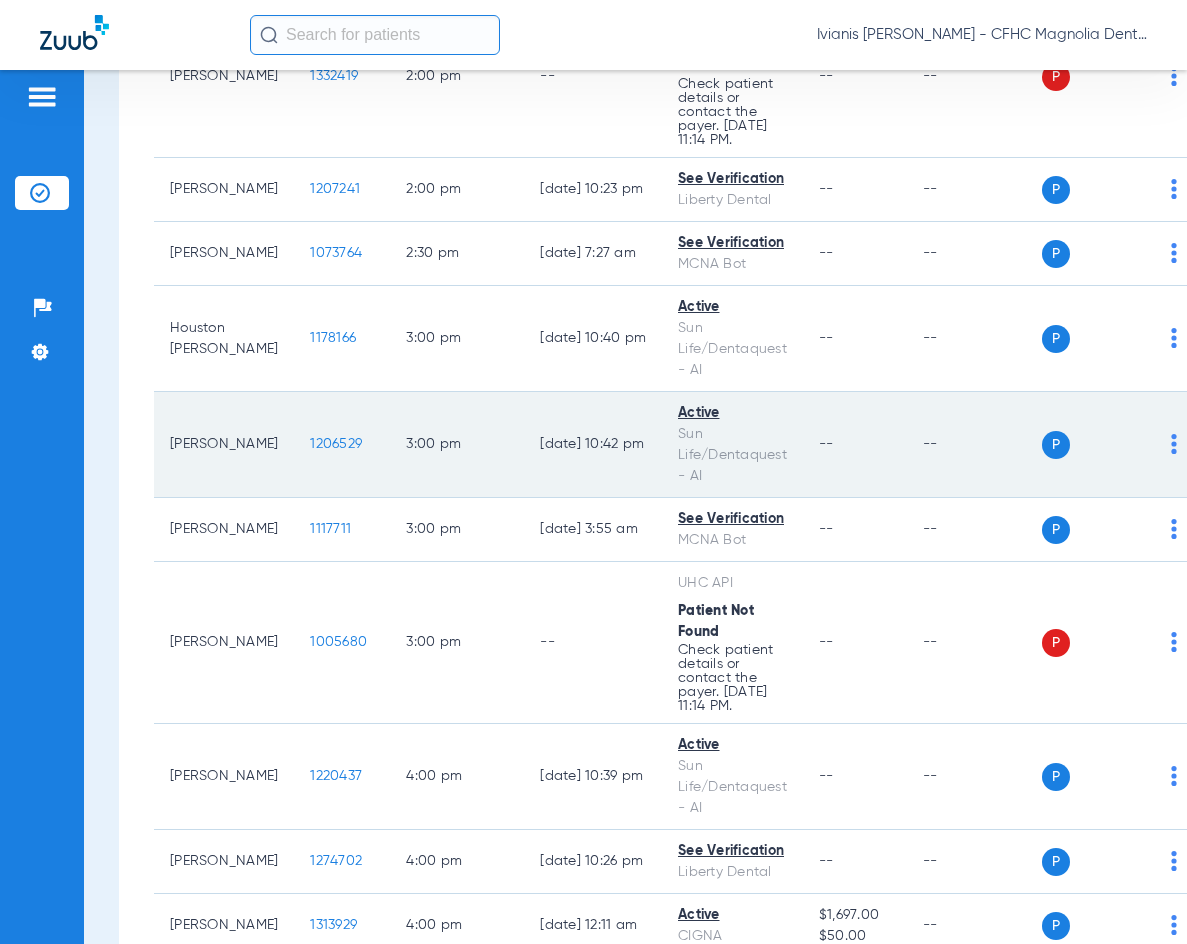 click on "1206529" 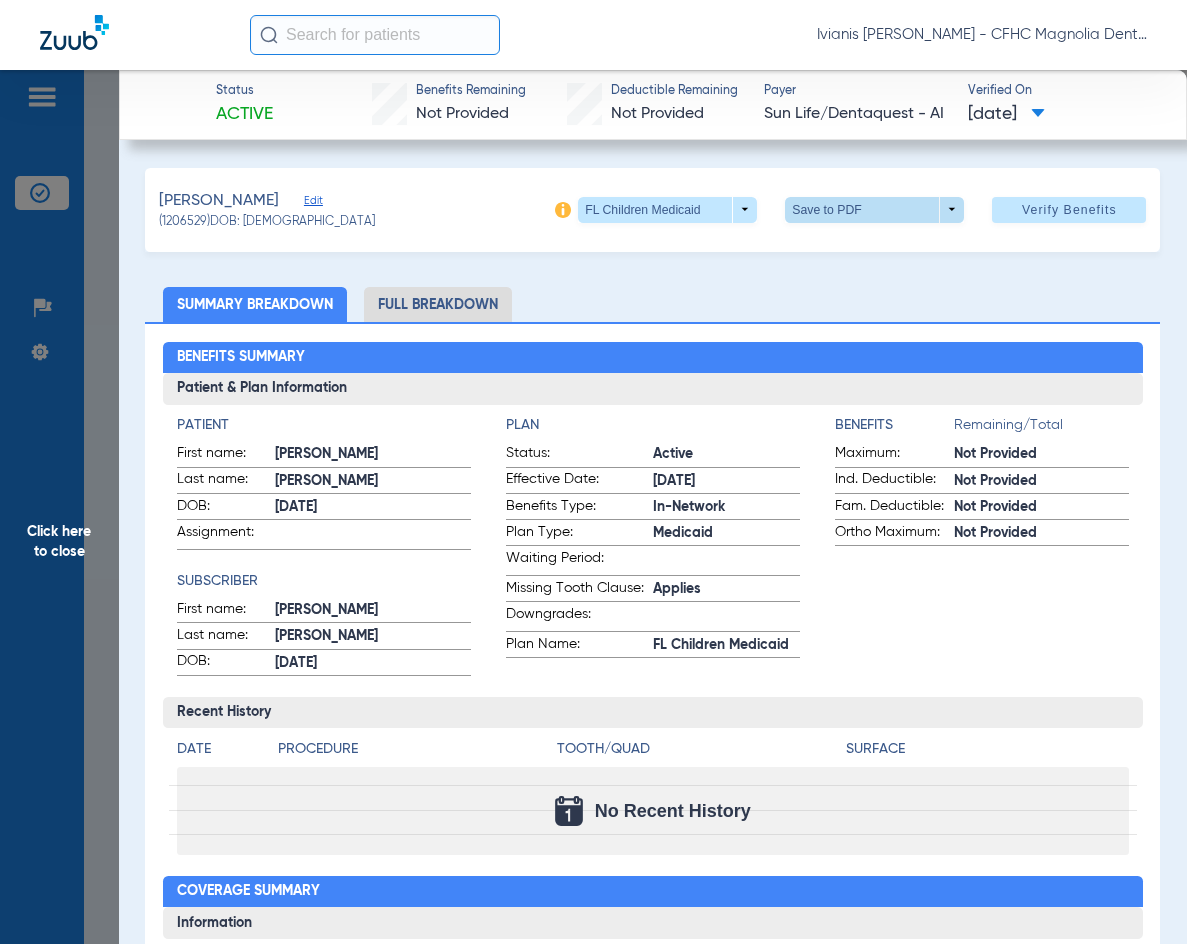 click 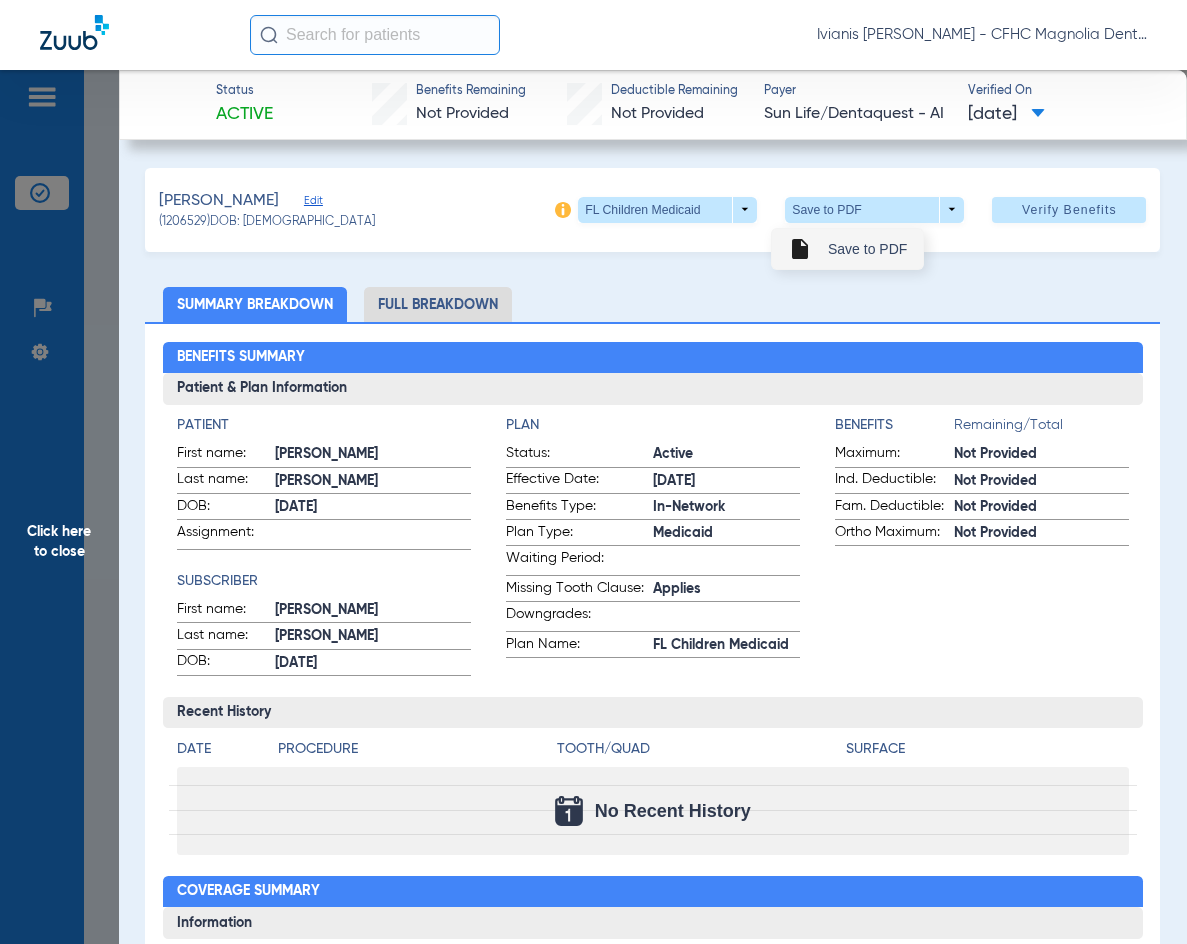 click on "insert_drive_file  Save to PDF" at bounding box center (847, 249) 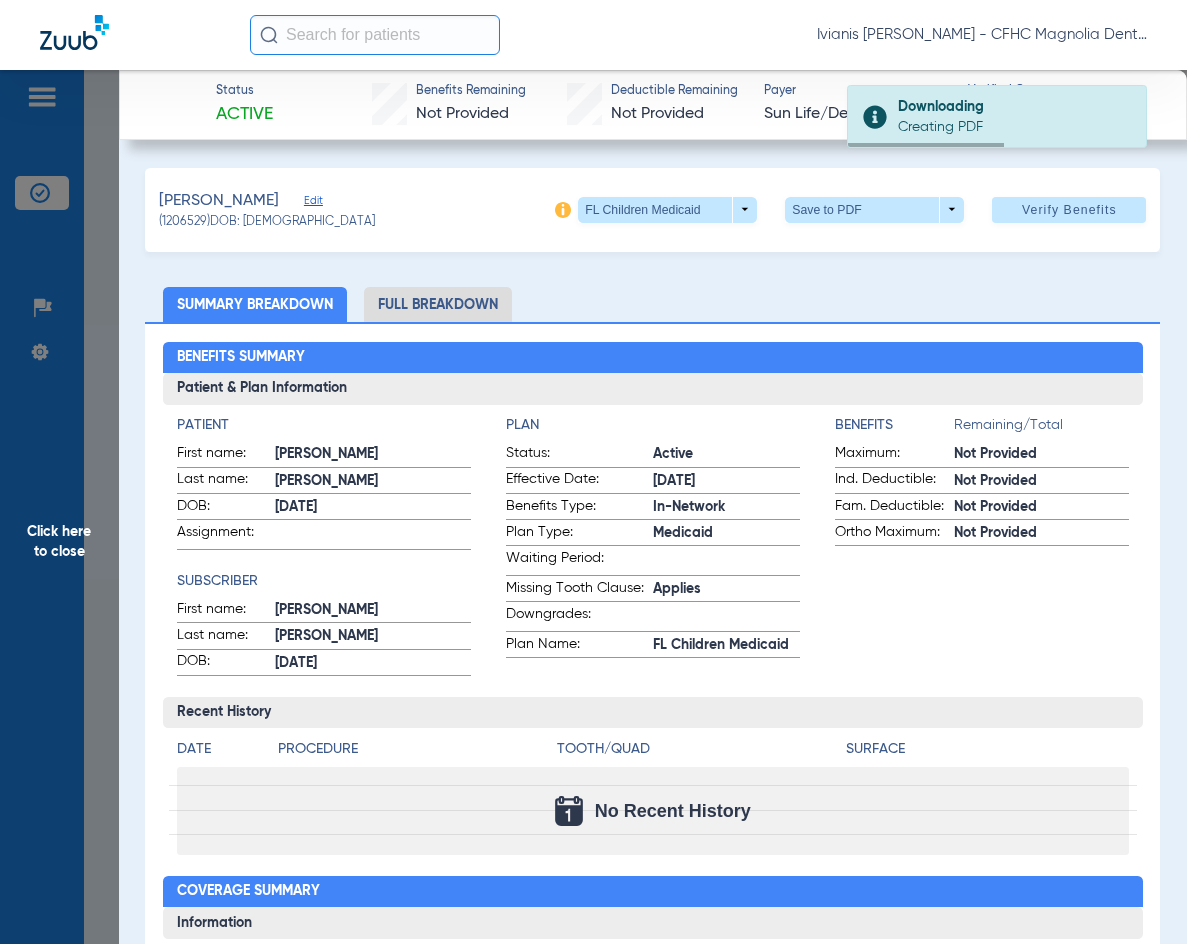 drag, startPoint x: 309, startPoint y: 226, endPoint x: 246, endPoint y: 228, distance: 63.03174 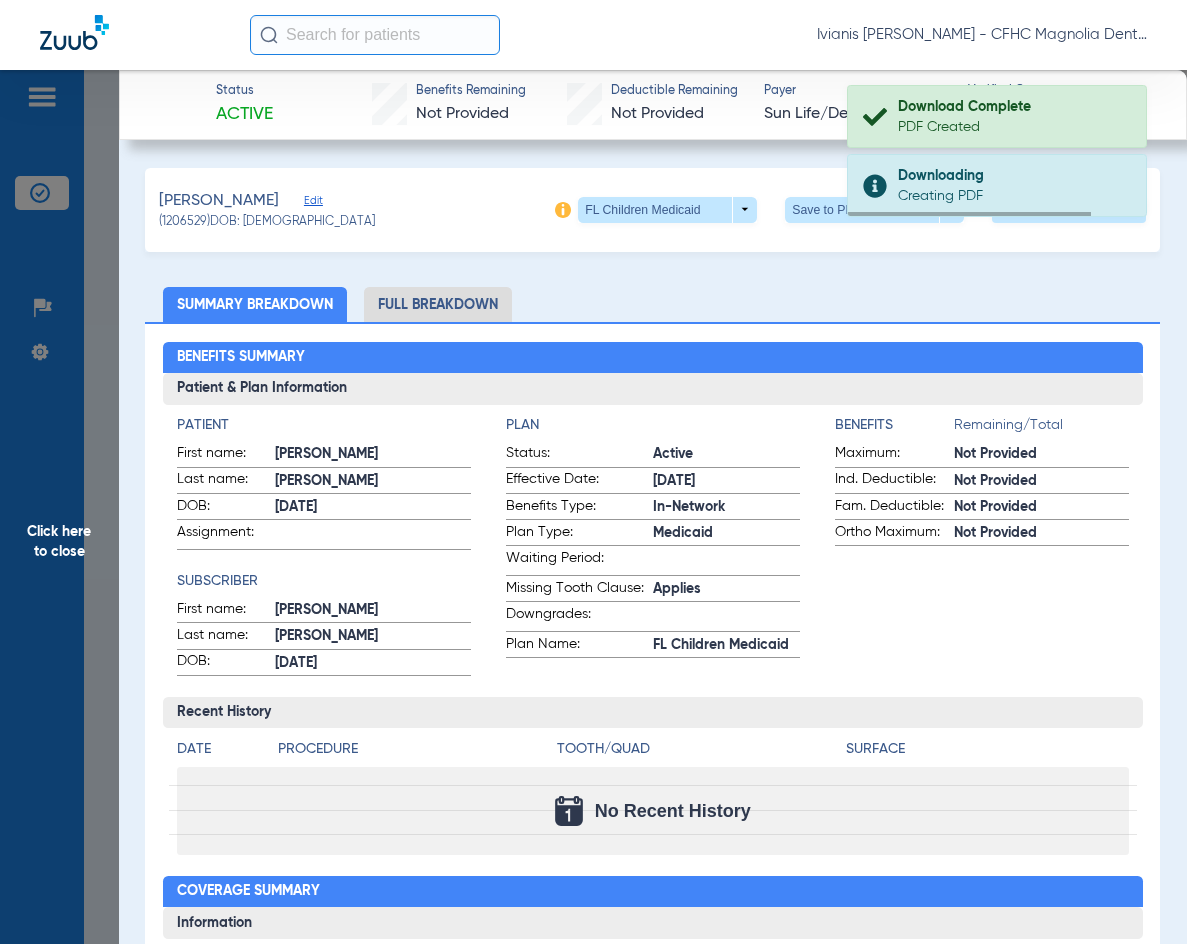 copy on "[DATE]" 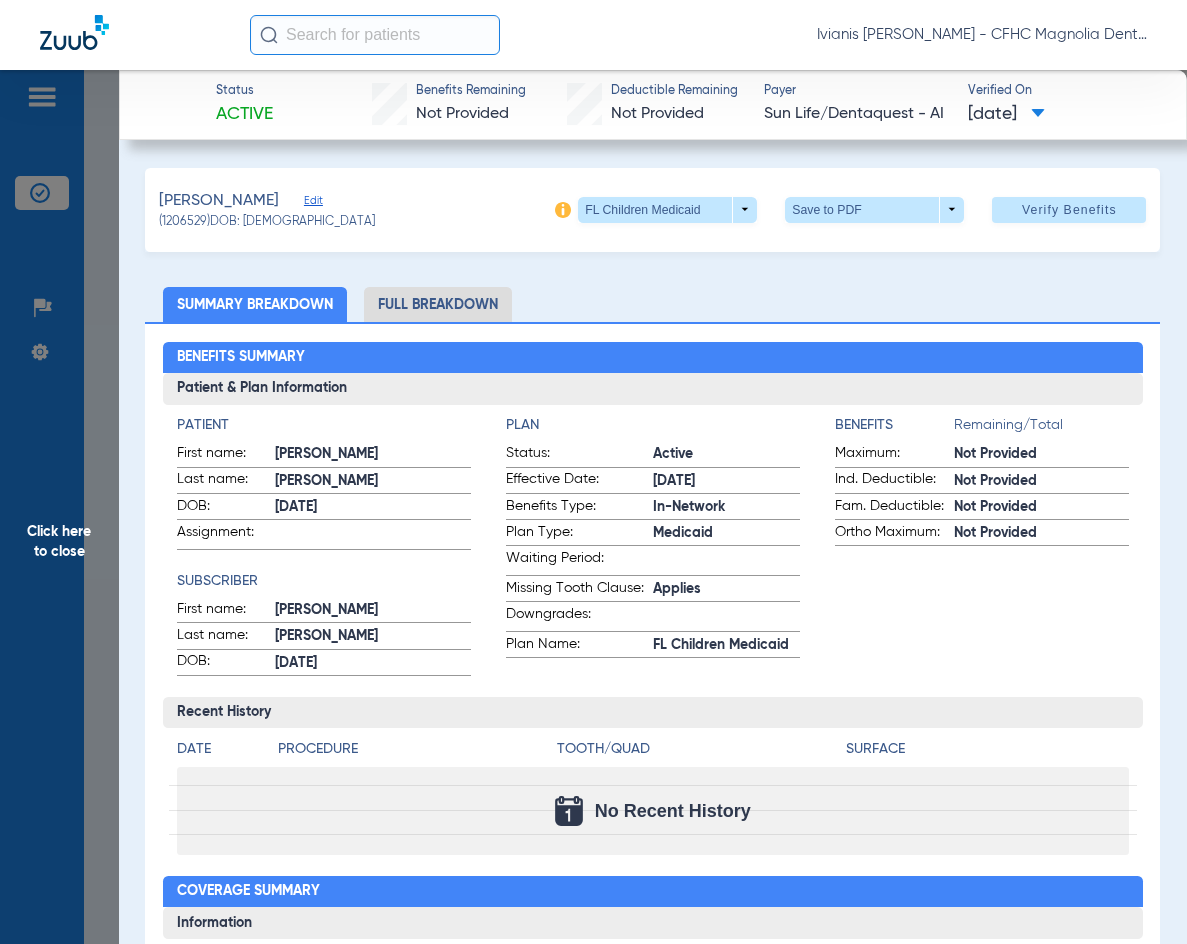 click on "Click here to close" 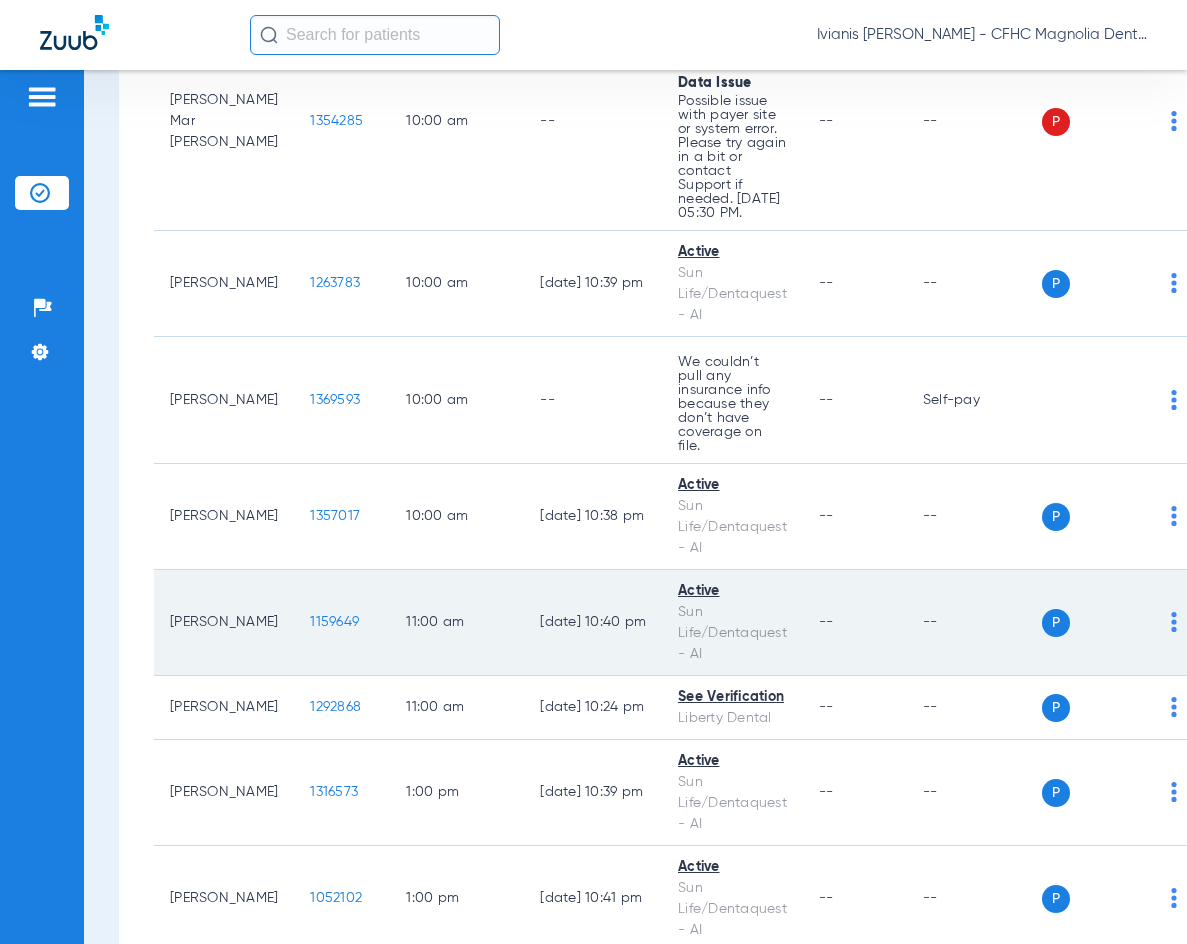 scroll, scrollTop: 1495, scrollLeft: 0, axis: vertical 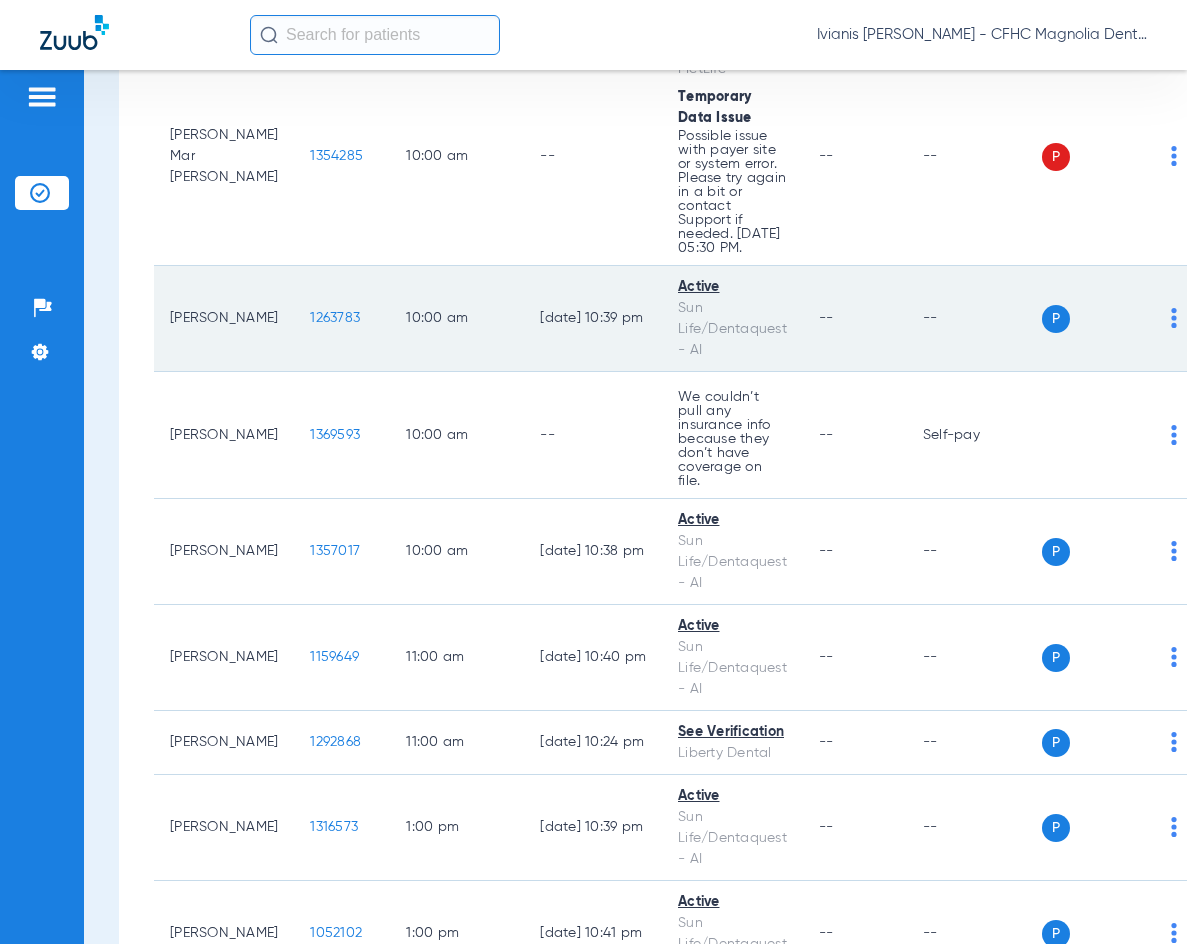click on "1263783" 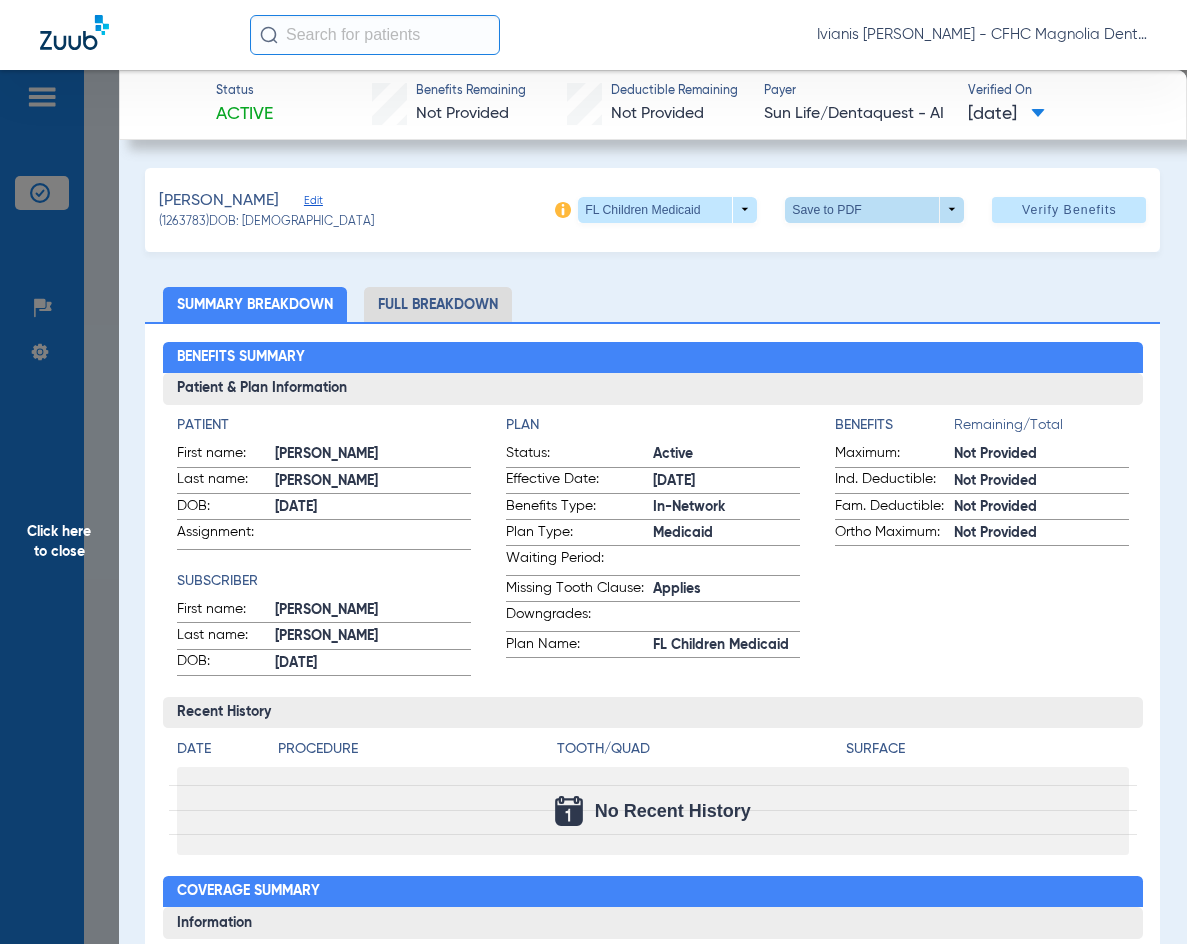 click 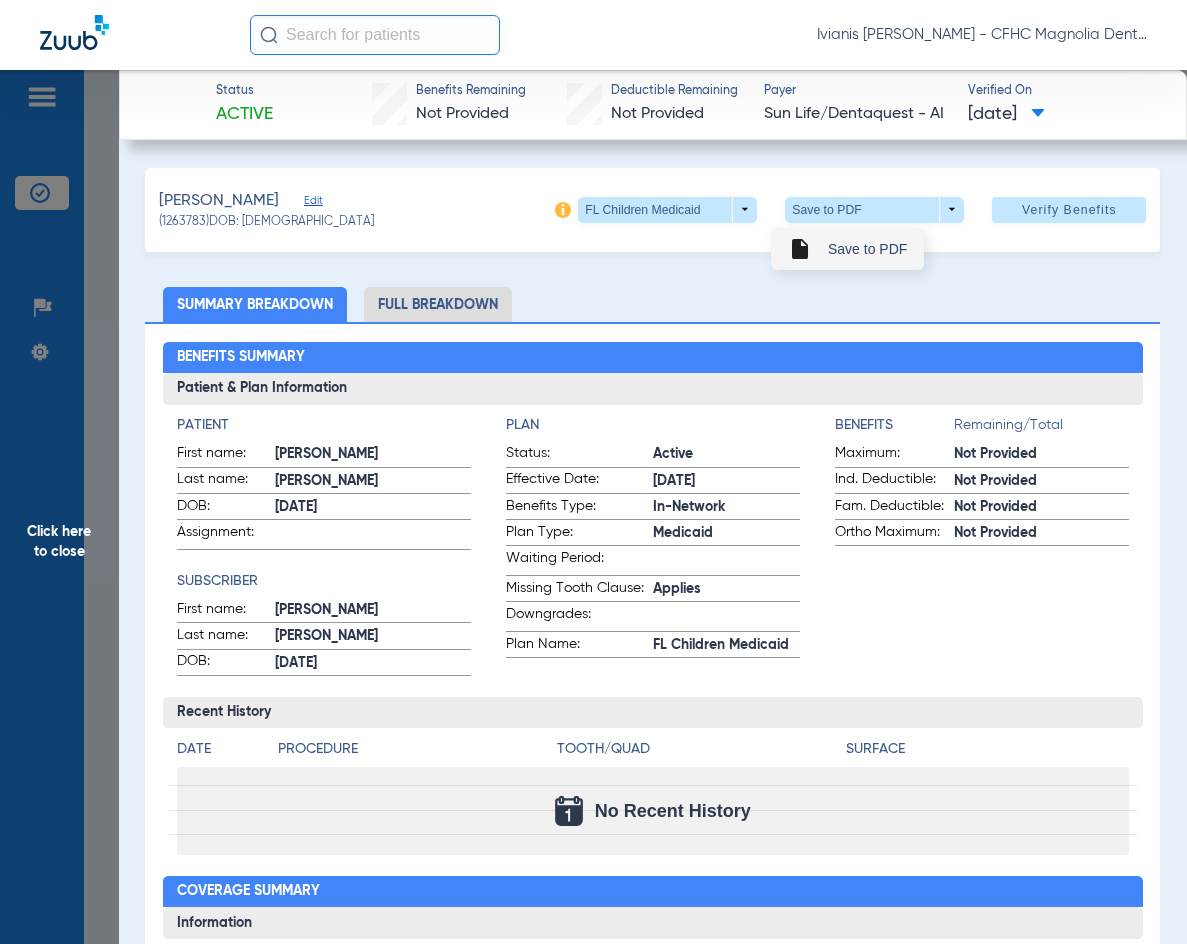 click on "Save to PDF" at bounding box center (867, 249) 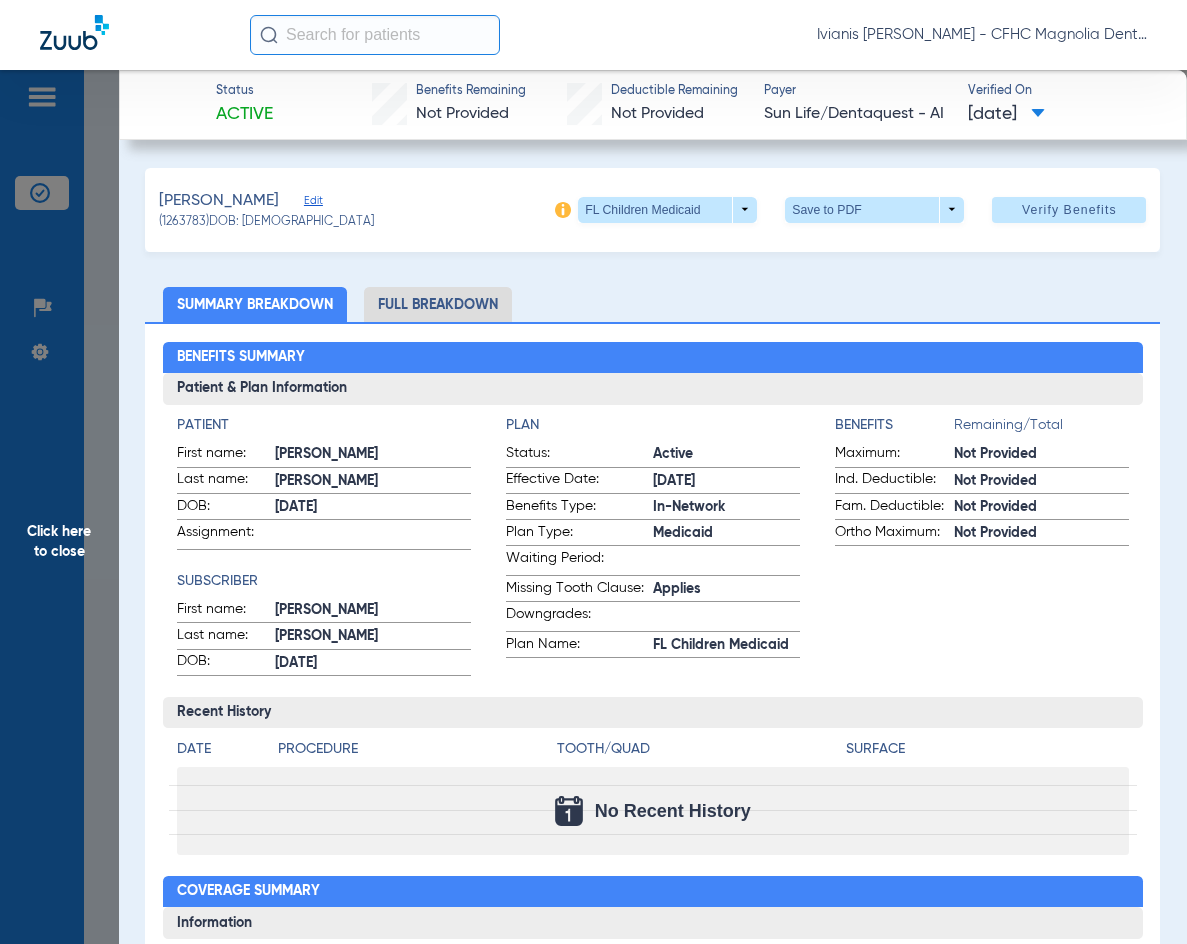 drag, startPoint x: 311, startPoint y: 226, endPoint x: 244, endPoint y: 226, distance: 67 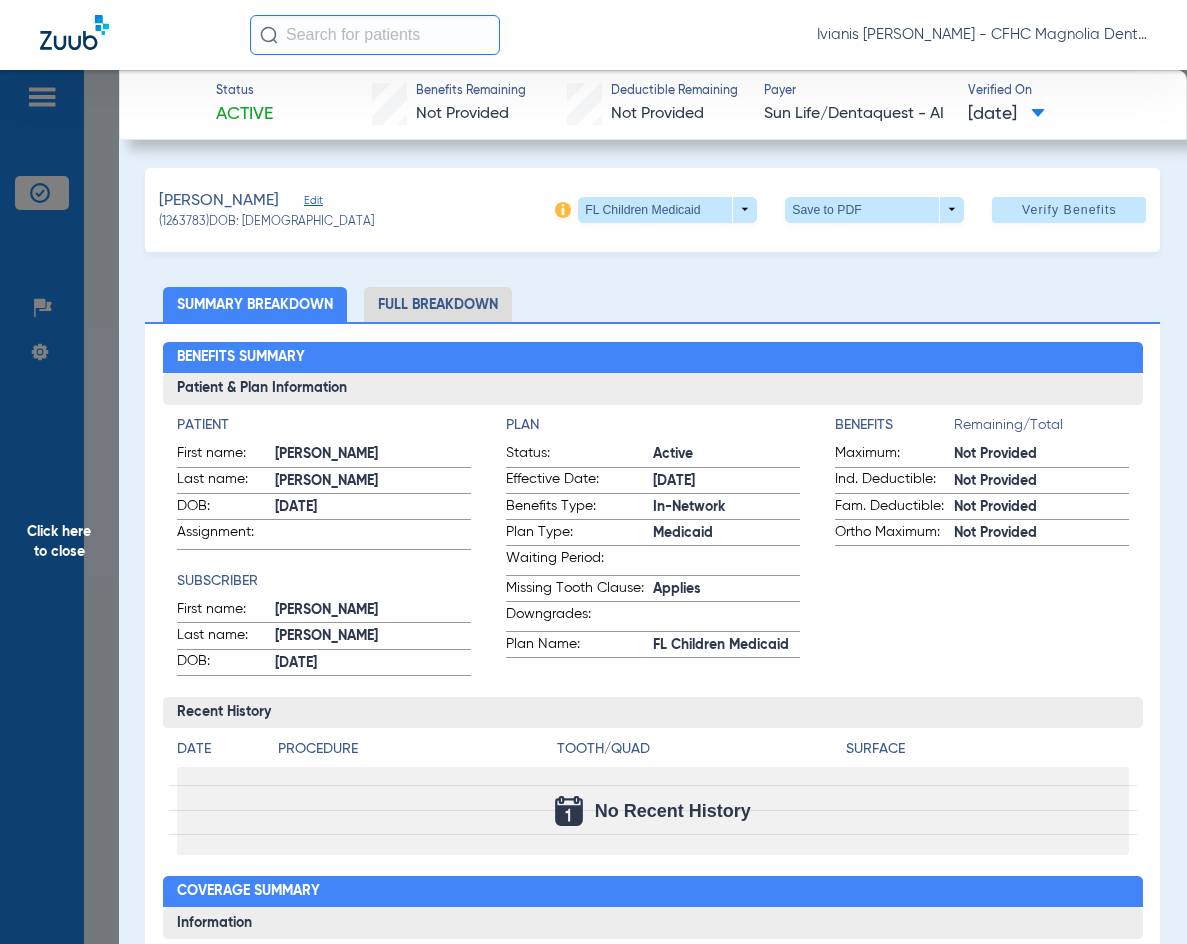 click on "(1263783)   DOB: [DEMOGRAPHIC_DATA]" 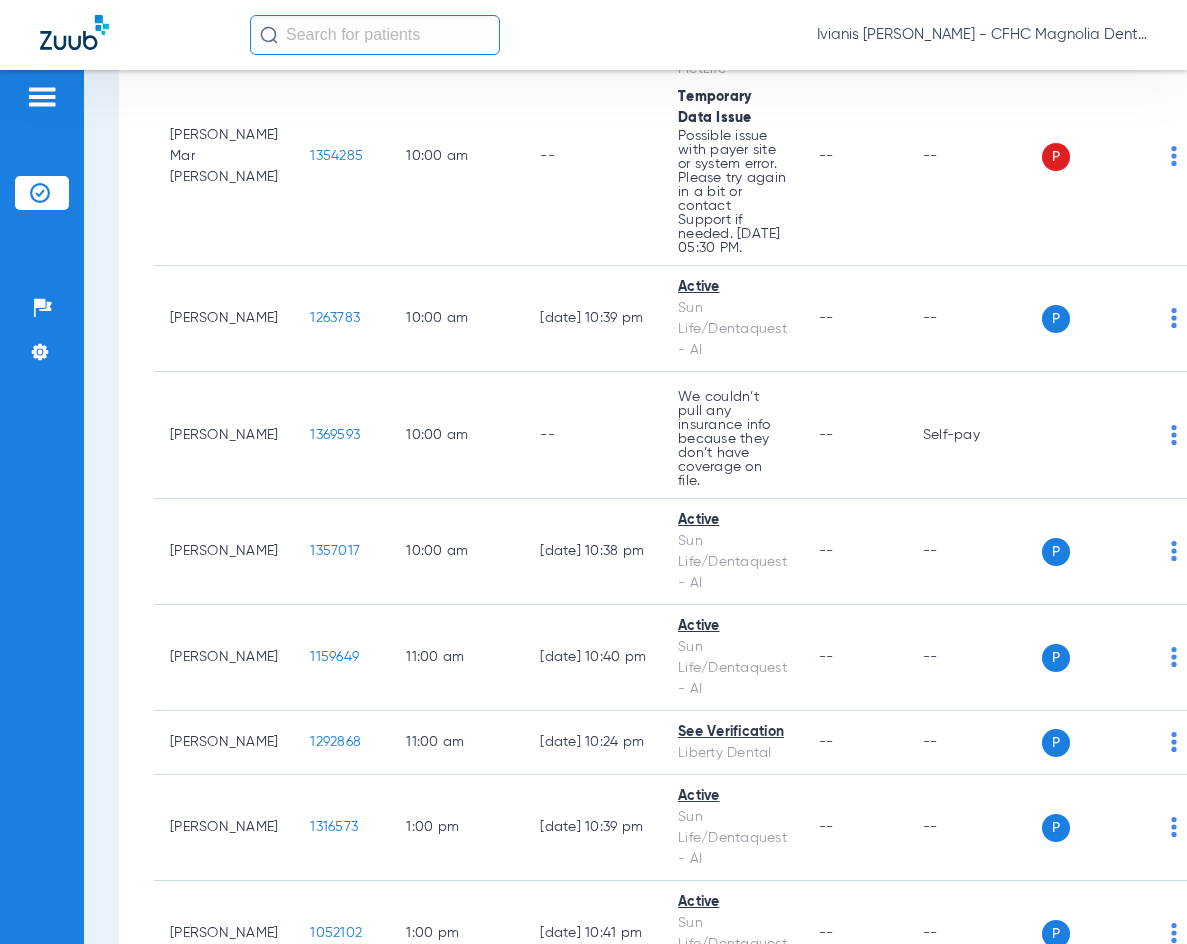 click on "Schedule Insurance Verification History  Last Appt. Sync Time:   [DATE] - 10:57 AM   [DATE]   [DATE]   [DATE]   [DATE]   [DATE]   [DATE]   [DATE]   [DATE]   [DATE]   [DATE]   [DATE]   [DATE]   [DATE]   [DATE]   [DATE]   [DATE]   [DATE]   [DATE]   [DATE]   [DATE]   [DATE]   [DATE]   [DATE]   [DATE]   [DATE]   [DATE]   [DATE]   [DATE]   [DATE]   [DATE]   [DATE]   [DATE]   [DATE]   [DATE]   [DATE]   [DATE]   [DATE]   [DATE]   [DATE]   [DATE]   [DATE]  Su Mo" at bounding box center [635, 507] 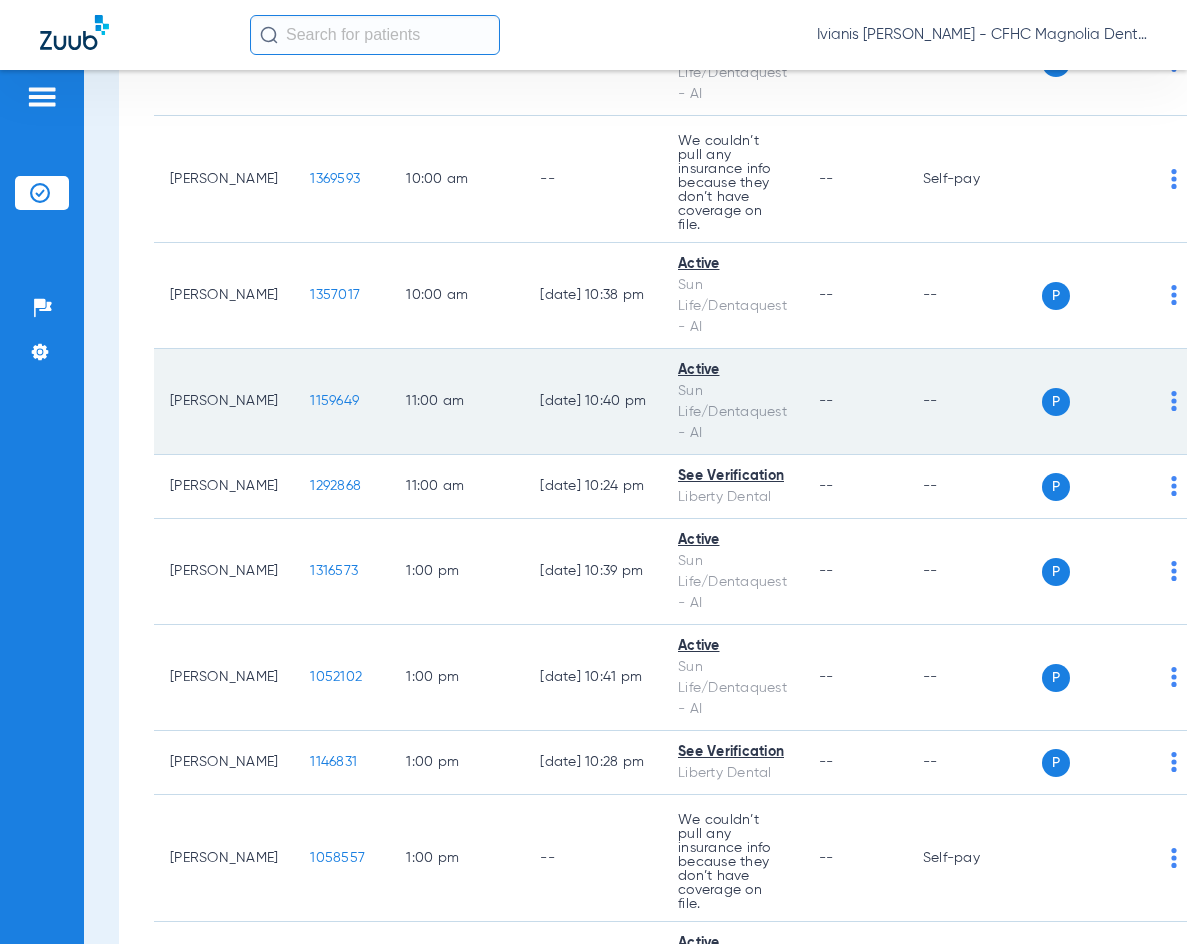 scroll, scrollTop: 1795, scrollLeft: 0, axis: vertical 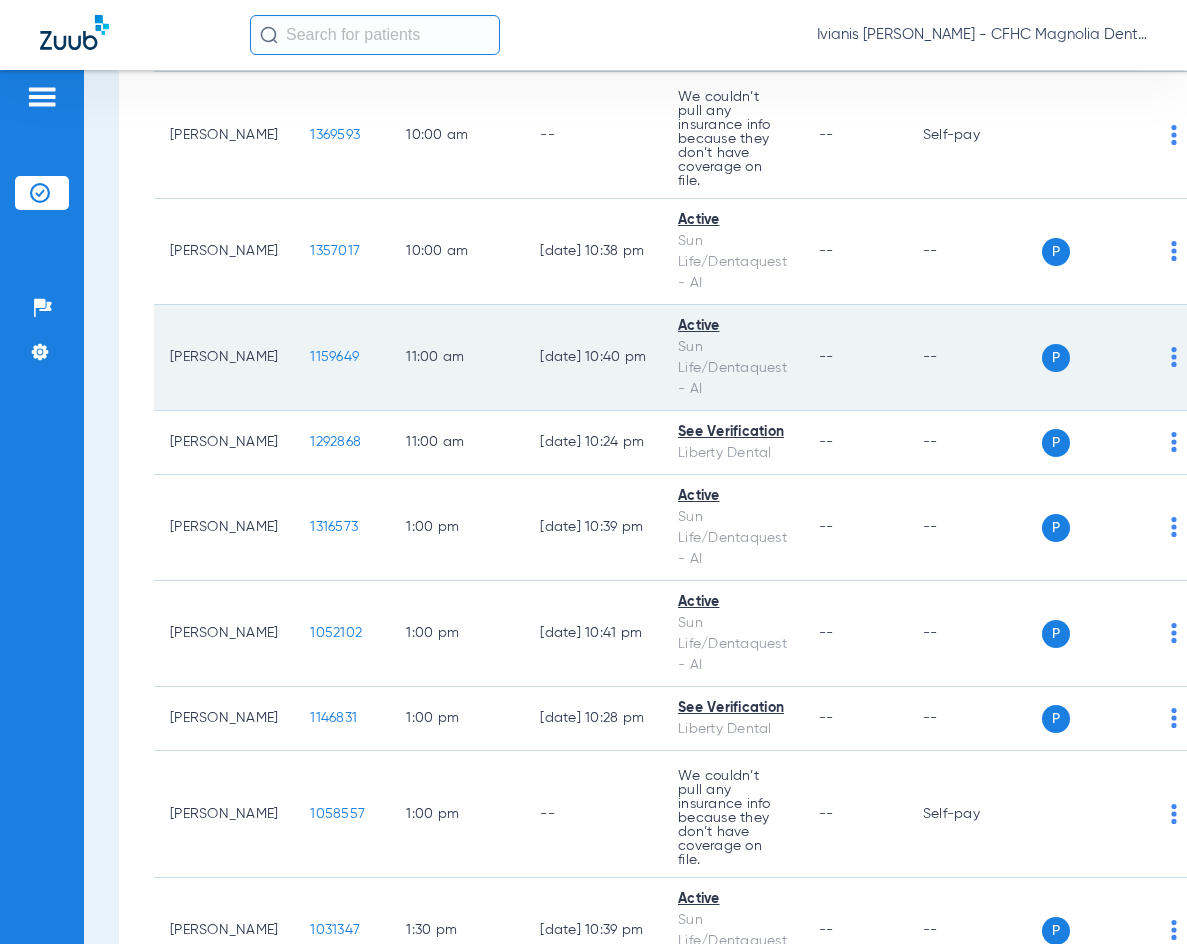 click on "1159649" 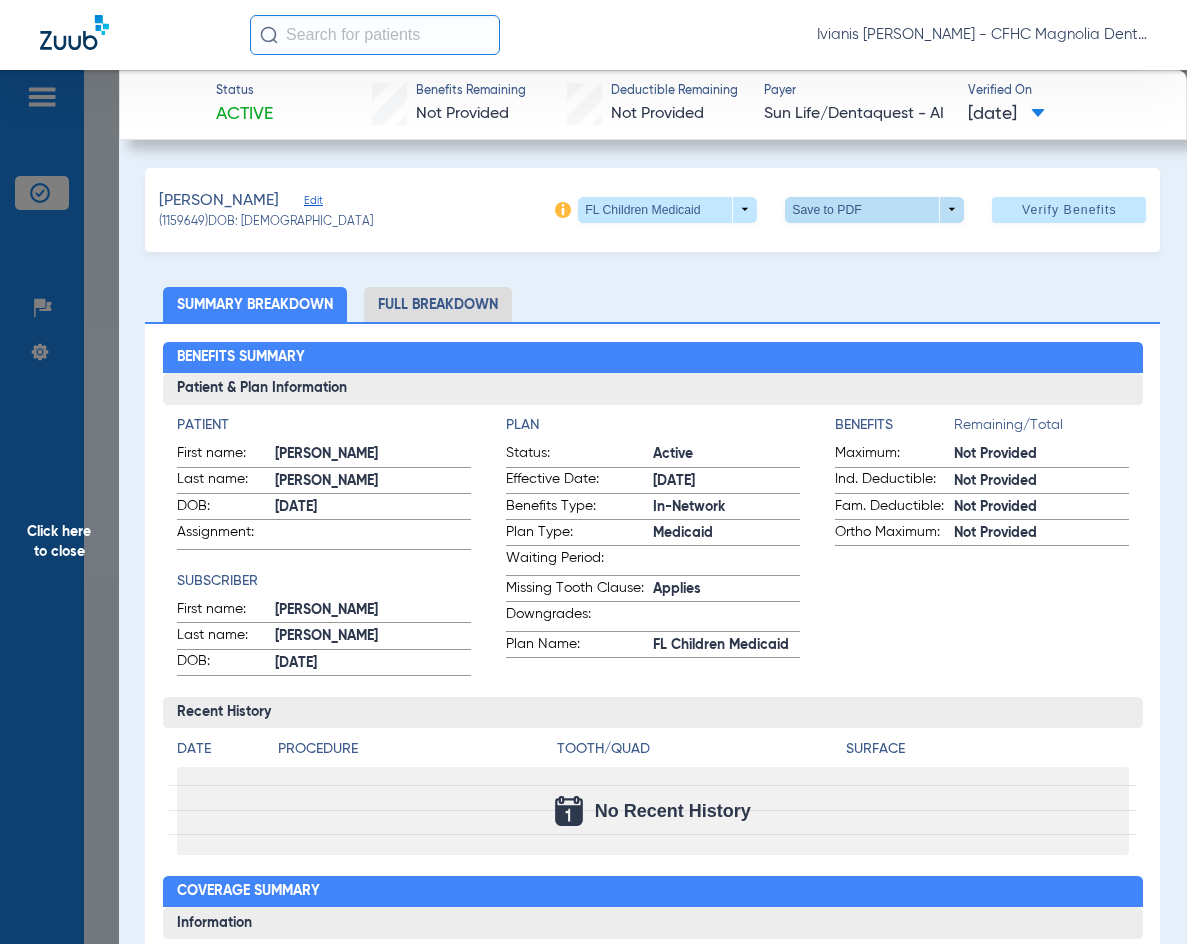 click 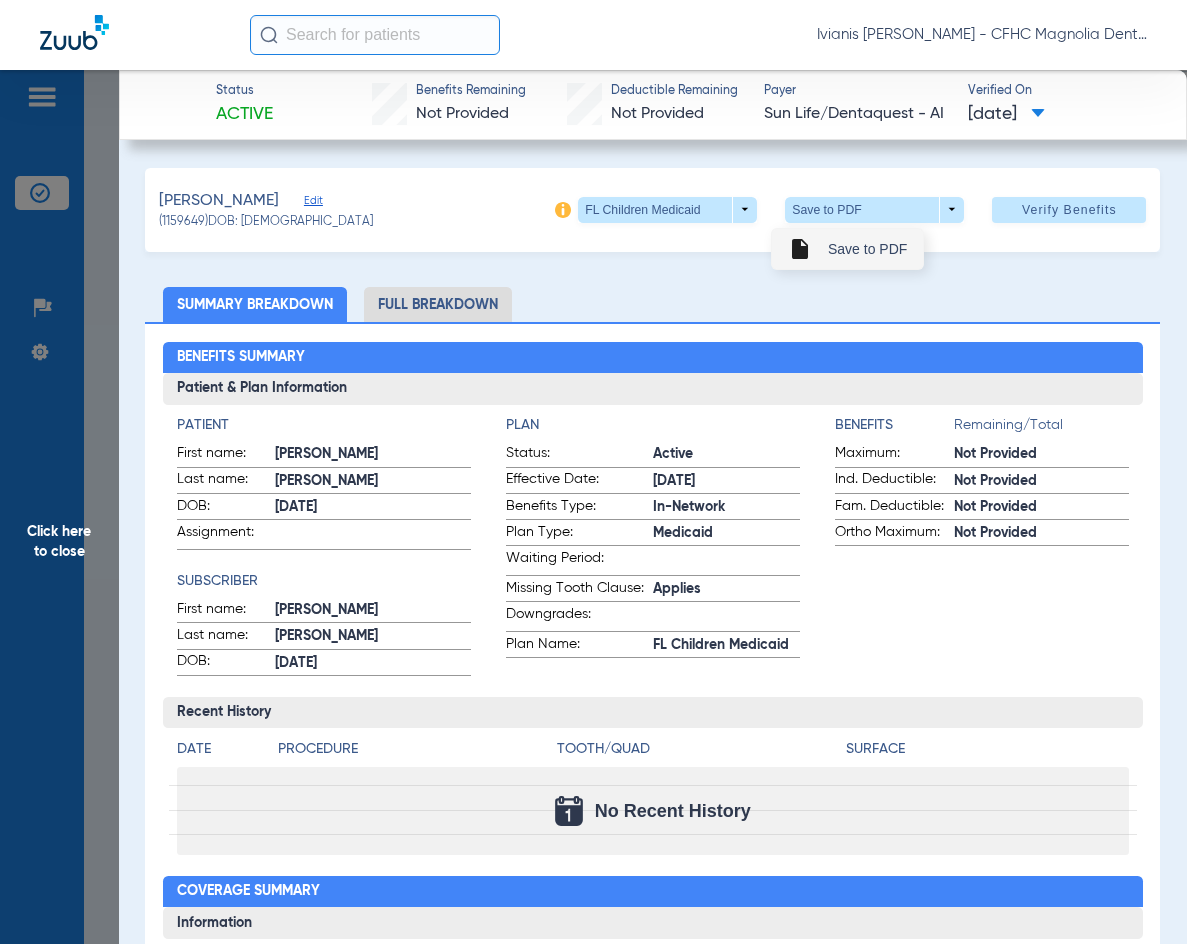 click on "insert_drive_file  Save to PDF" at bounding box center [847, 249] 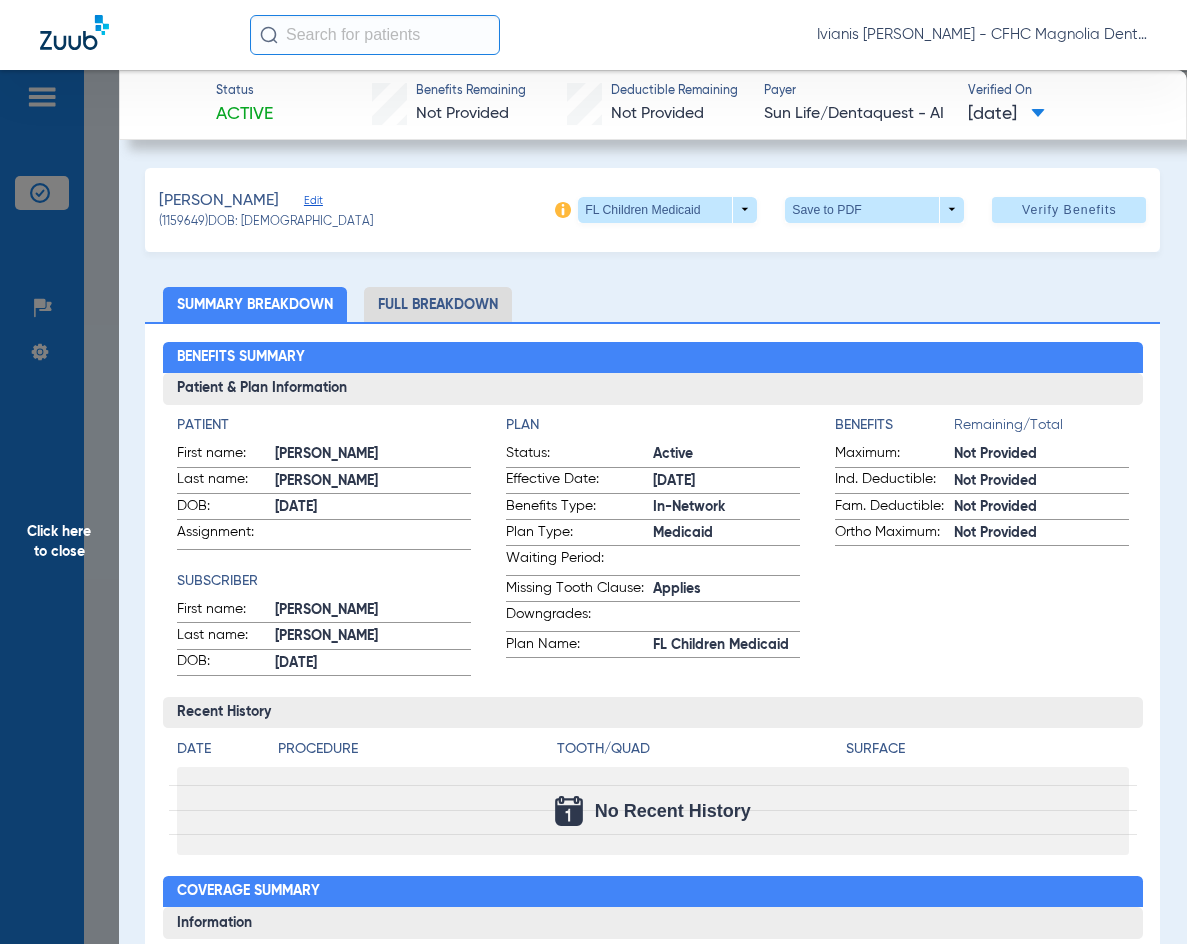 drag, startPoint x: 310, startPoint y: 218, endPoint x: 245, endPoint y: 221, distance: 65.06919 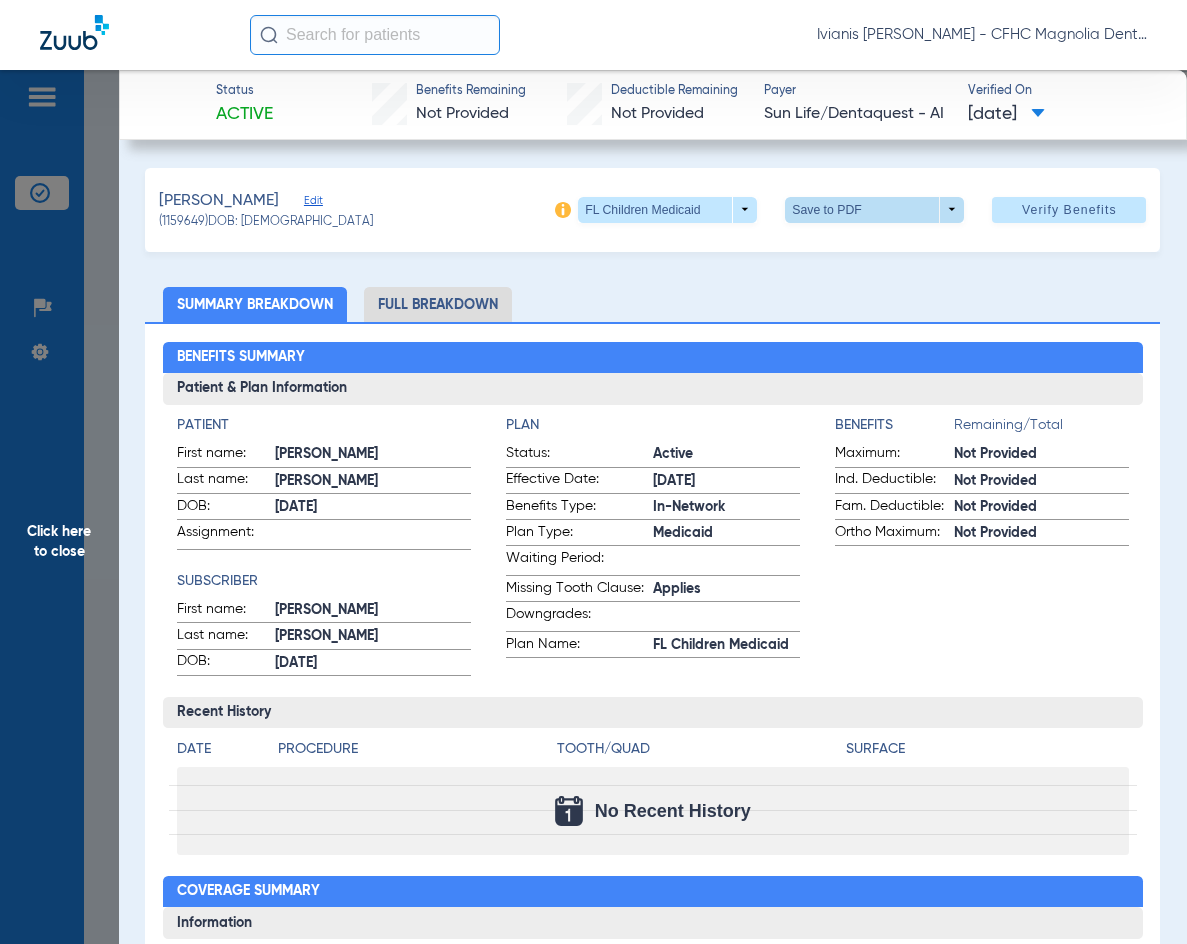 click 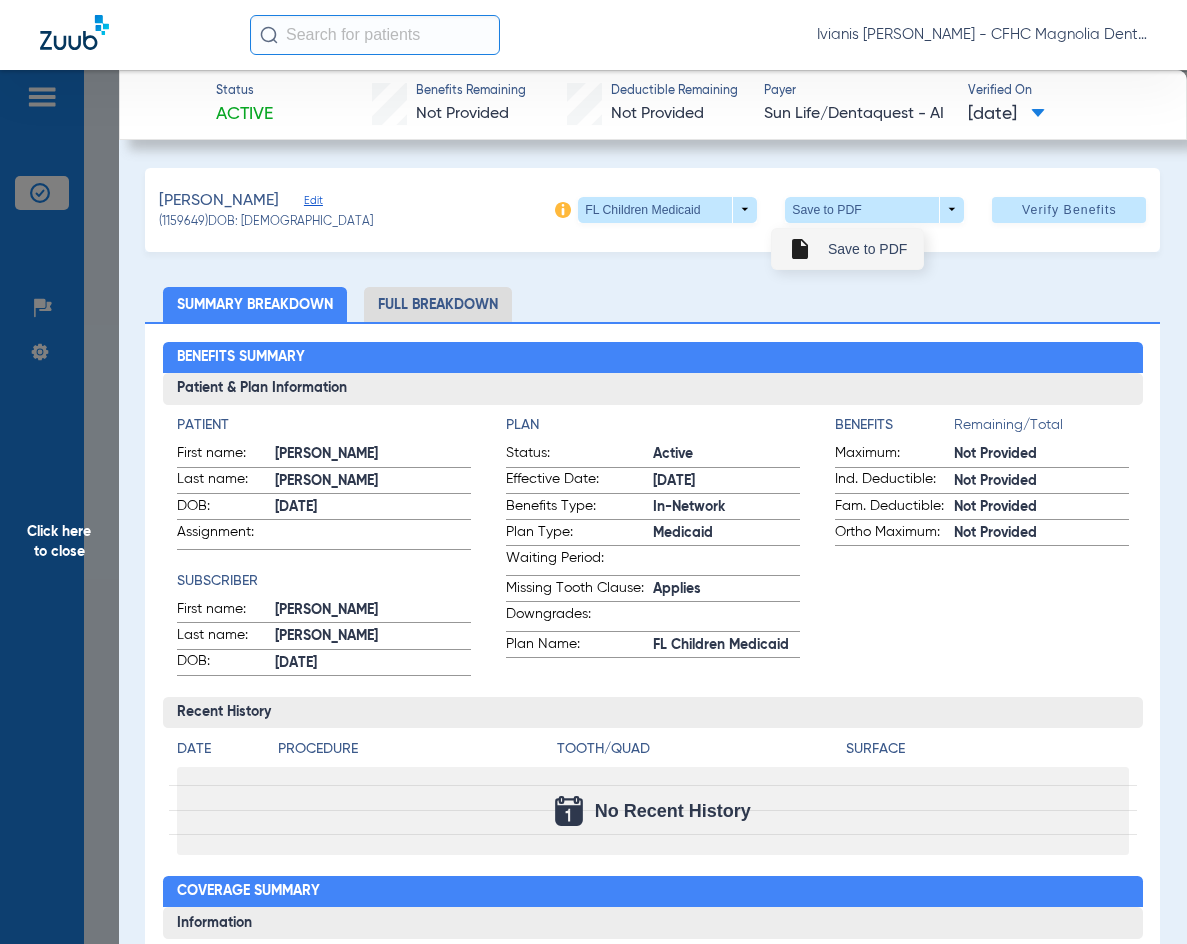 click on "Save to PDF" at bounding box center (867, 249) 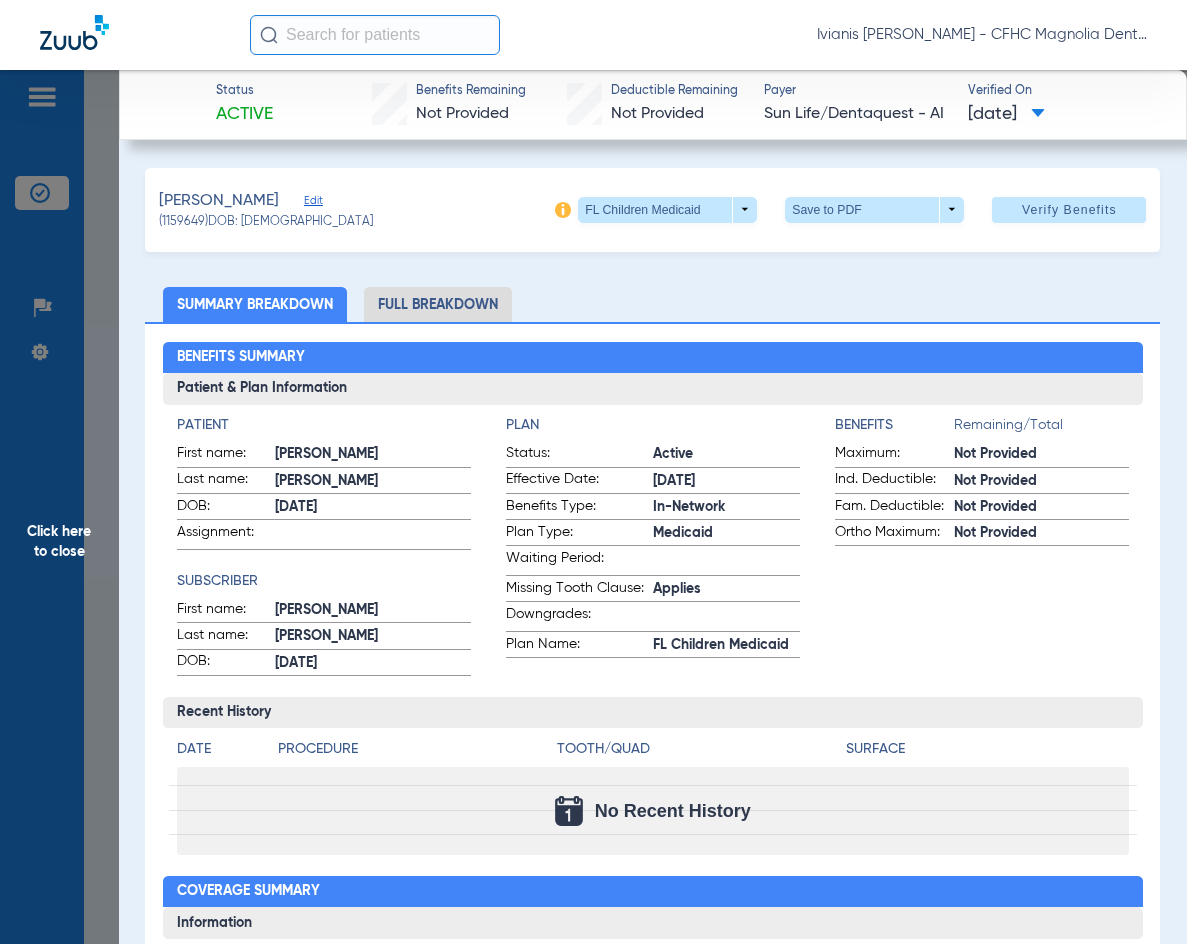 click on "Click here to close" 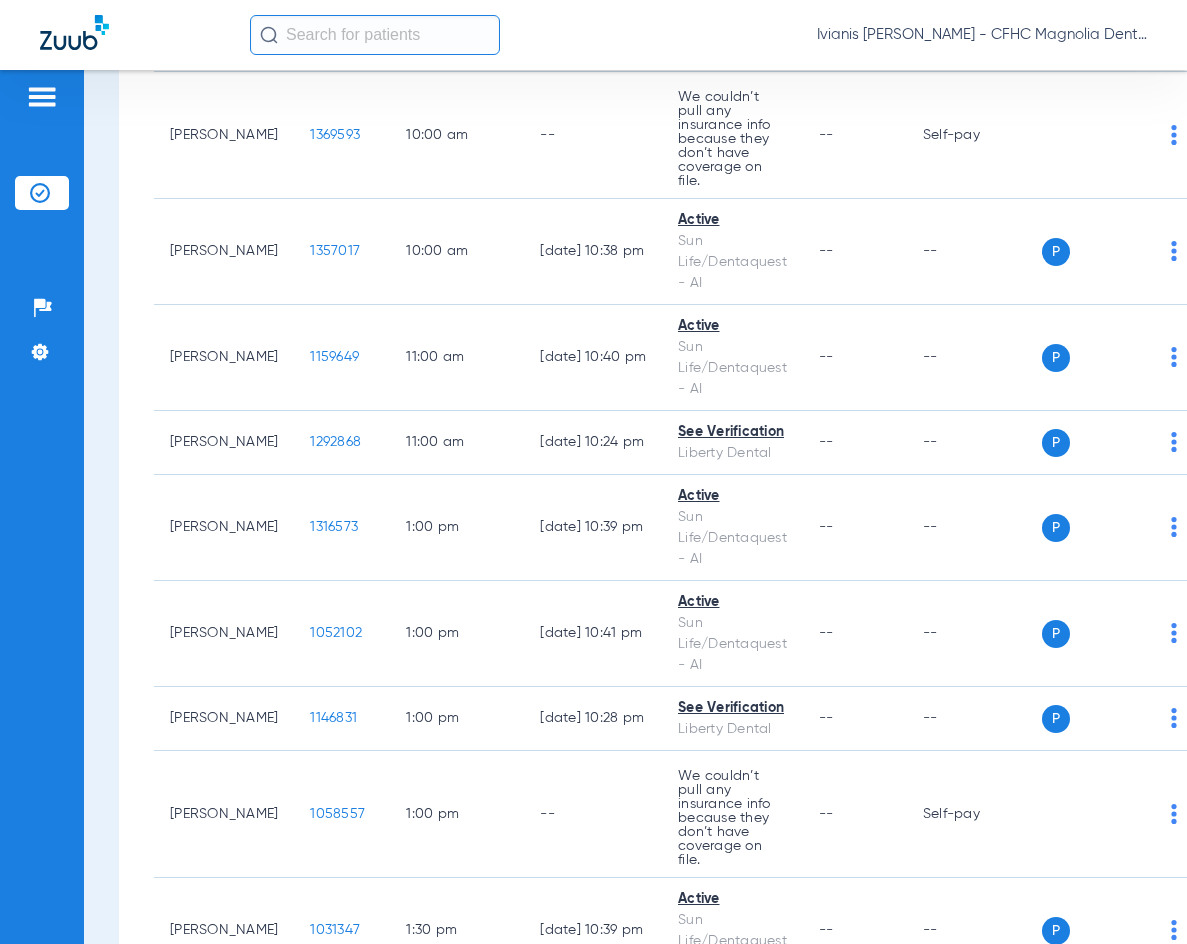 click on "Patients  Insurance Verification  Setup  Help Center Settings" 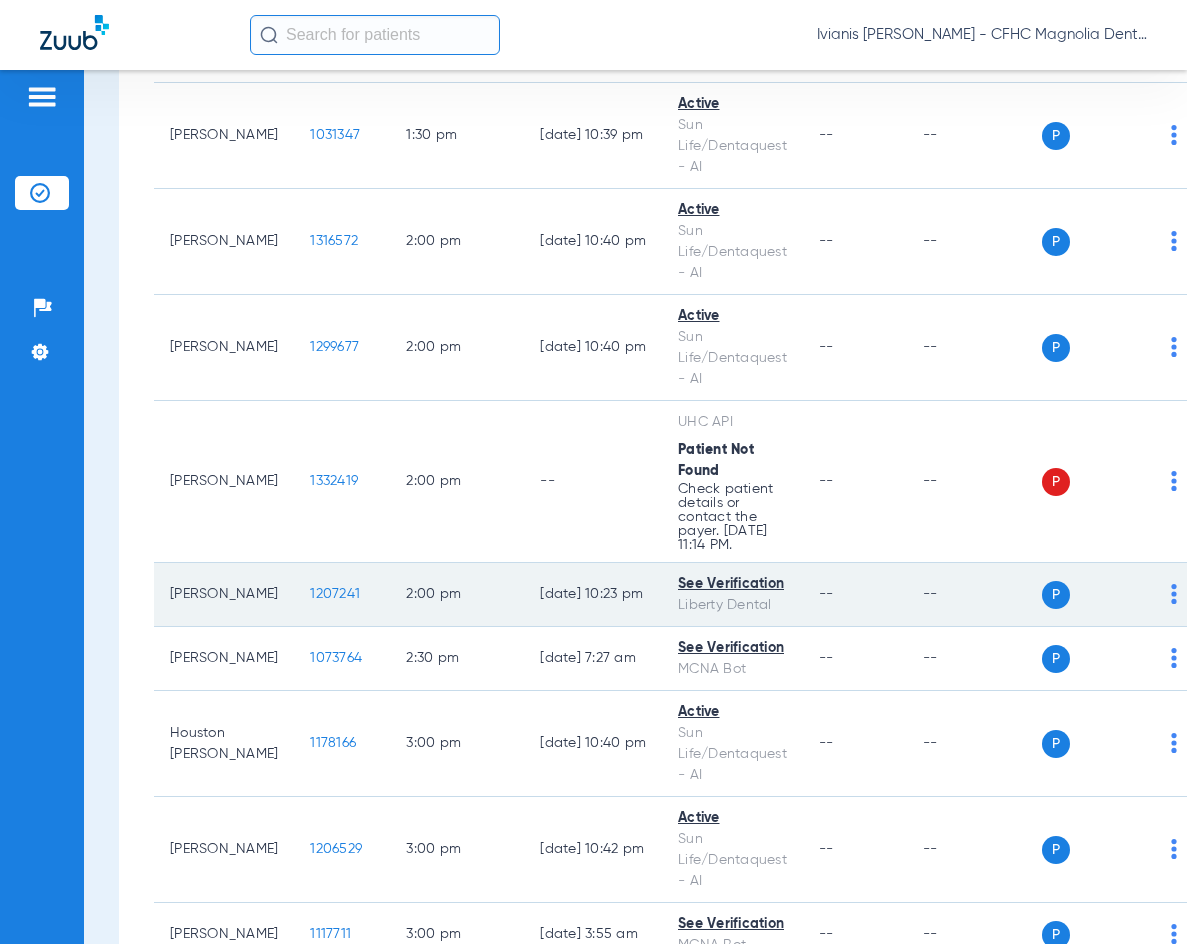 scroll, scrollTop: 2595, scrollLeft: 0, axis: vertical 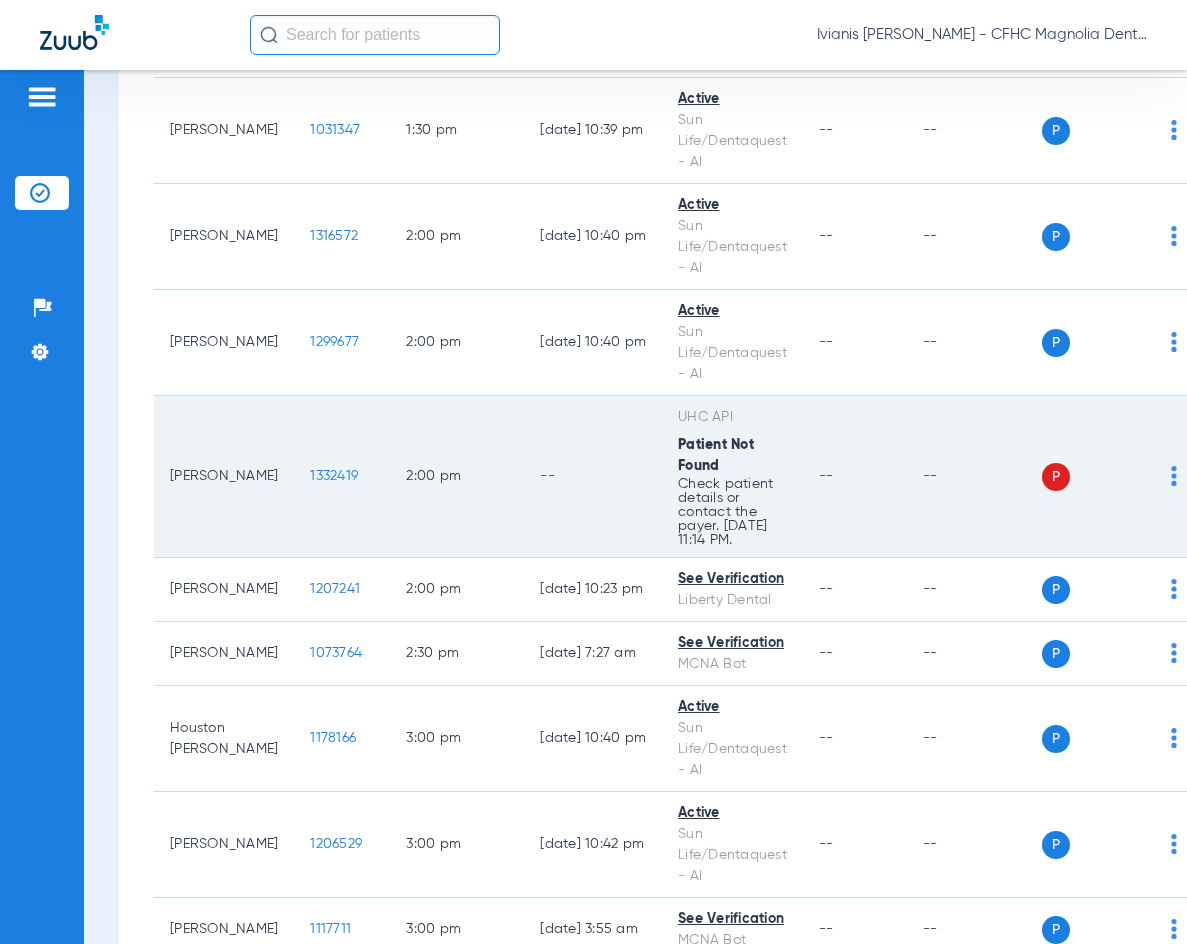 click on "1332419" 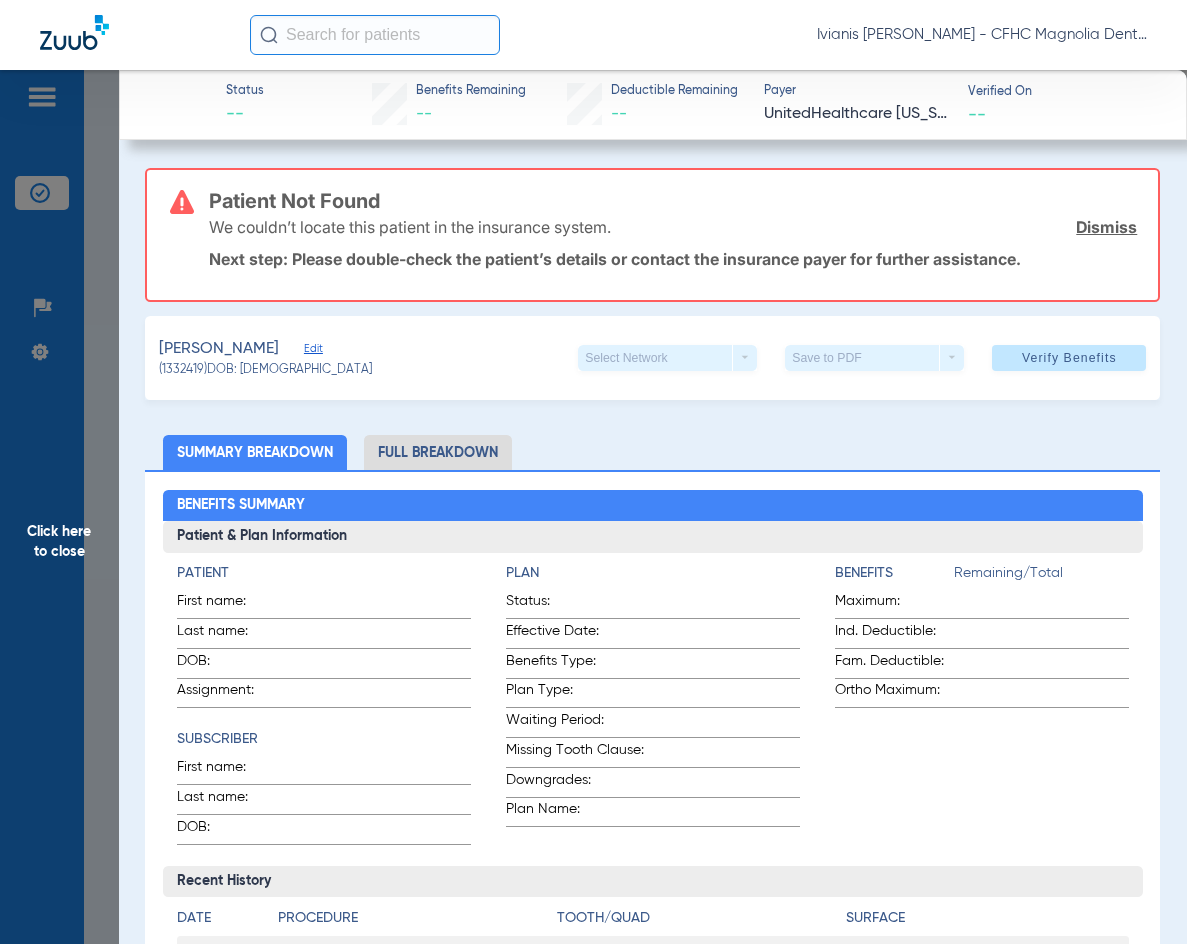 click on "Edit" 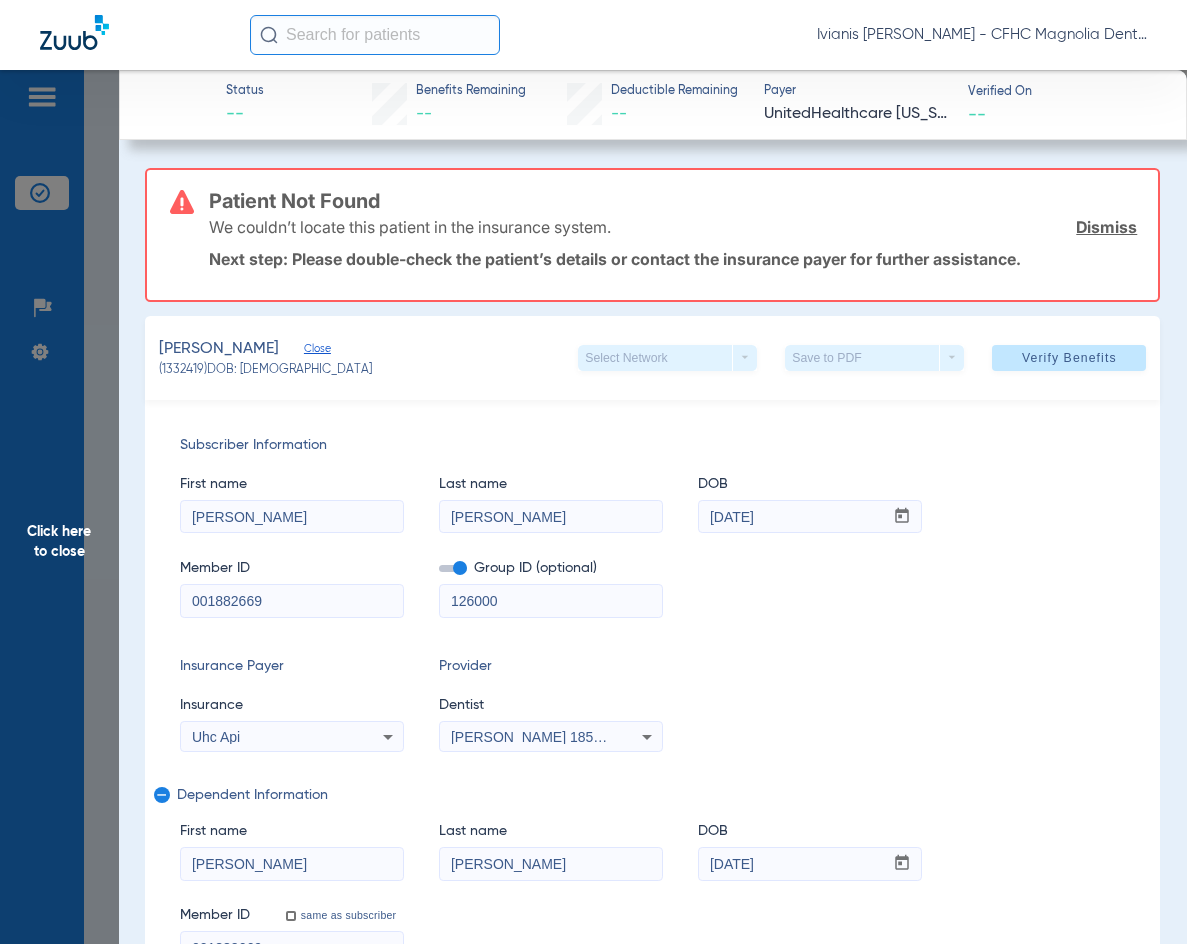click on "Click here to close" 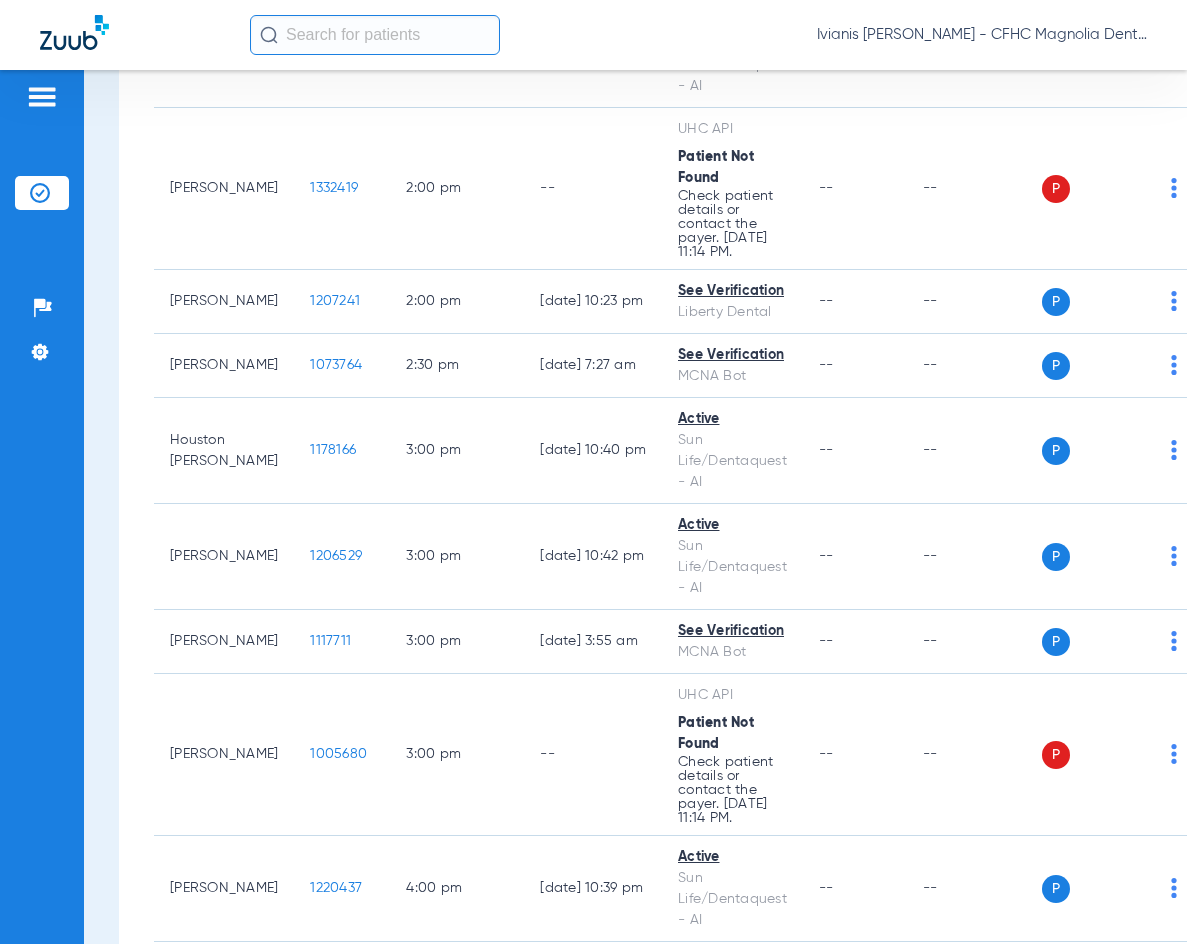 scroll, scrollTop: 2895, scrollLeft: 0, axis: vertical 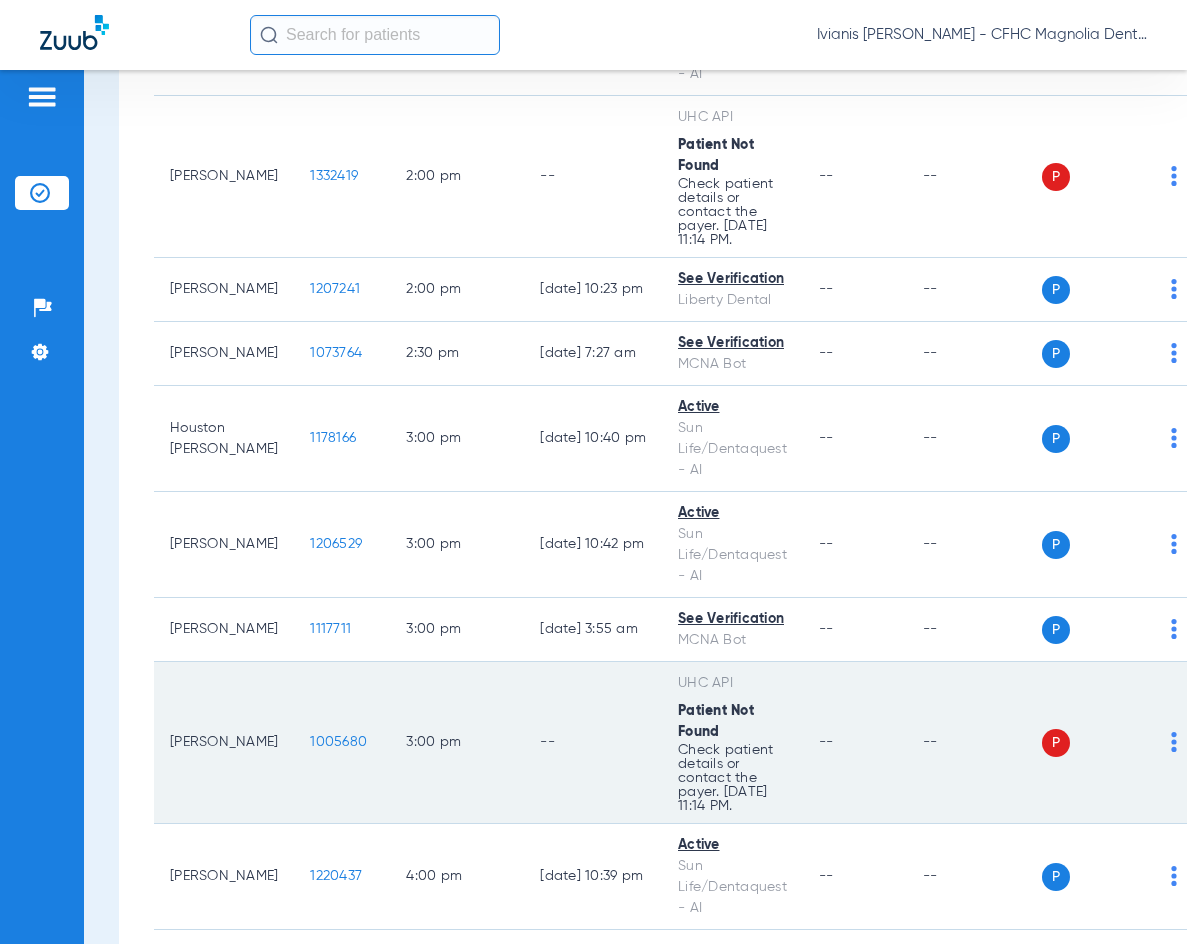 click on "1005680" 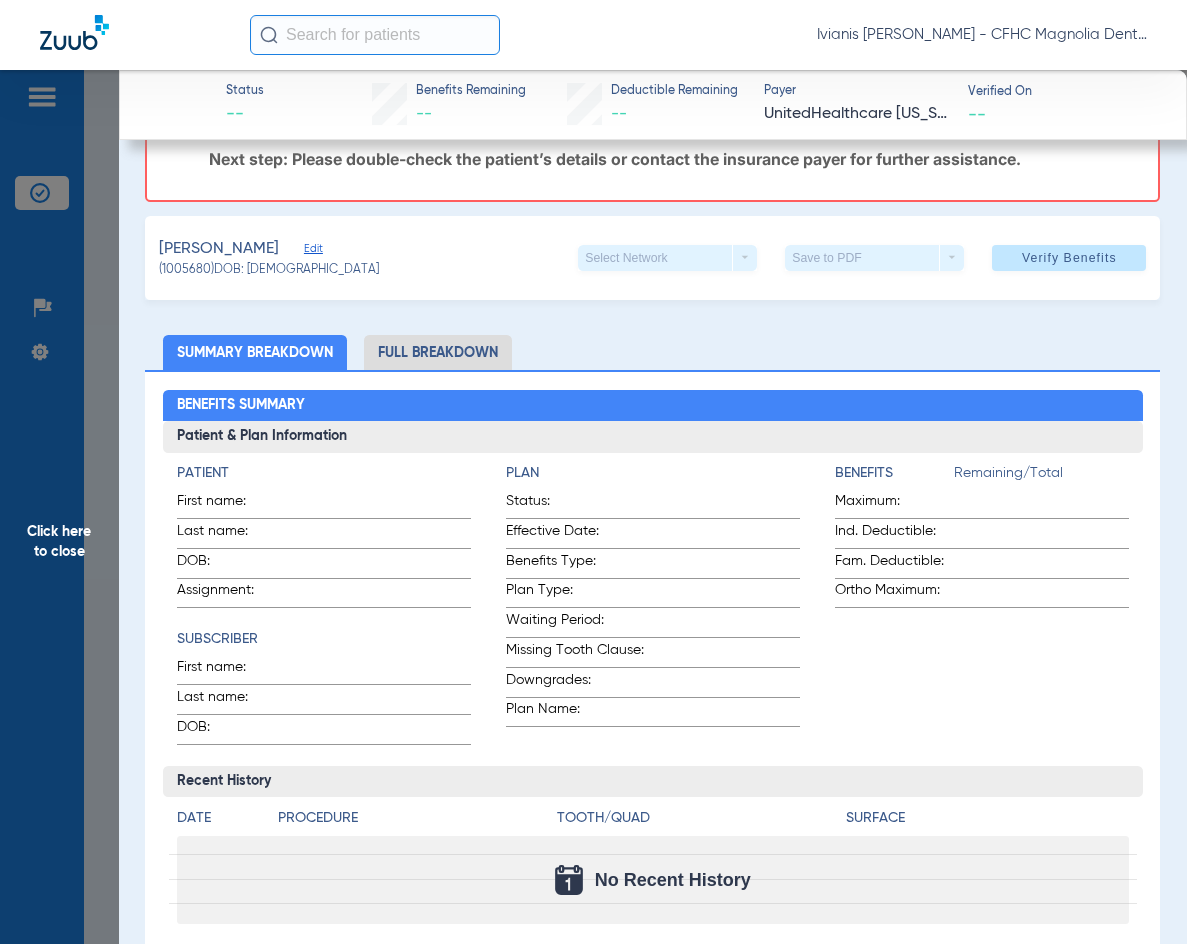 scroll, scrollTop: 0, scrollLeft: 0, axis: both 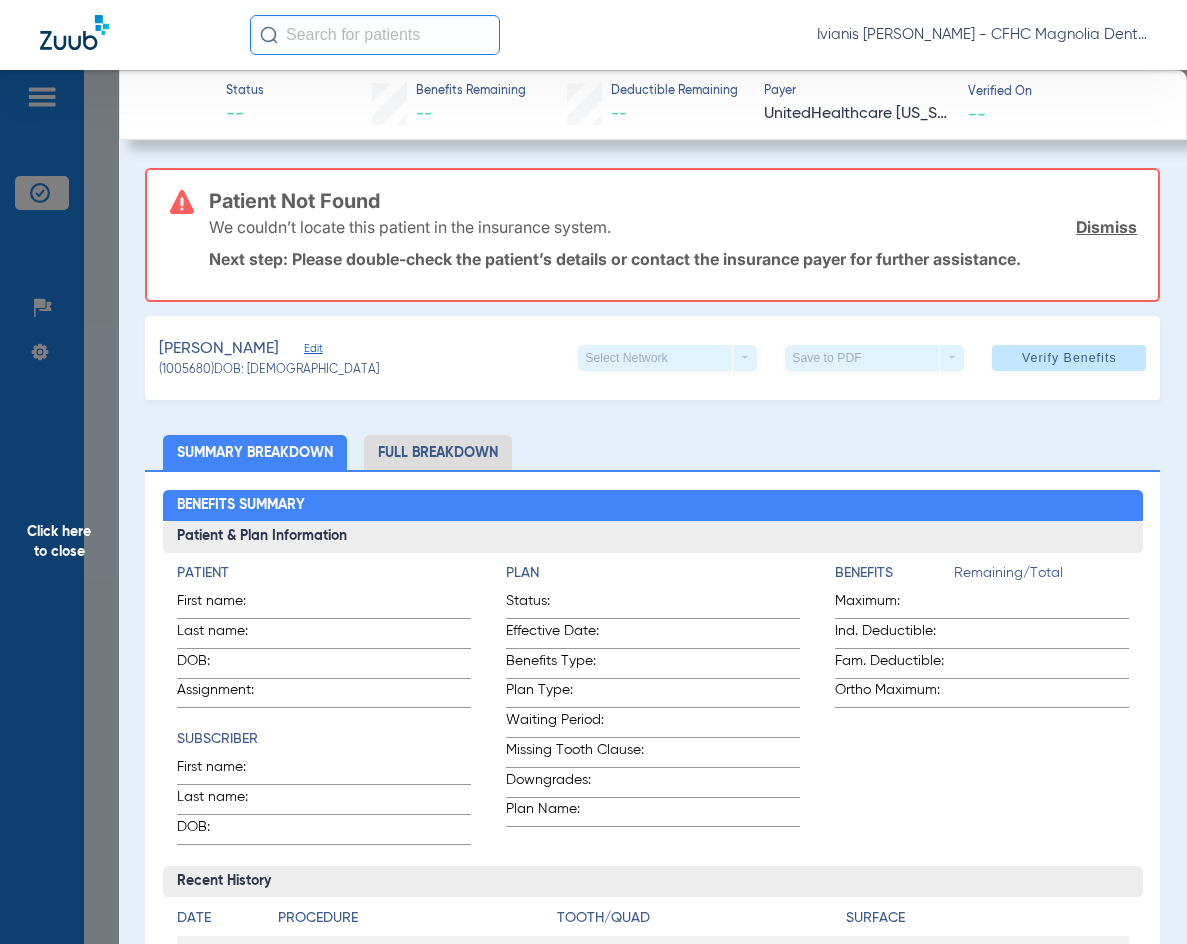 click on "Status --  Benefits Remaining   --   Deductible Remaining   --  Payer UnitedHealthcare [US_STATE] - (HUB)  Verified On
--   Patient Not Found  We couldn’t locate this patient in the insurance system.  Dismiss  Next step: Please double-check the patient’s details or contact the insurance payer for further assistance.  [PERSON_NAME]   Edit   (1005680)   DOB: [DEMOGRAPHIC_DATA]   Select Network  arrow_drop_down  Save to PDF  arrow_drop_down  Verify Benefits   Subscriber Information   First name  [PERSON_NAME]  Last name  [PERSON_NAME]  DOB  mm / dd / yyyy [DATE]  Member ID  001882669  Group ID (optional)  126000  Insurance Payer   Insurance
Uhc Api  Provider   Dentist
[PERSON_NAME]  1851607766  remove   Dependent Information   First name  [PERSON_NAME]  Last name  [PERSON_NAME]  DOB  mm / dd / yyyy [DATE]  Member ID  same as subscriber 001882669  Summary Breakdown   Full Breakdown  Benefits Summary Patient & Plan Information Patient First name:    Last name:    DOB:    Assignment:    Subscriber First name:    Last name:" 